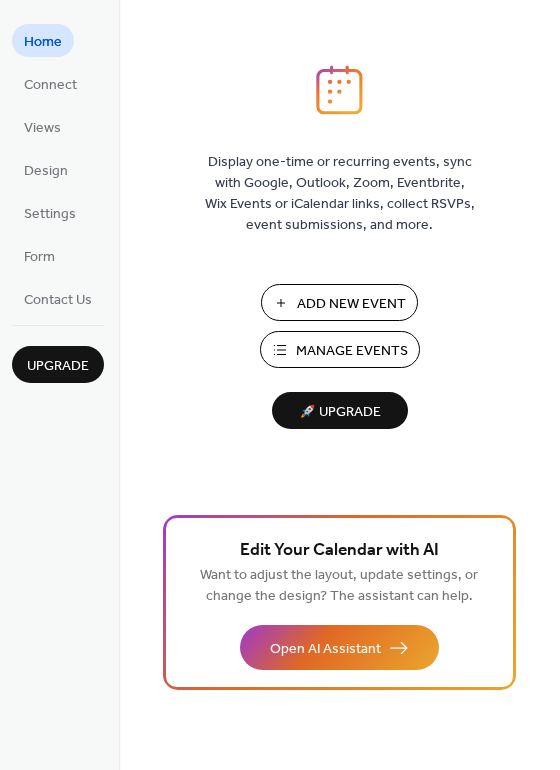 scroll, scrollTop: 0, scrollLeft: 0, axis: both 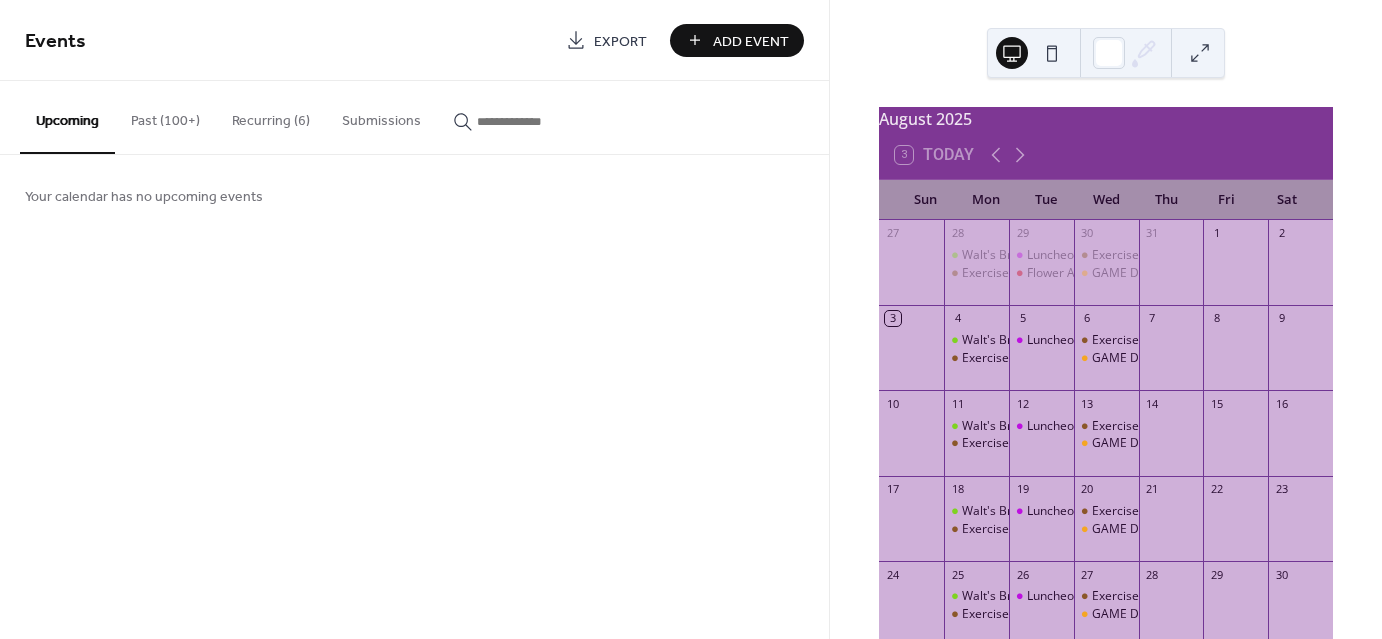 click on "Add Event" at bounding box center (751, 41) 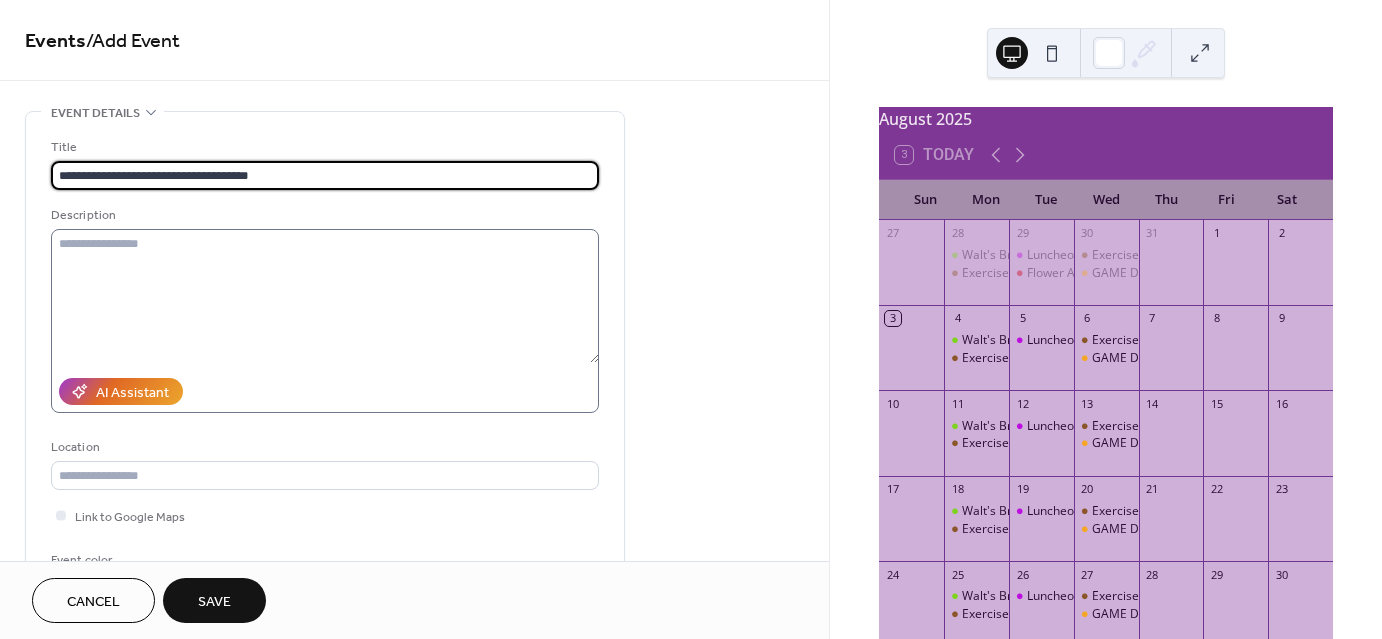type on "**********" 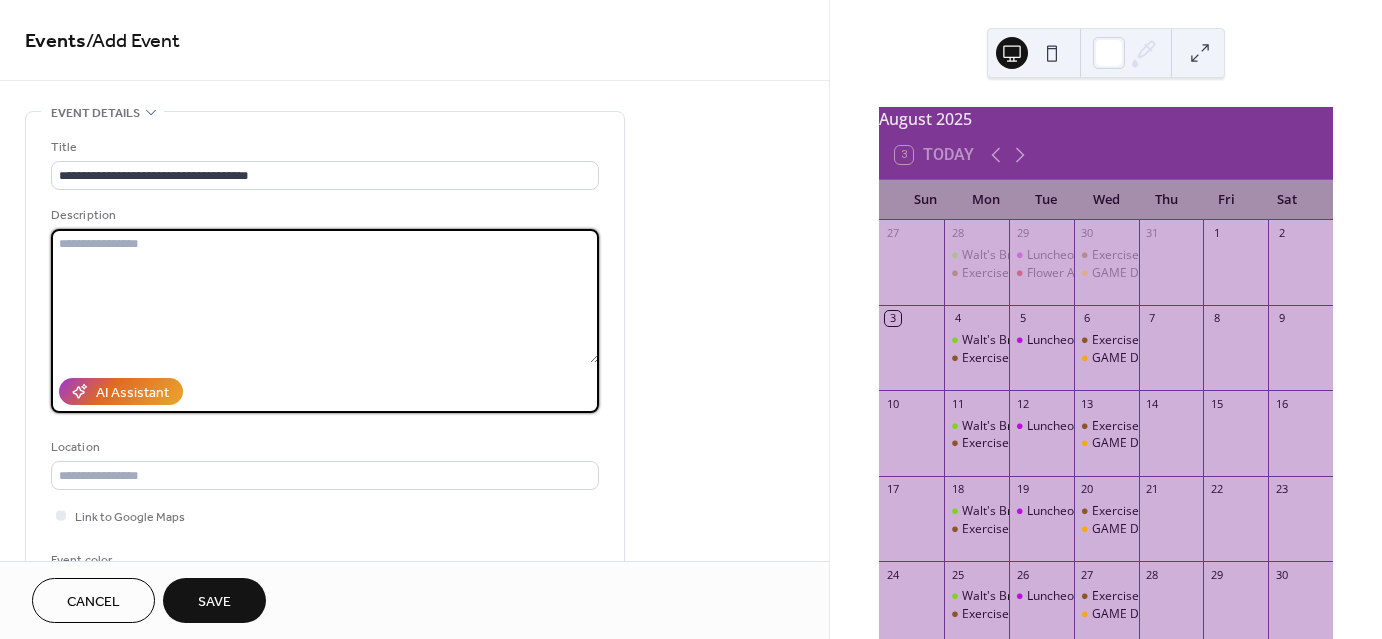 click at bounding box center (325, 296) 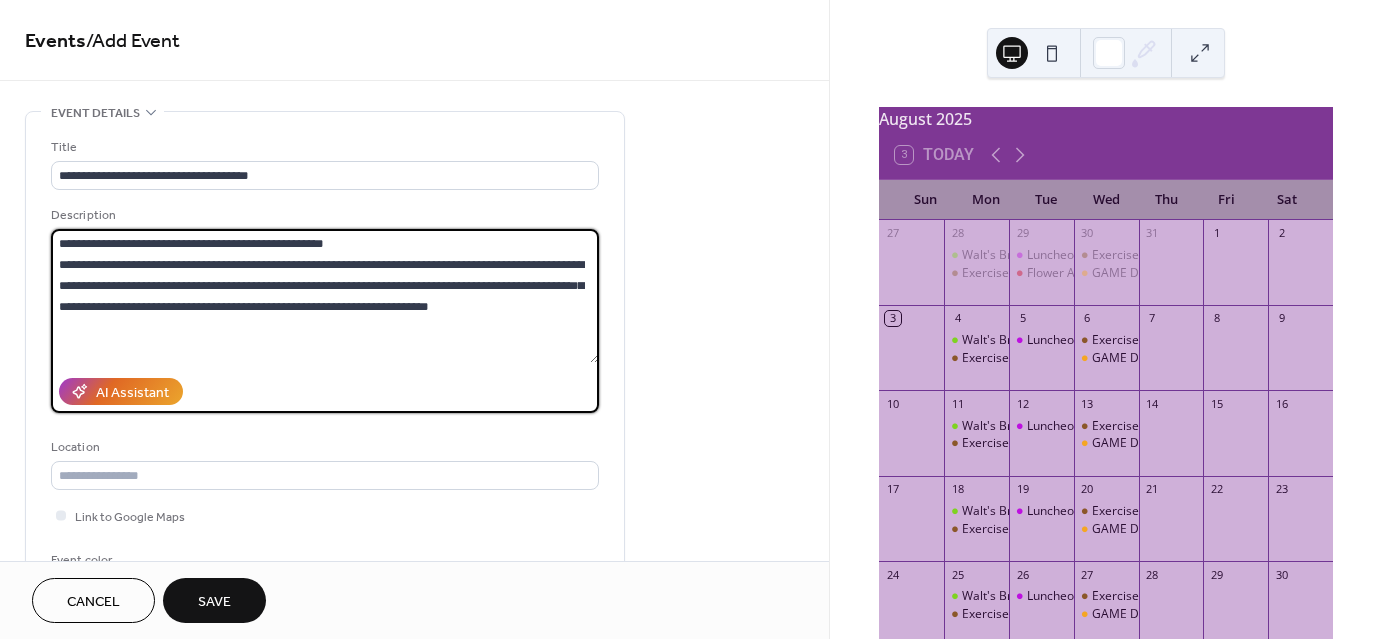 click on "**********" at bounding box center (325, 296) 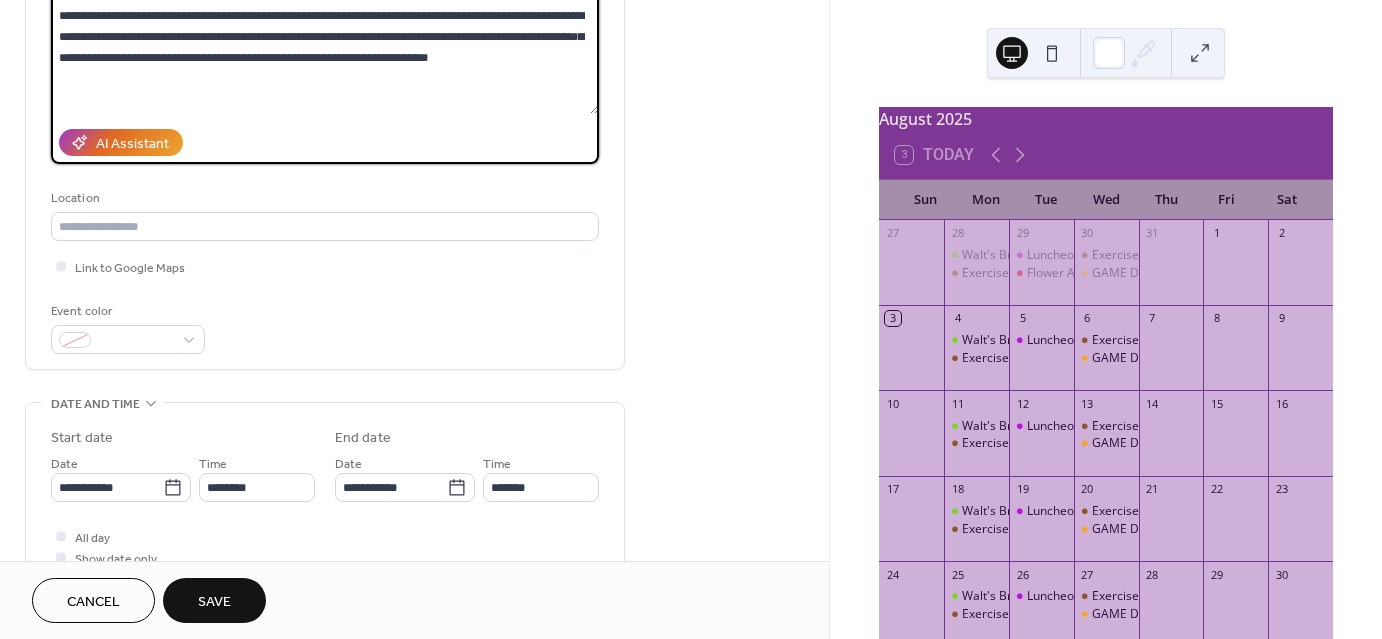 scroll, scrollTop: 251, scrollLeft: 0, axis: vertical 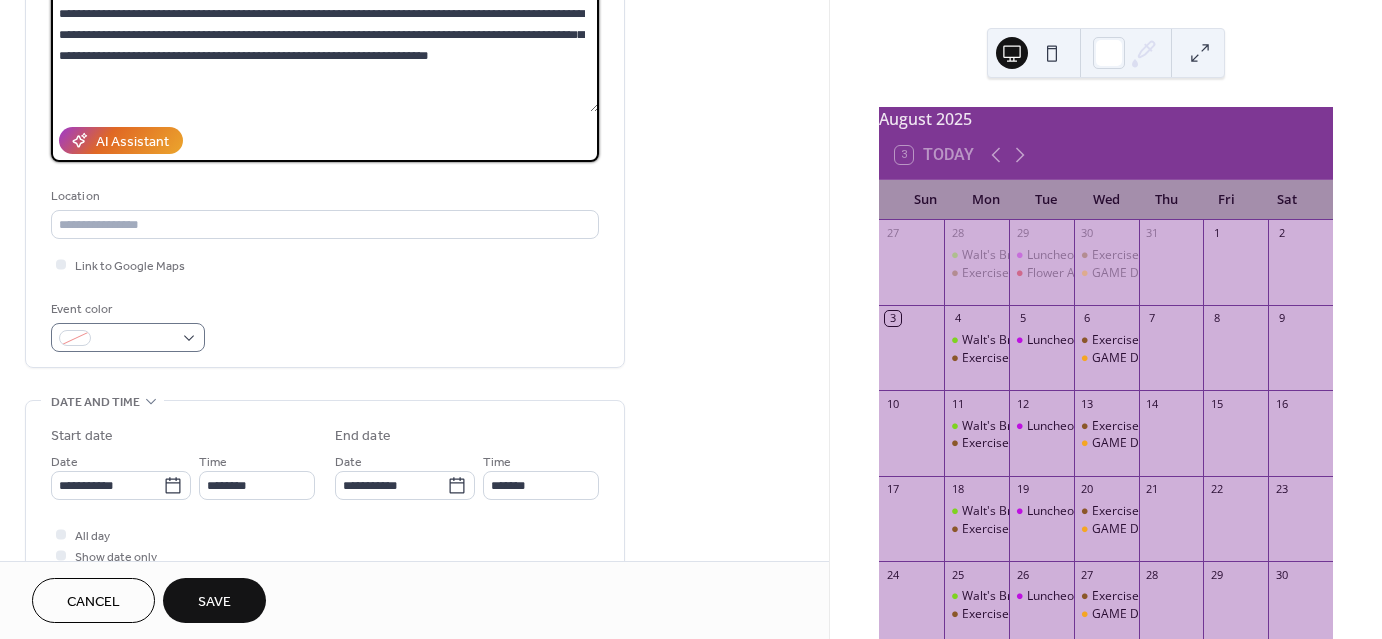type on "**********" 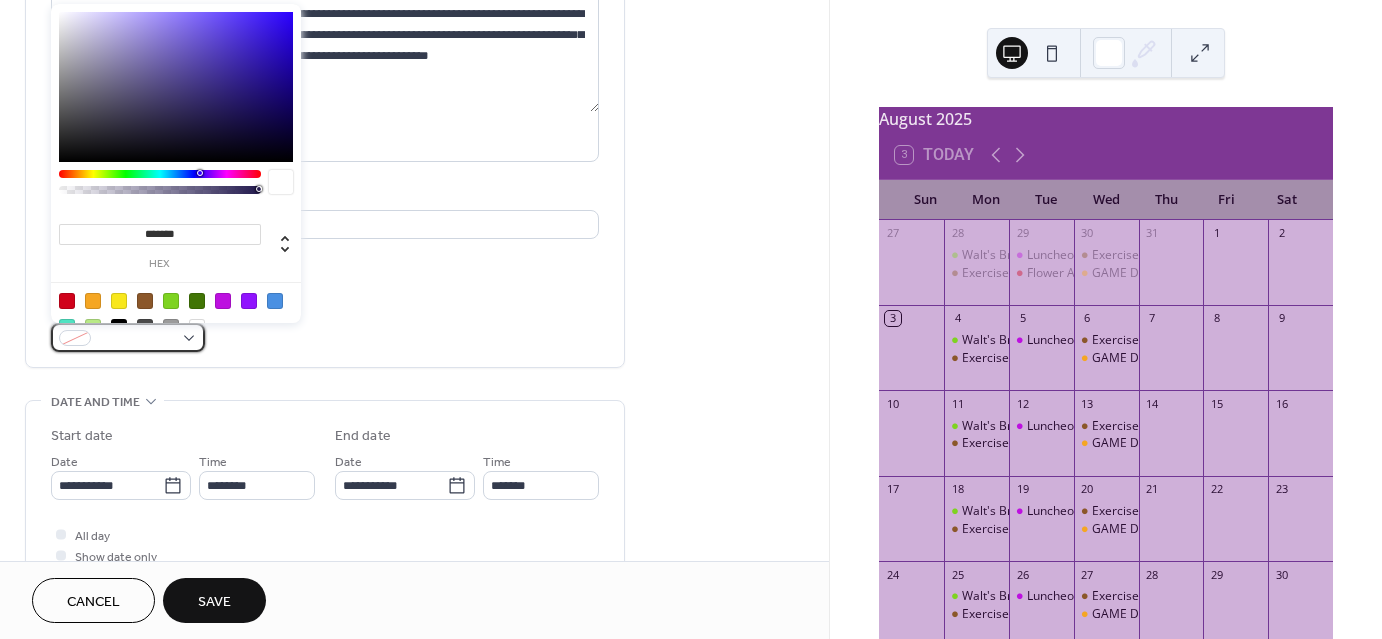 click at bounding box center [128, 337] 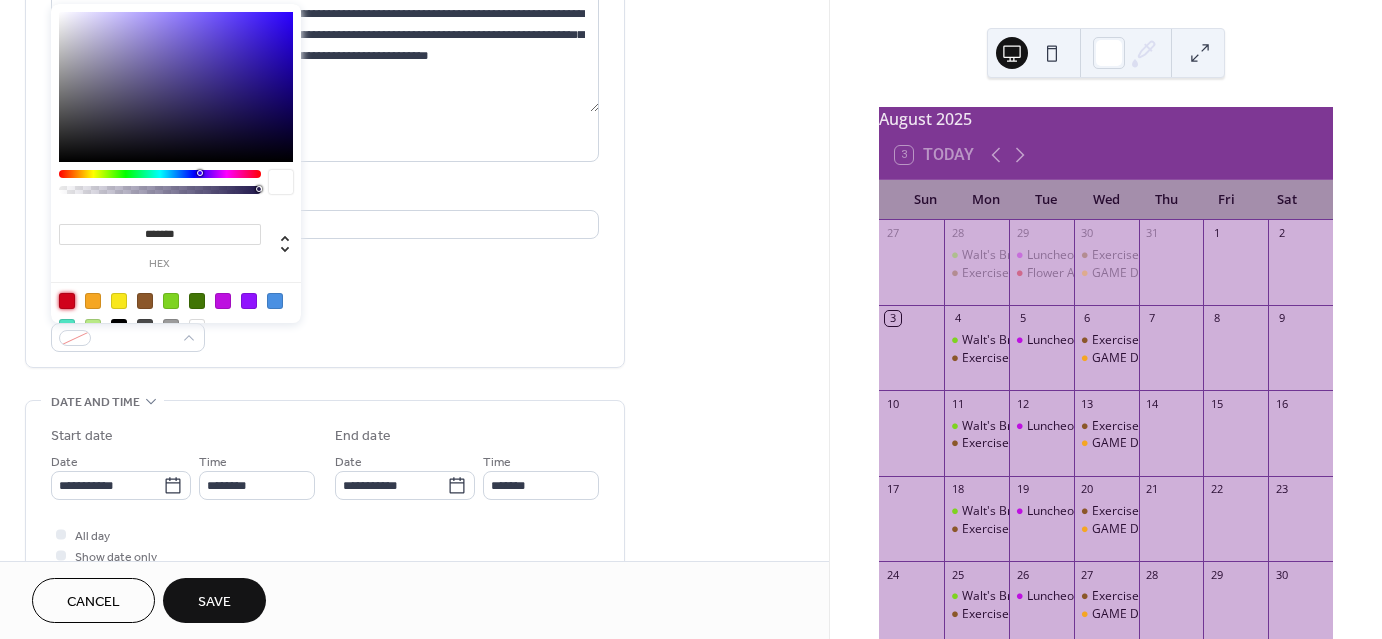 click at bounding box center [67, 301] 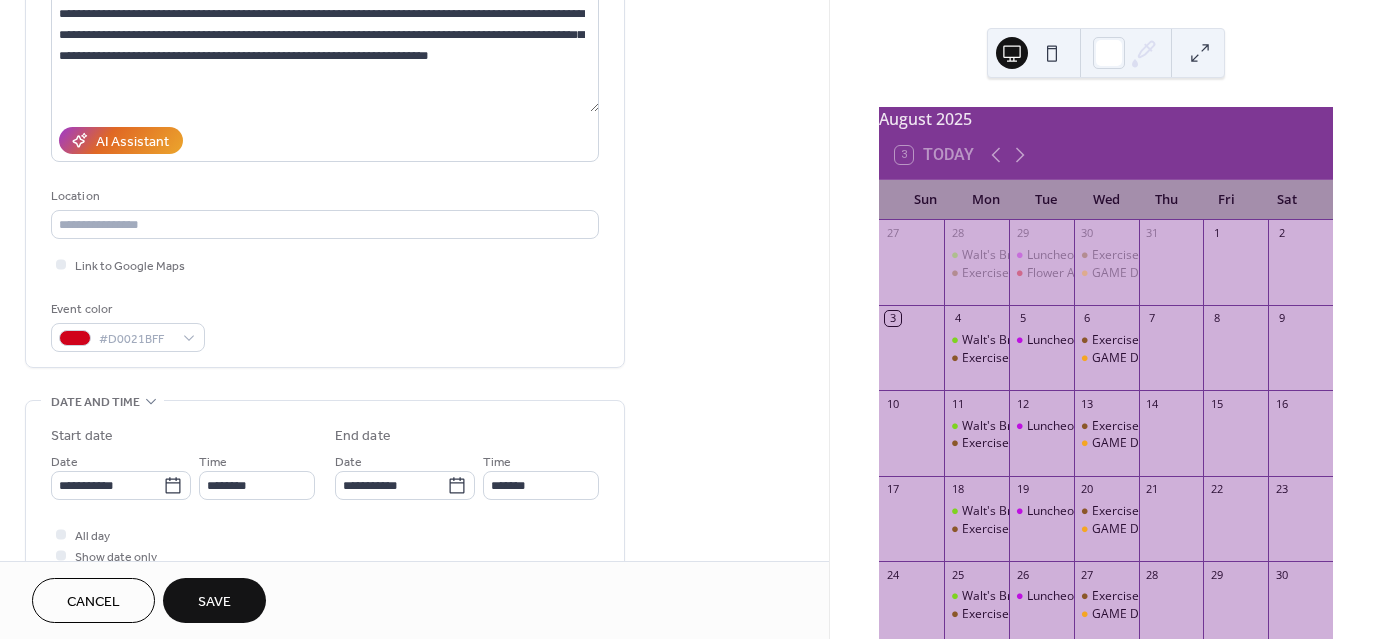 click on "**********" at bounding box center [414, 469] 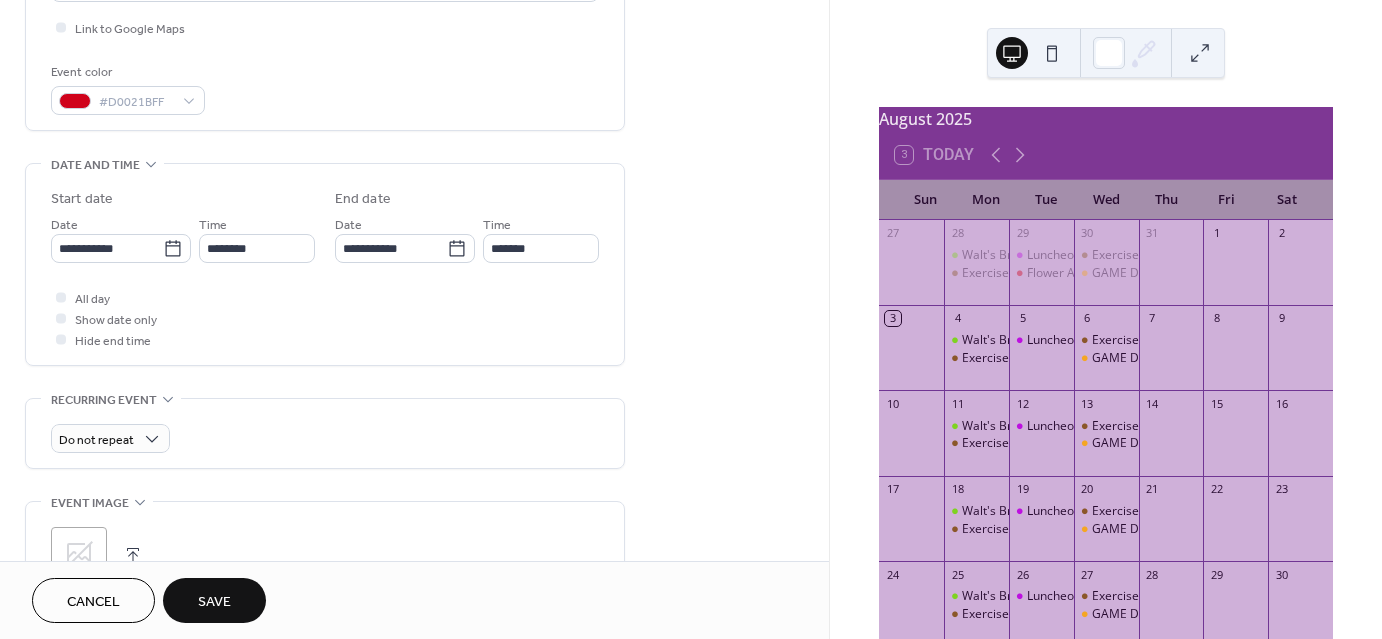 scroll, scrollTop: 489, scrollLeft: 0, axis: vertical 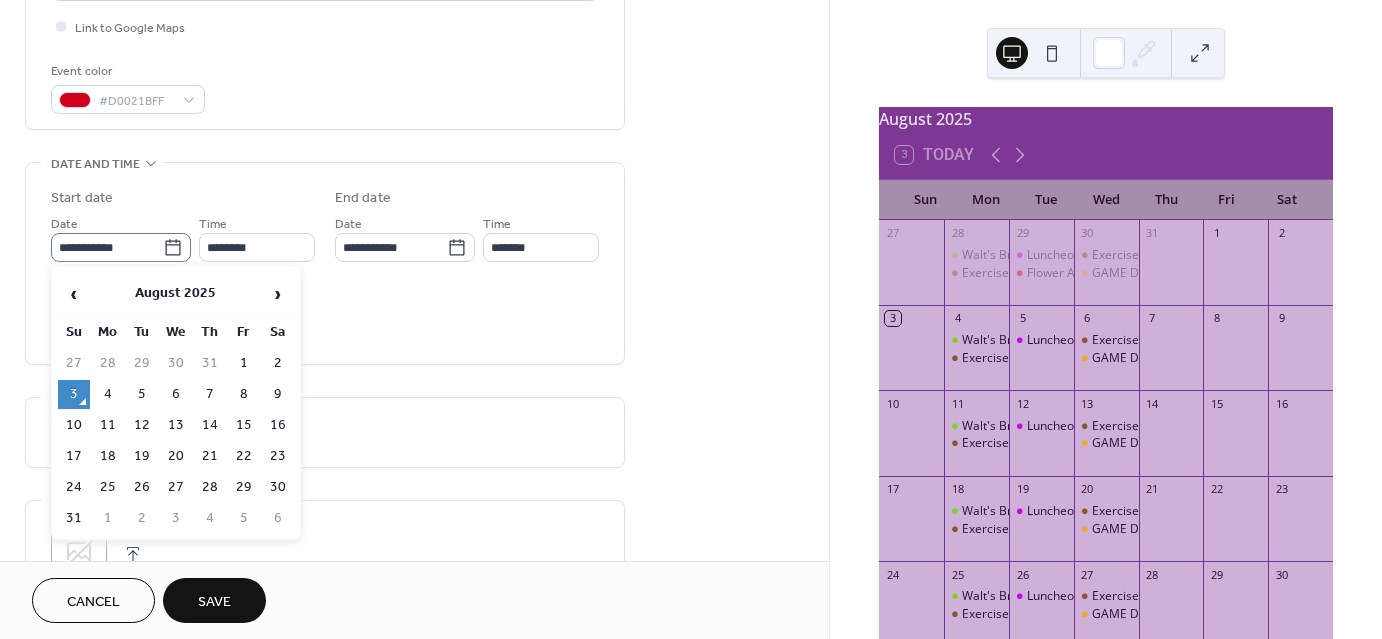 click 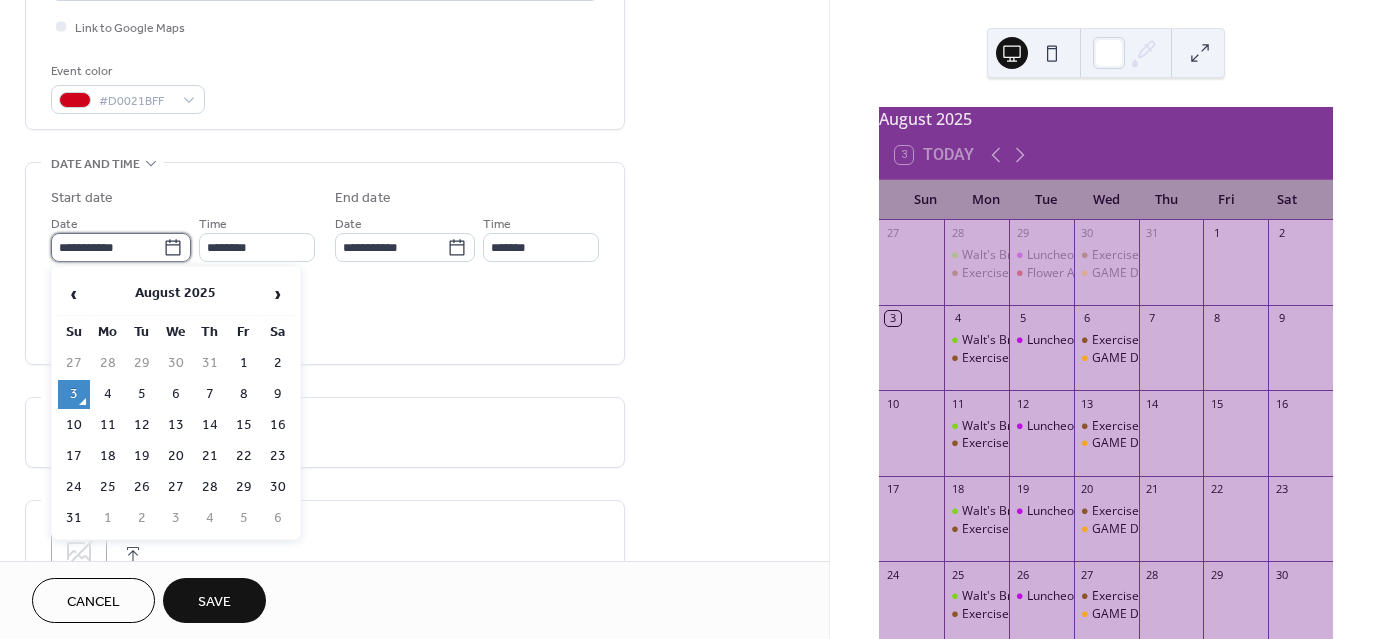 click on "**********" at bounding box center [107, 247] 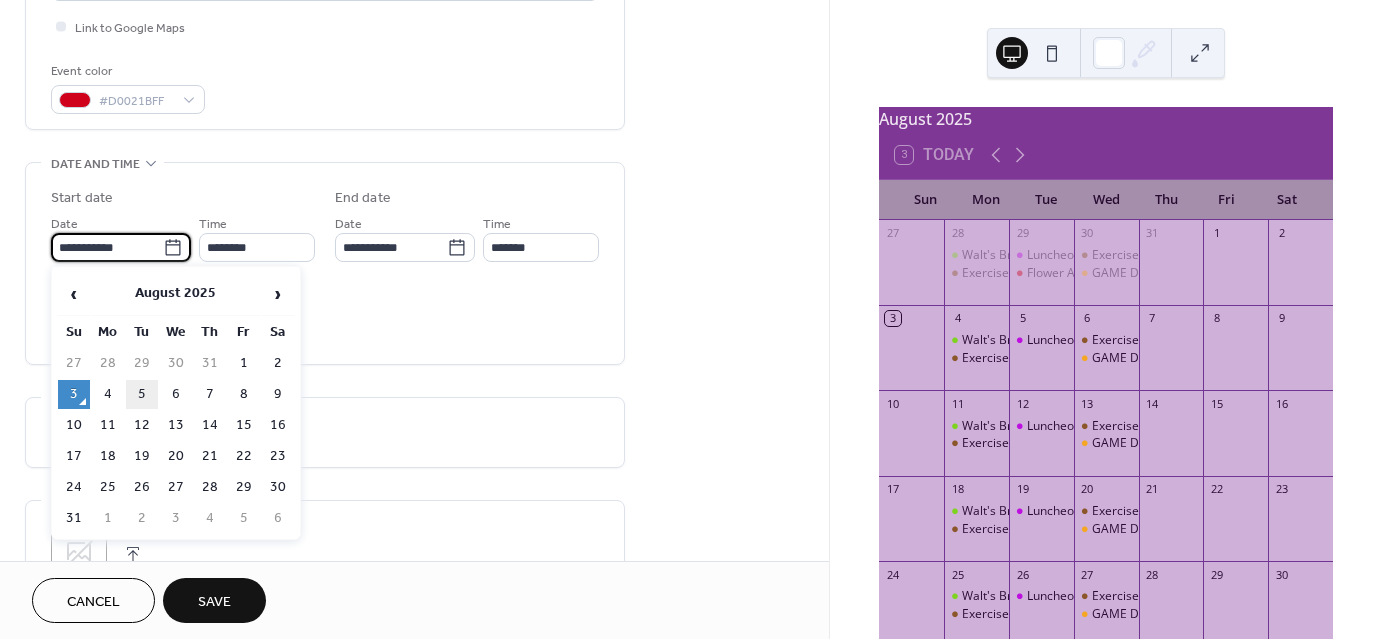 click on "5" at bounding box center (142, 394) 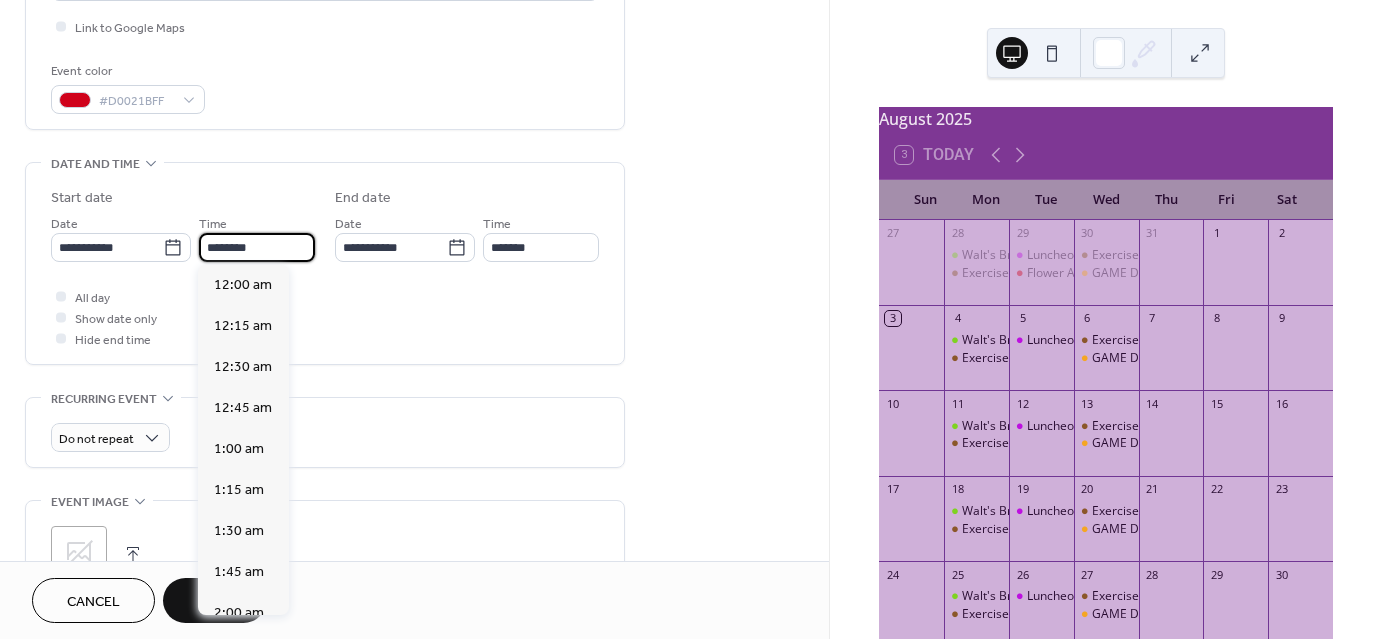 click on "********" at bounding box center [257, 247] 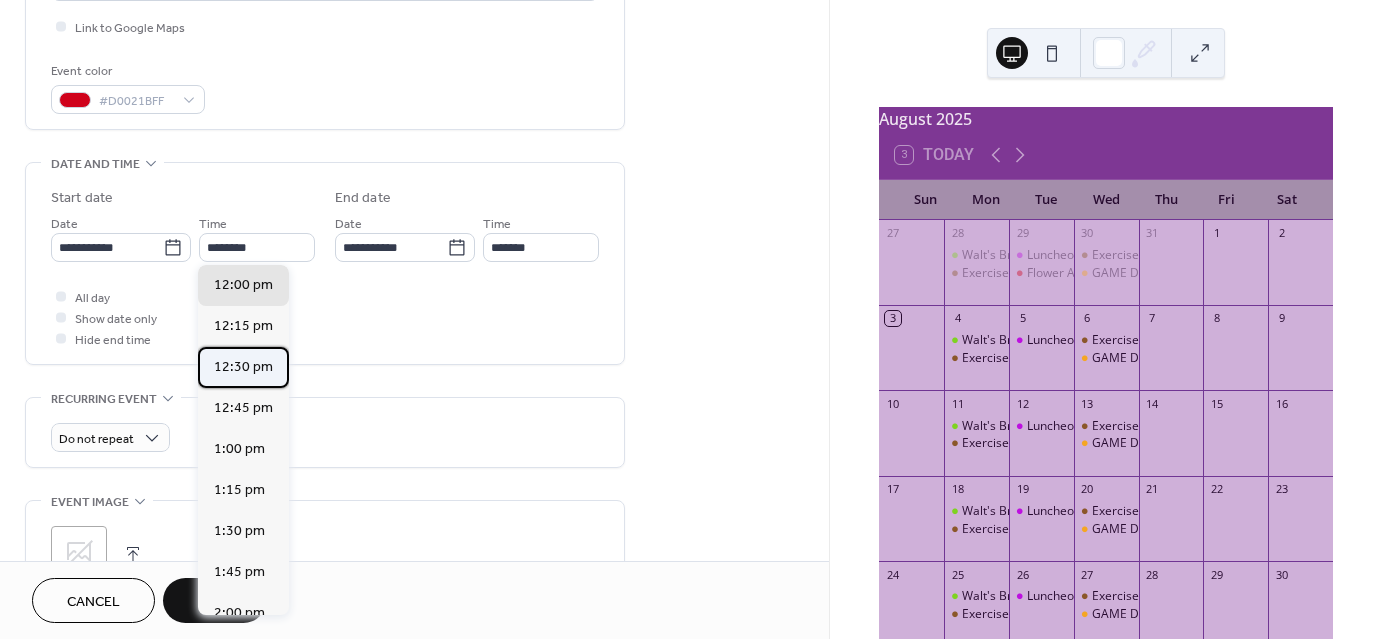 click on "12:30 pm" at bounding box center (243, 366) 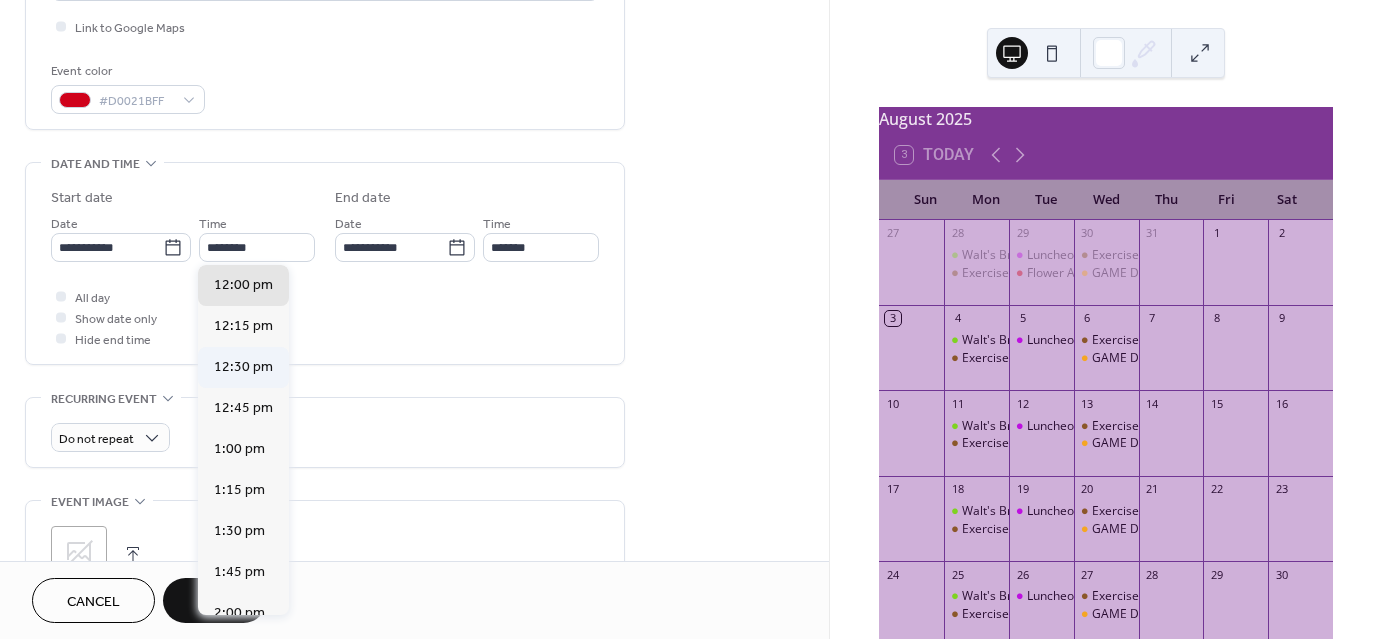 type on "********" 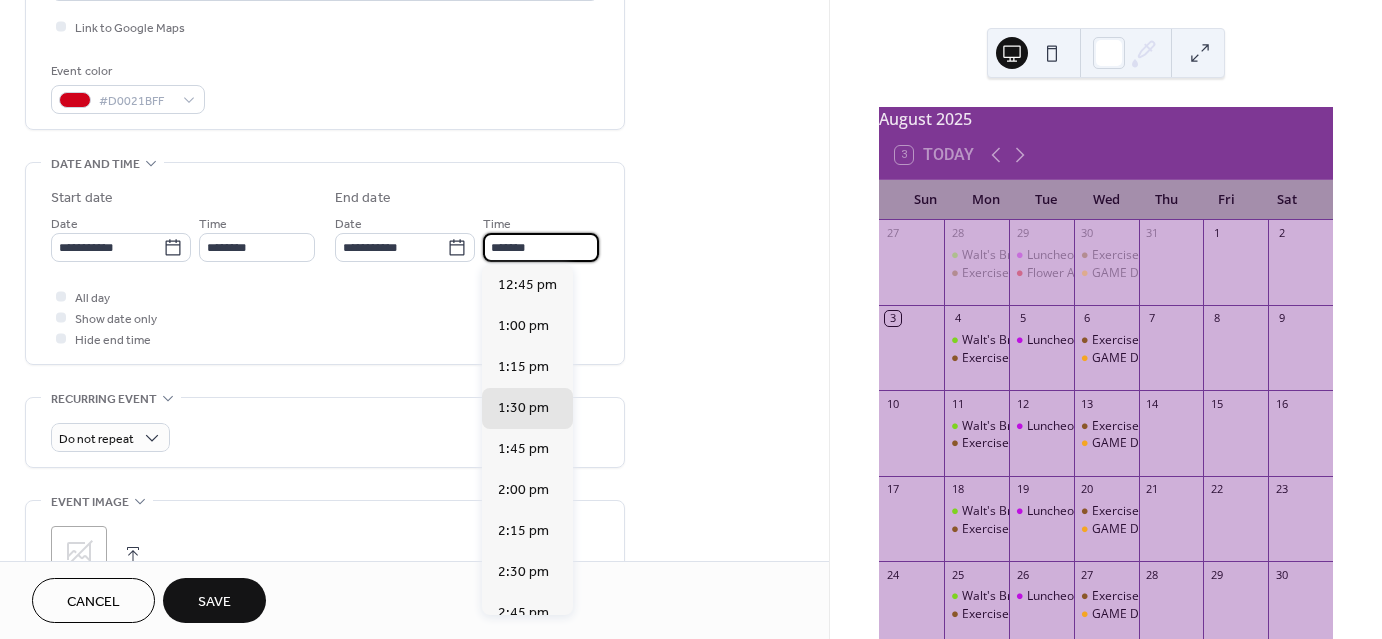 click on "*******" at bounding box center [541, 247] 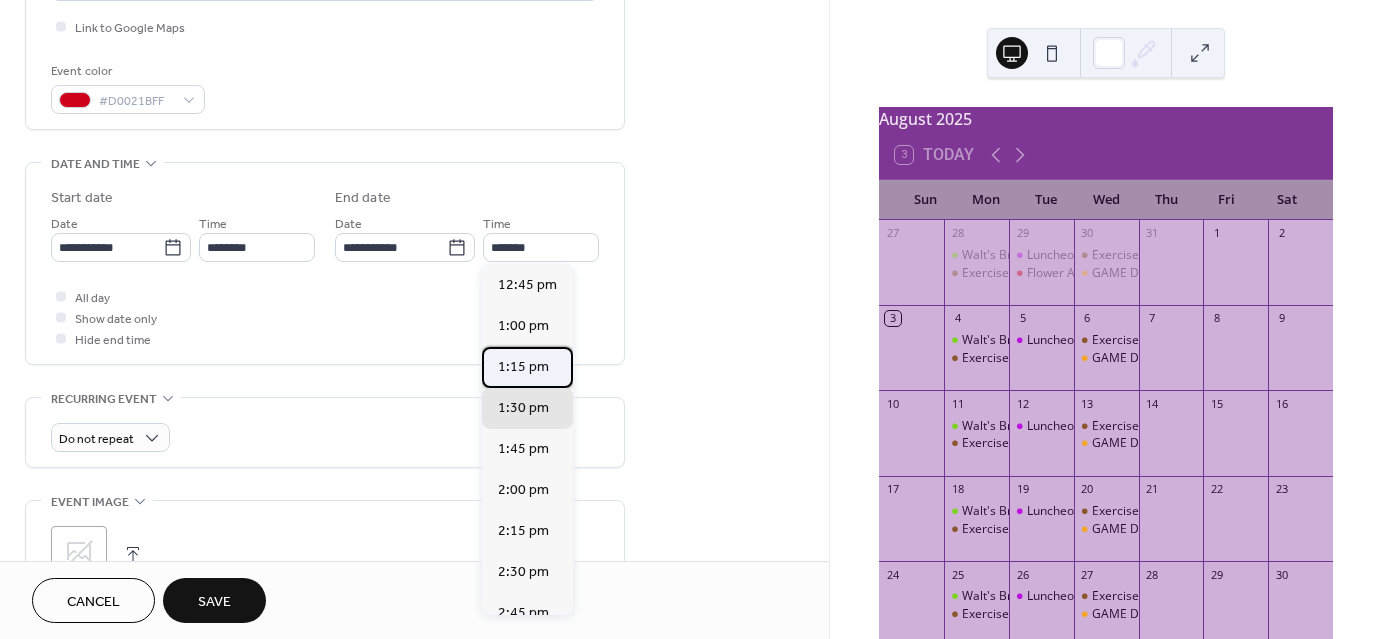 click on "1:15 pm" at bounding box center (523, 366) 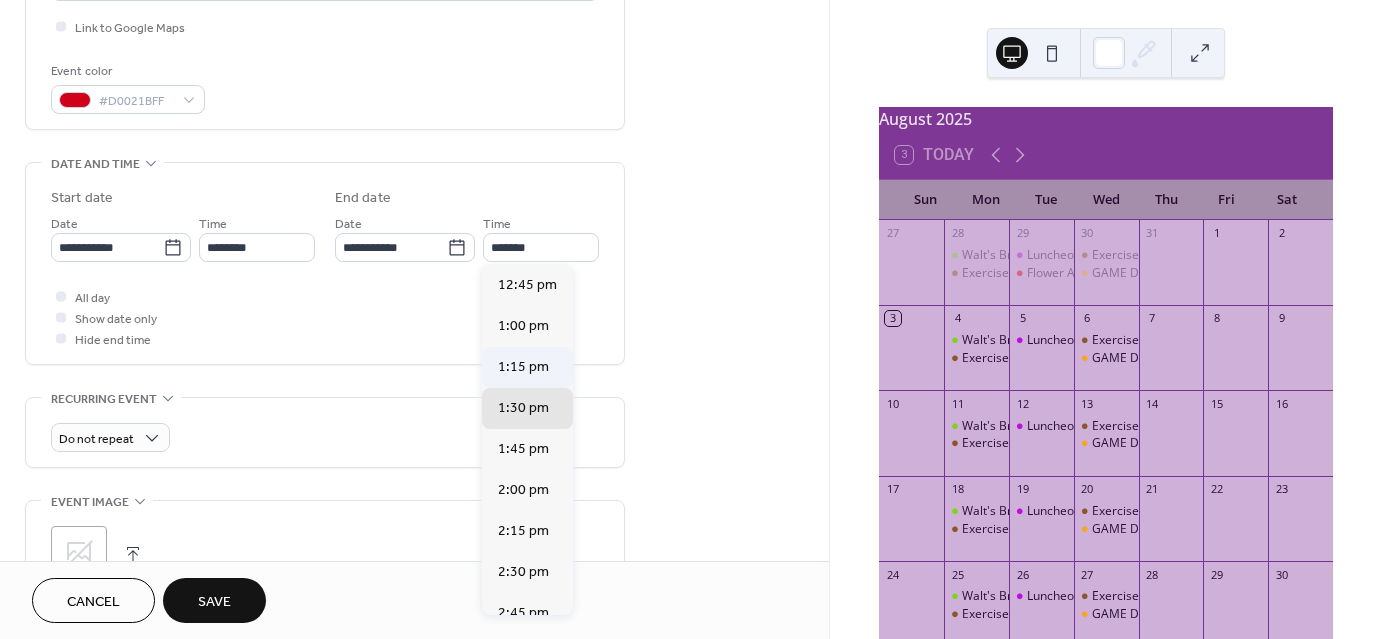 type on "*******" 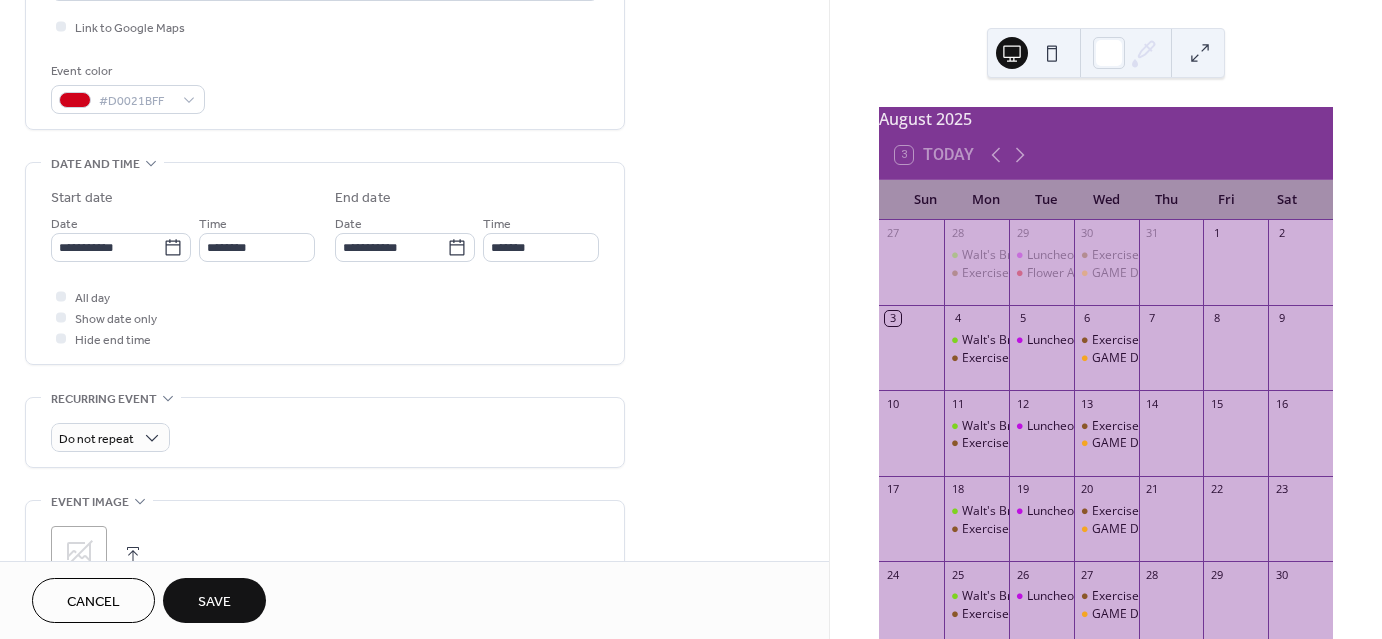 click on "**********" at bounding box center [414, 231] 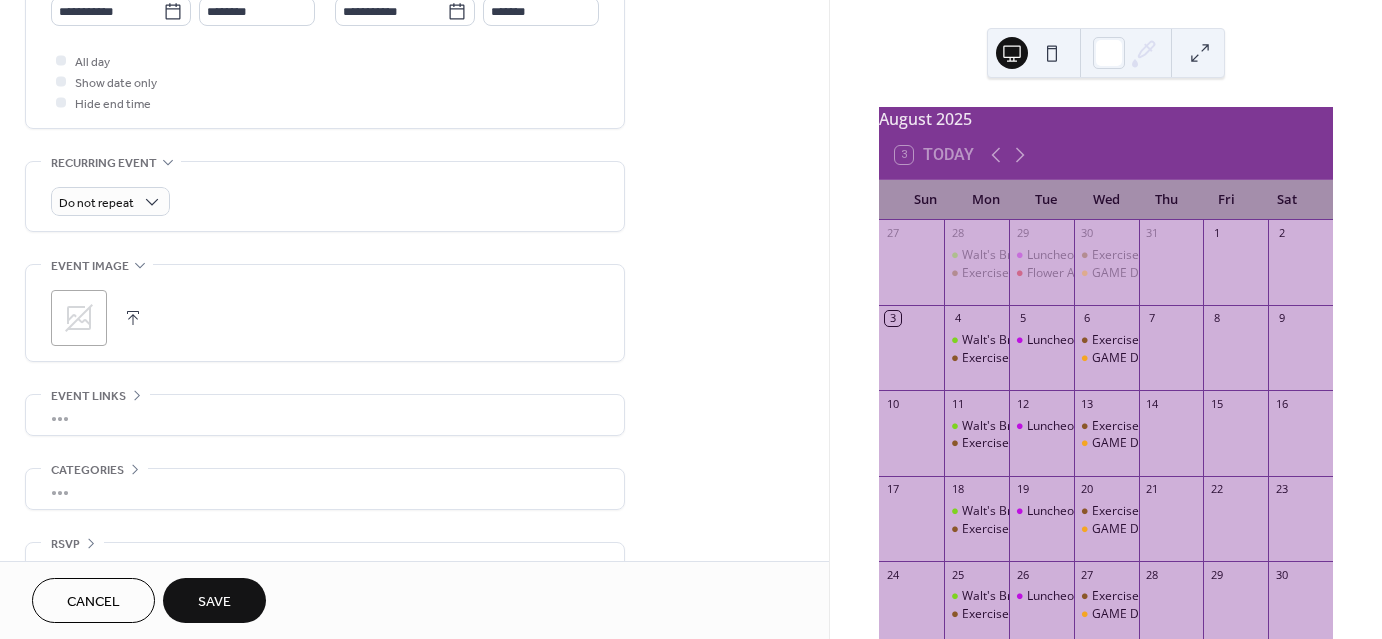 scroll, scrollTop: 765, scrollLeft: 0, axis: vertical 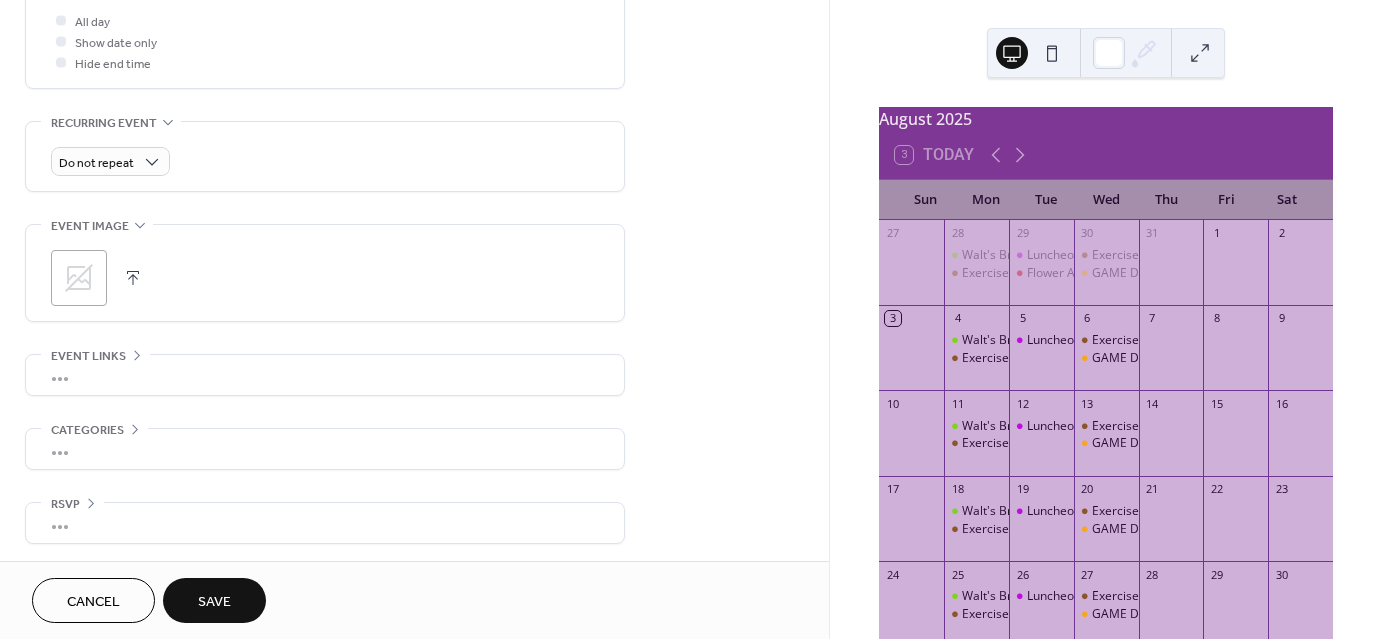 click on "Save" at bounding box center [214, 602] 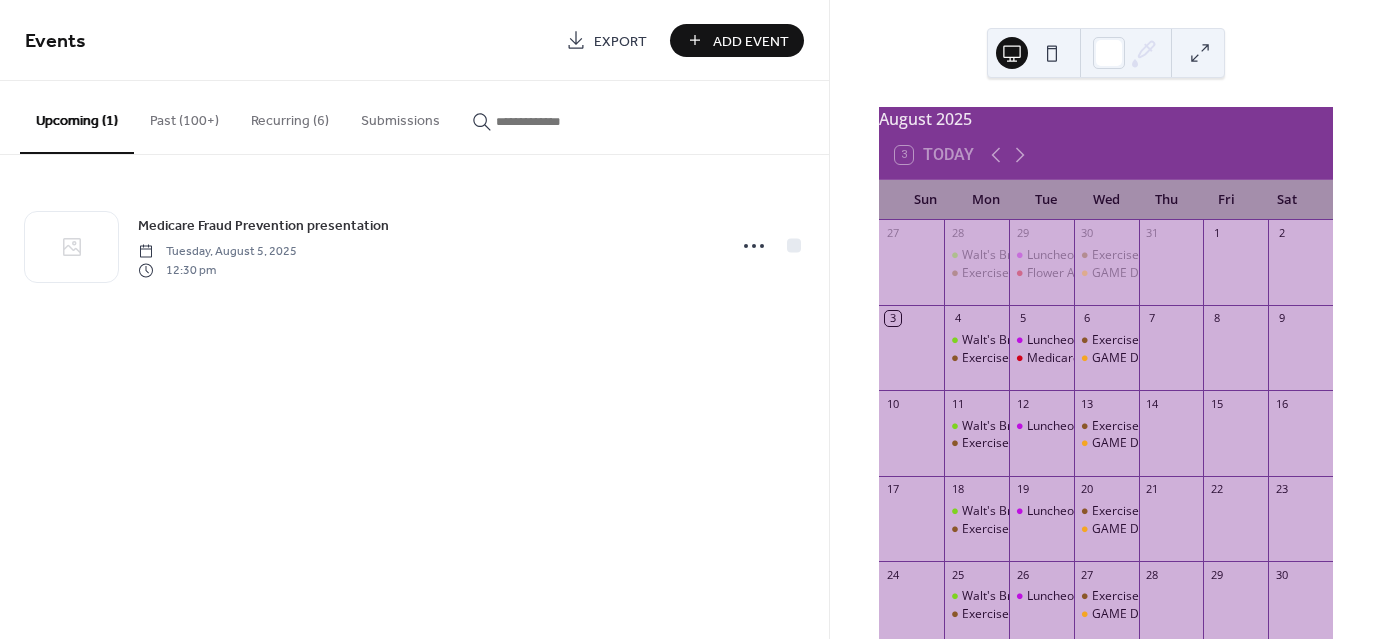 click on "Add Event" at bounding box center (751, 41) 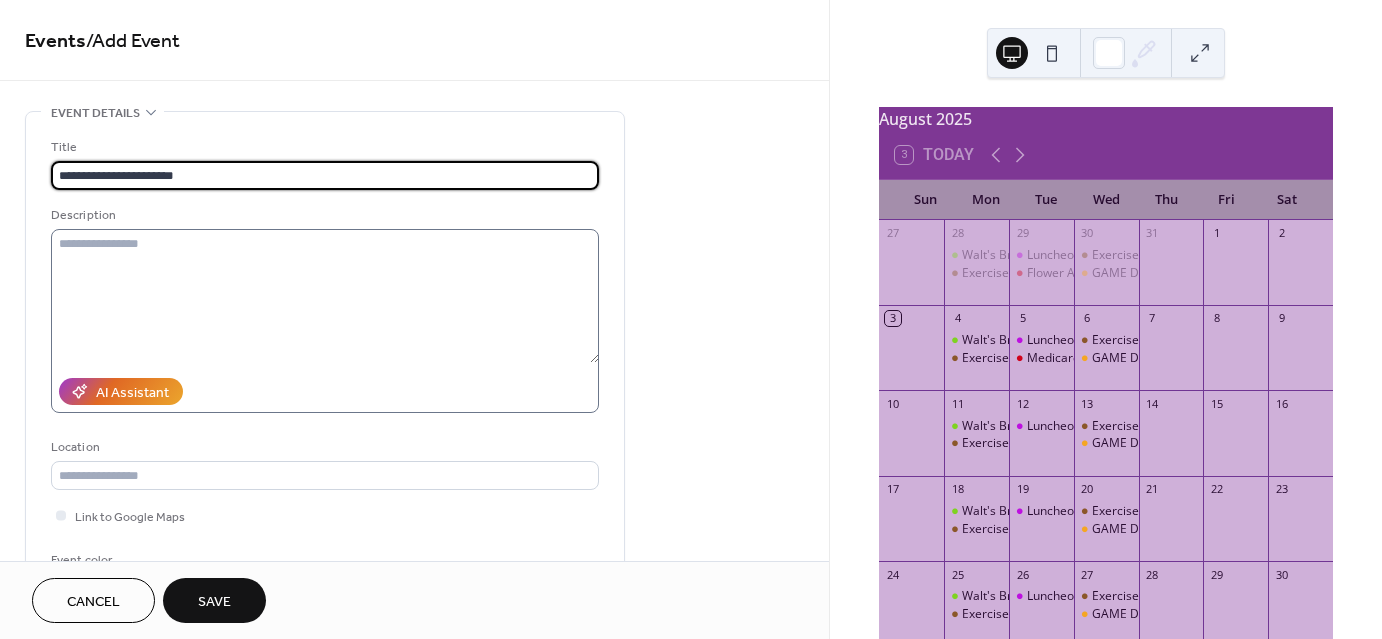 type on "**********" 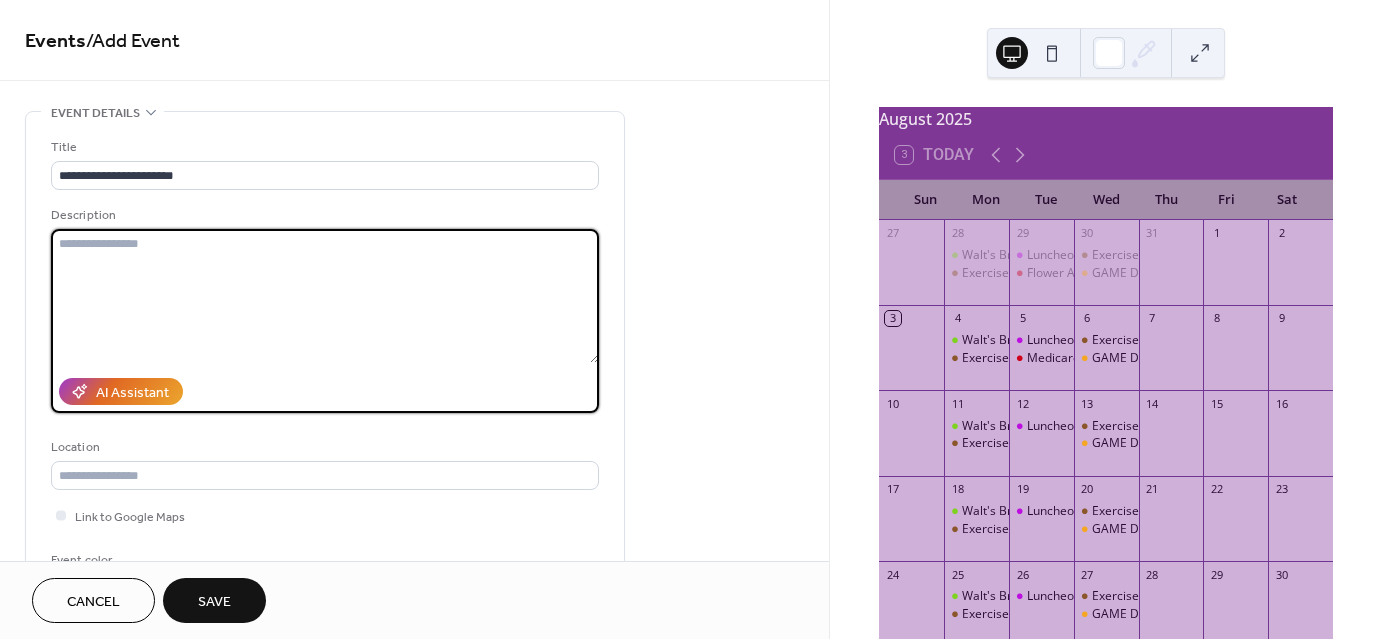 click at bounding box center (325, 296) 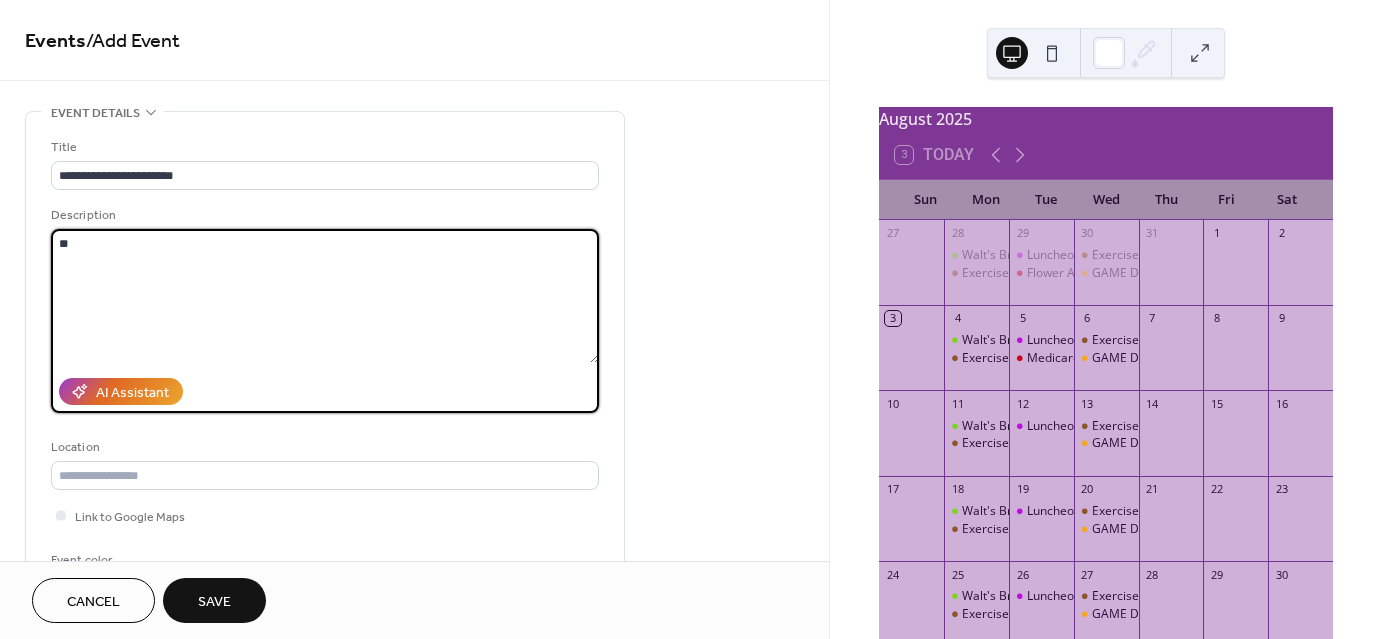 type on "*" 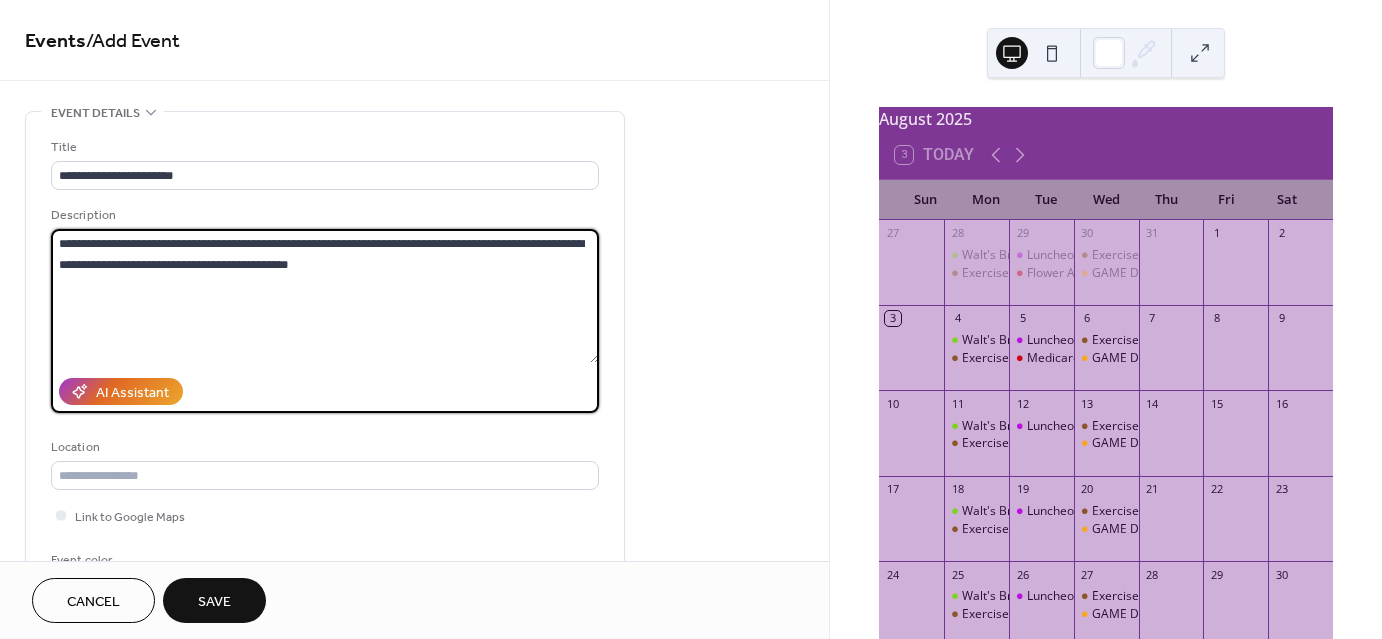 click on "**********" at bounding box center [325, 296] 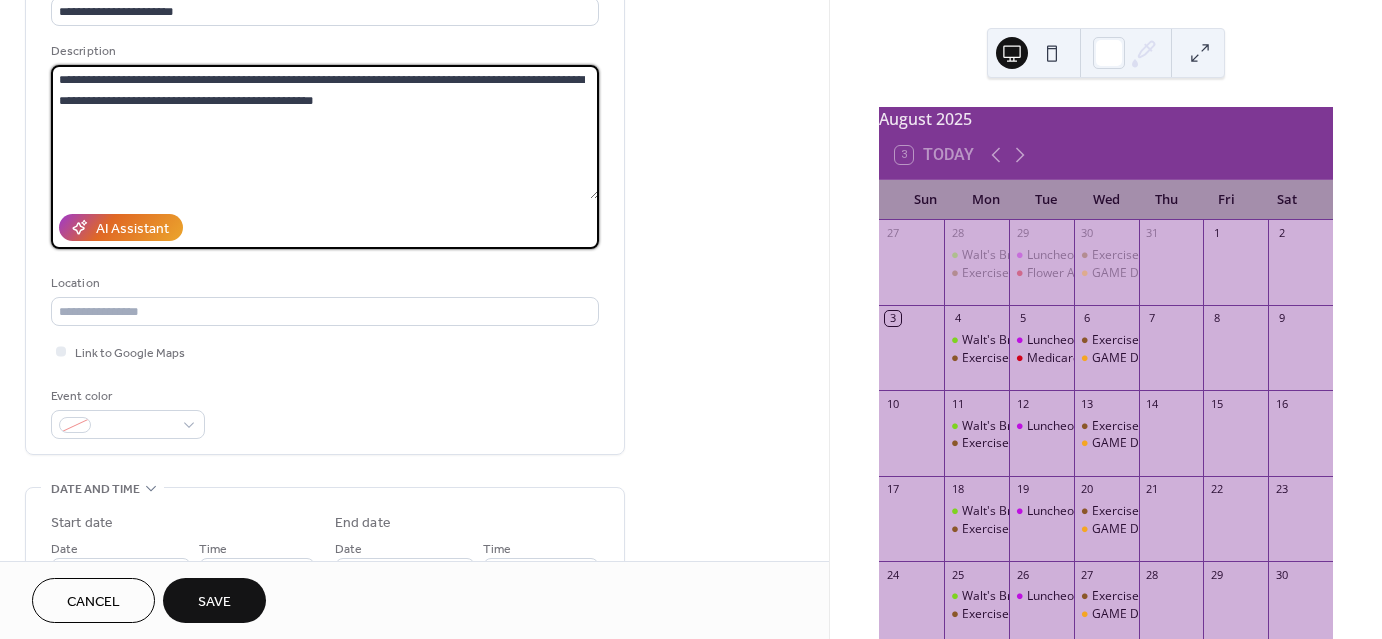 scroll, scrollTop: 202, scrollLeft: 0, axis: vertical 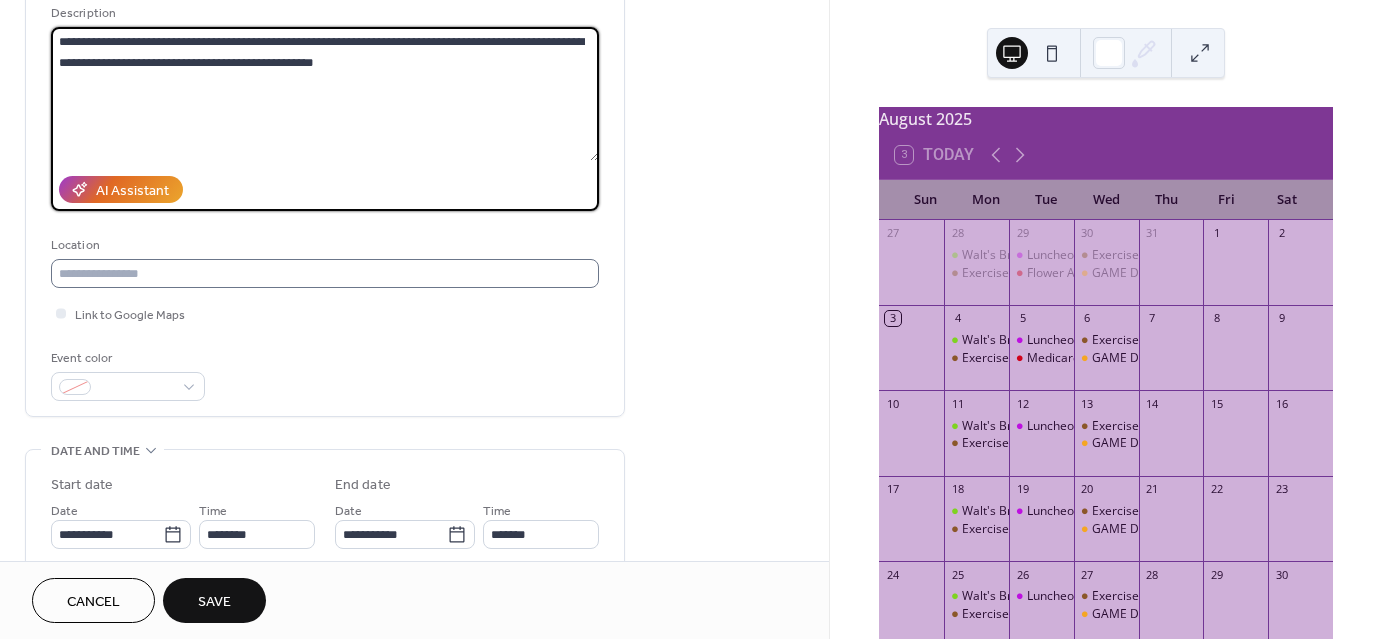 type on "**********" 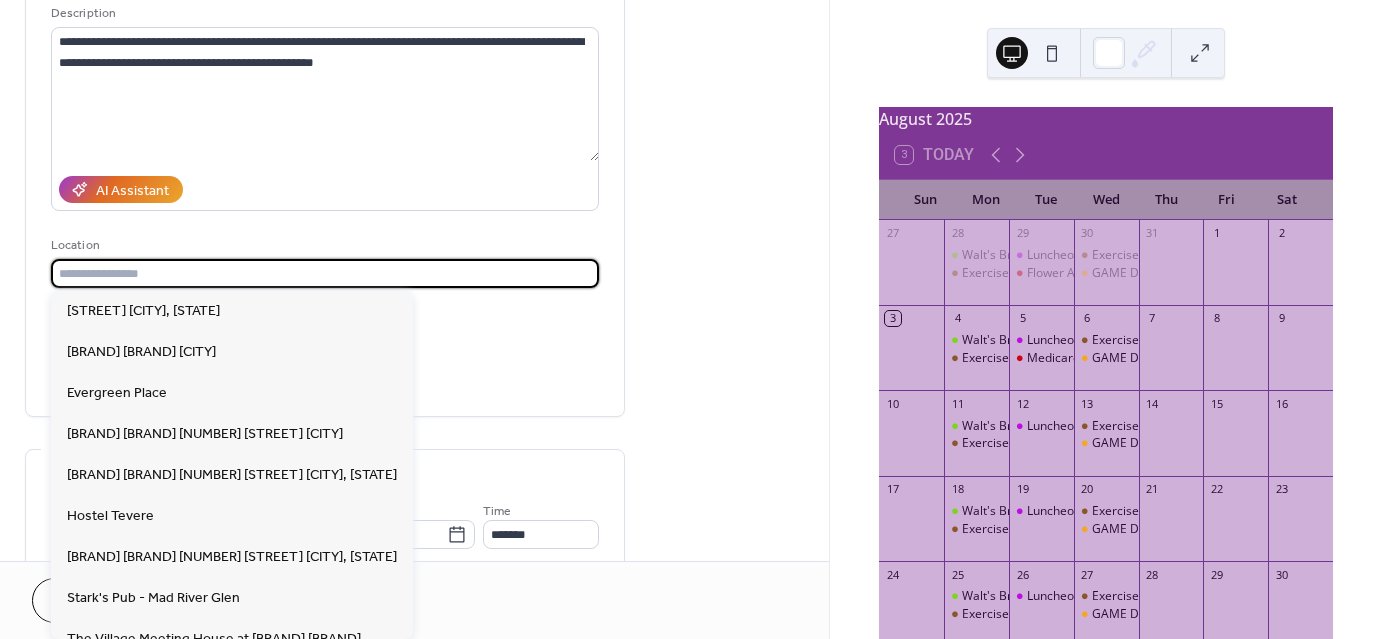 click at bounding box center (325, 273) 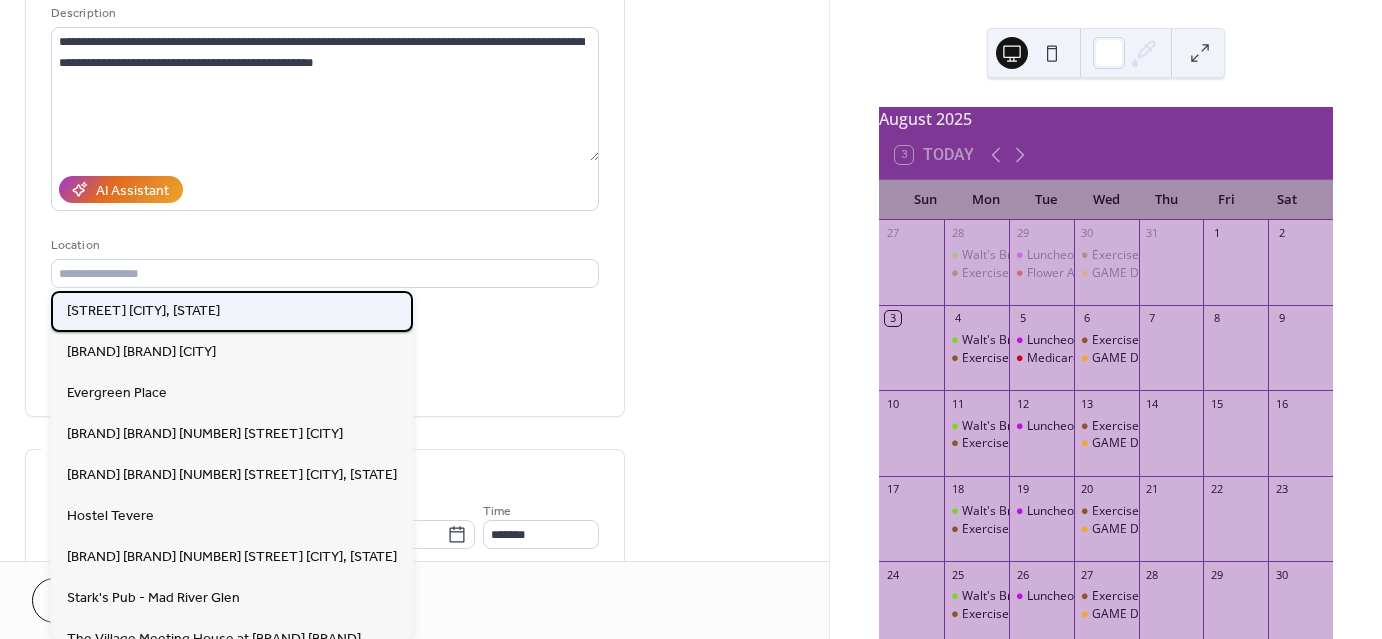 click on "[STREET] [CITY], [STATE]" at bounding box center (143, 311) 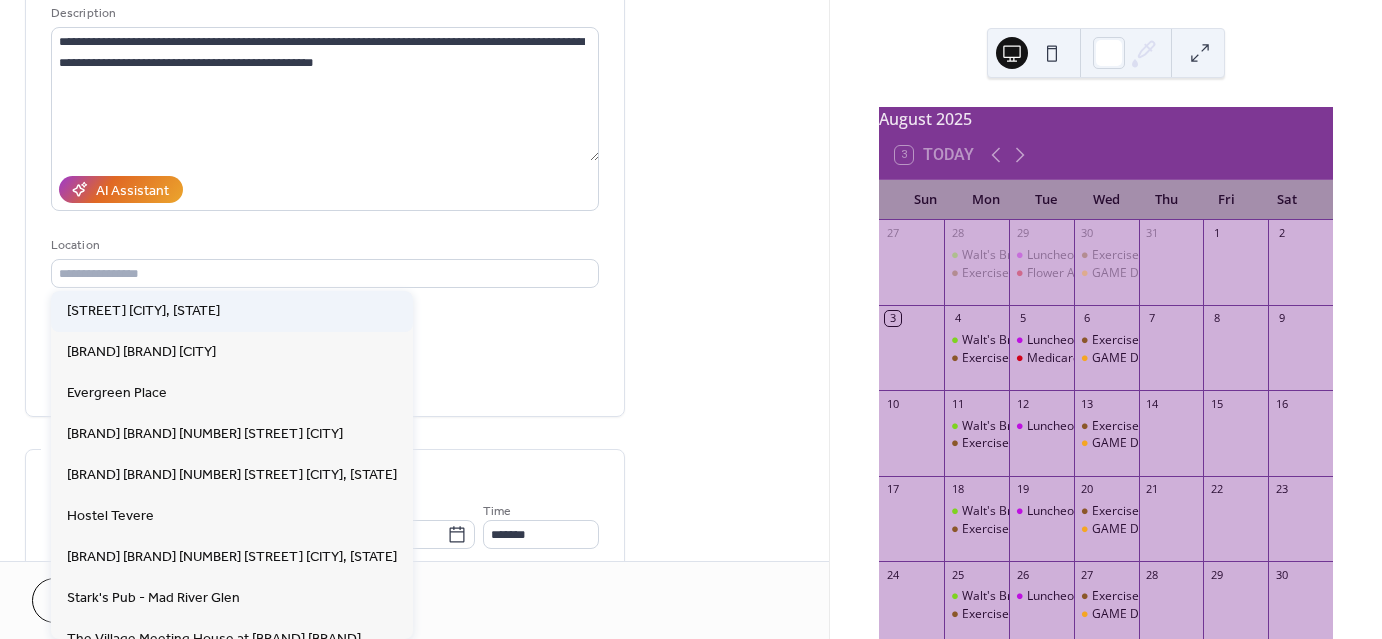 type on "**********" 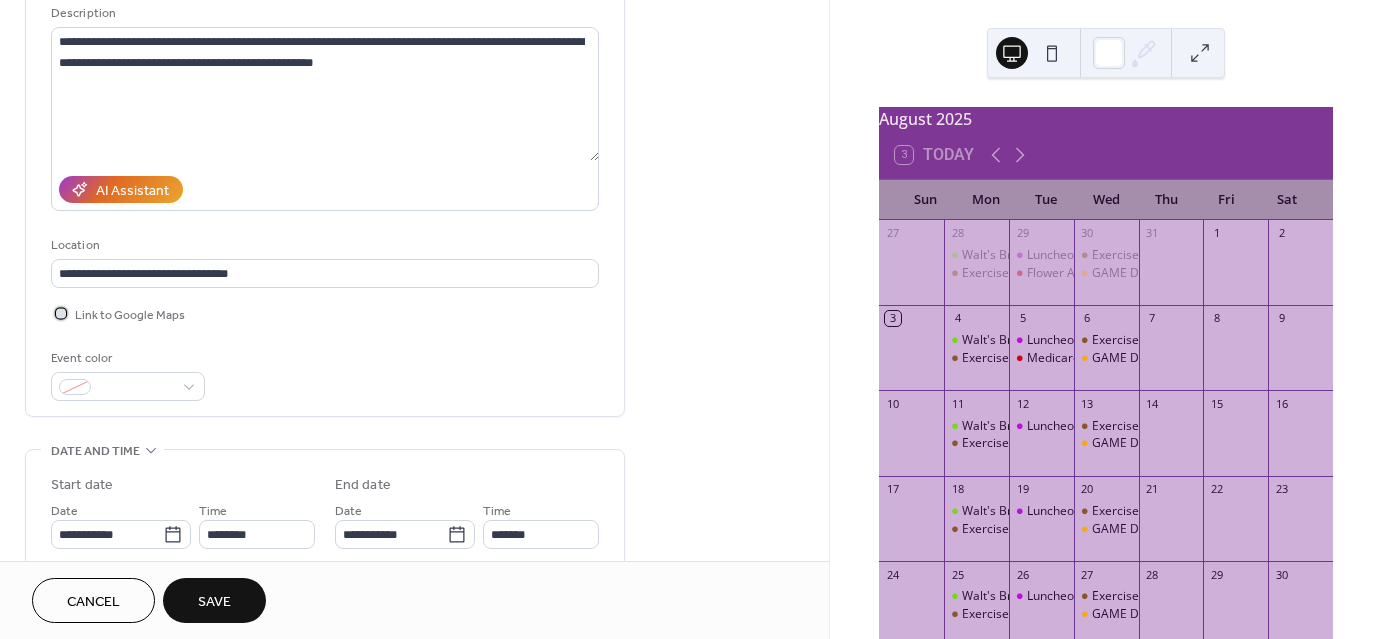 click at bounding box center [61, 313] 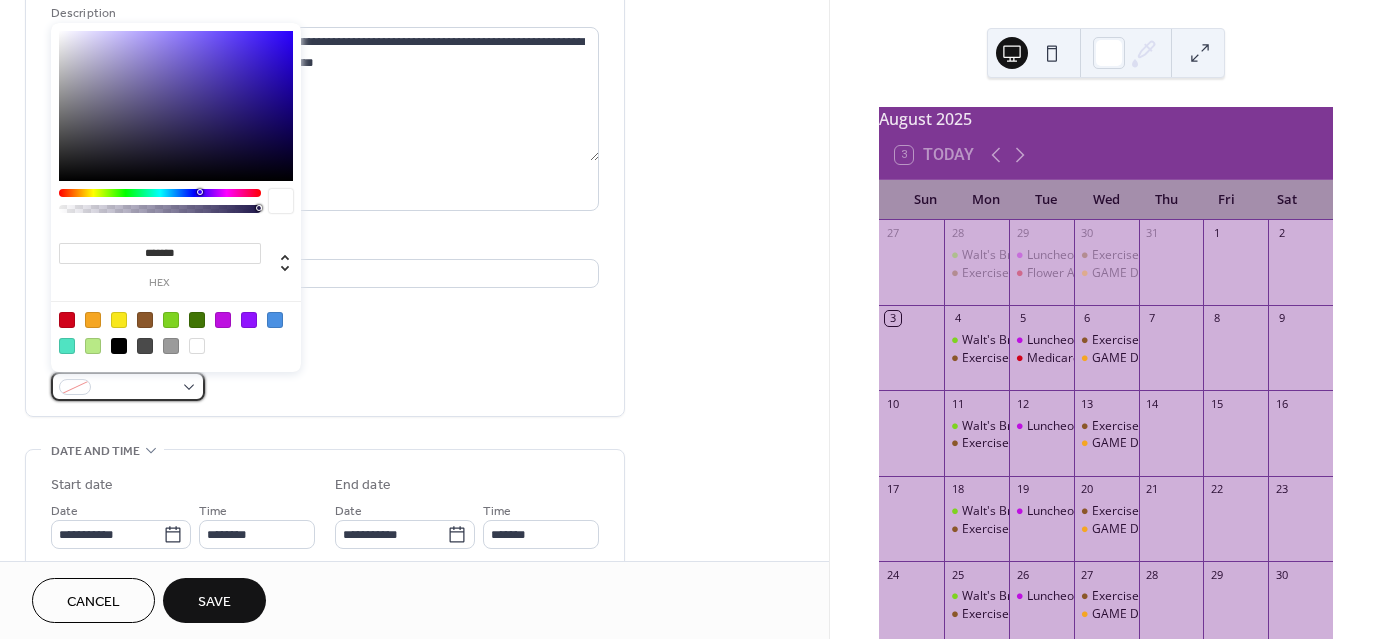 click at bounding box center [128, 386] 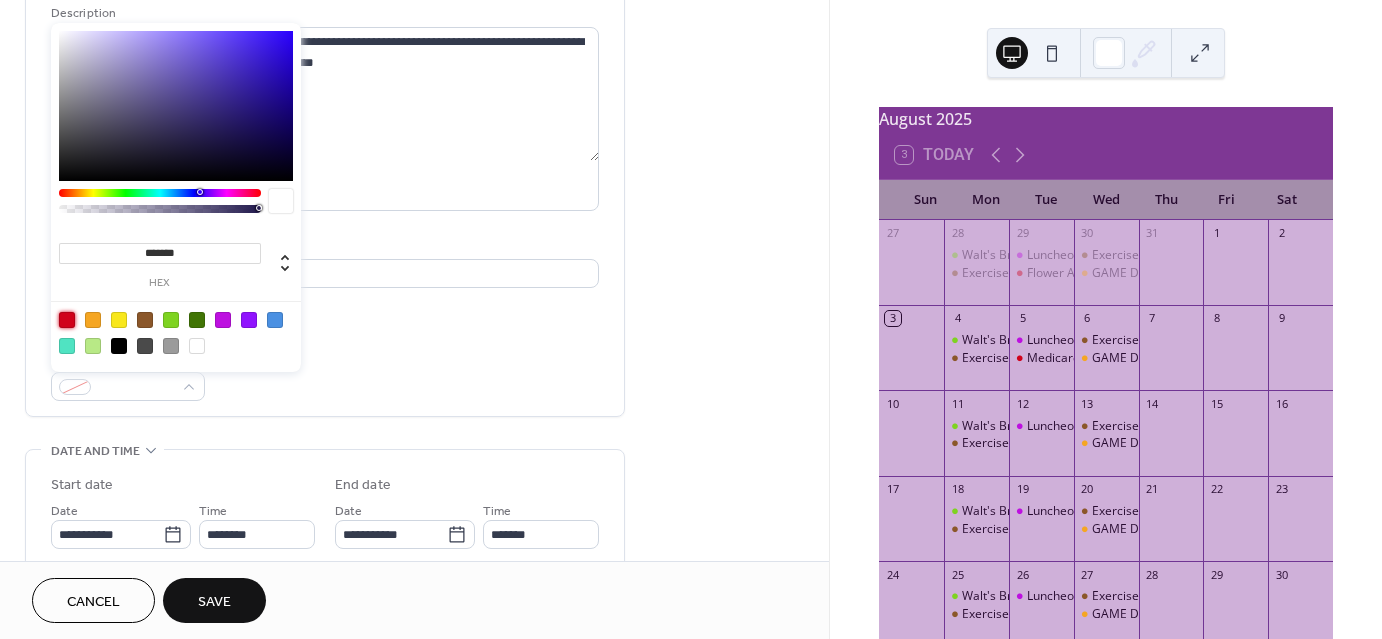 click at bounding box center [67, 320] 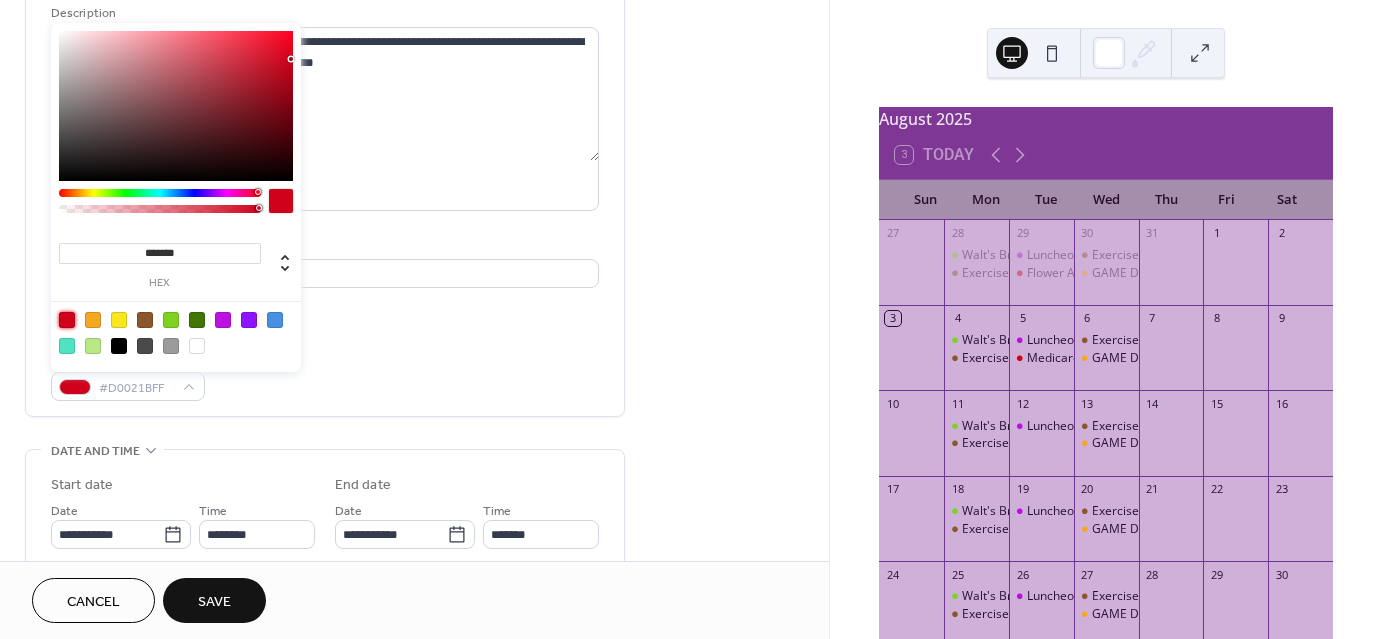 click on "**********" at bounding box center (414, 518) 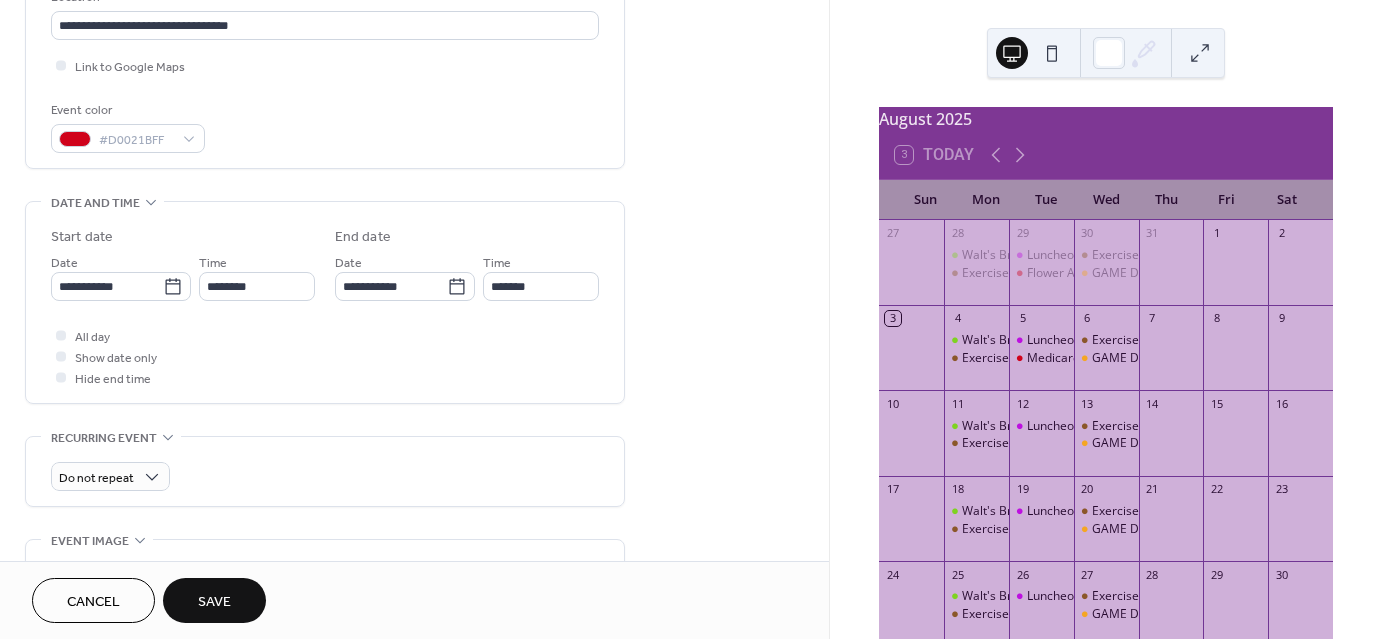 scroll, scrollTop: 518, scrollLeft: 0, axis: vertical 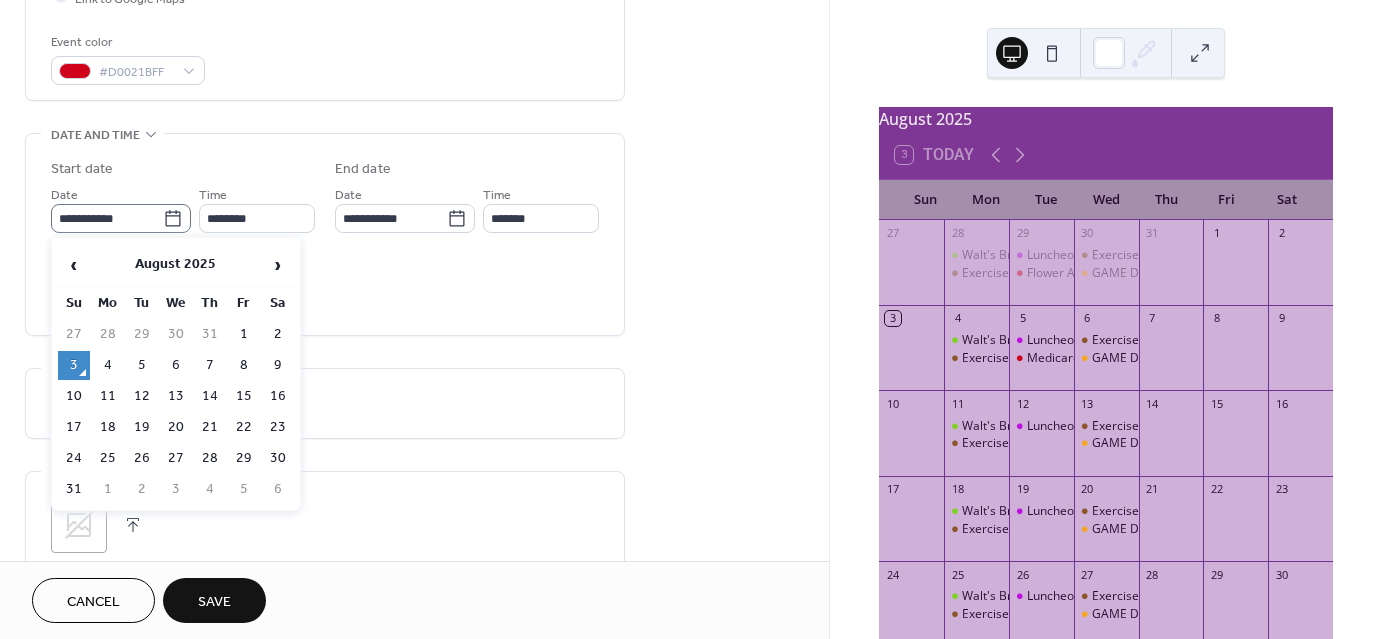 click on "**********" at bounding box center (121, 218) 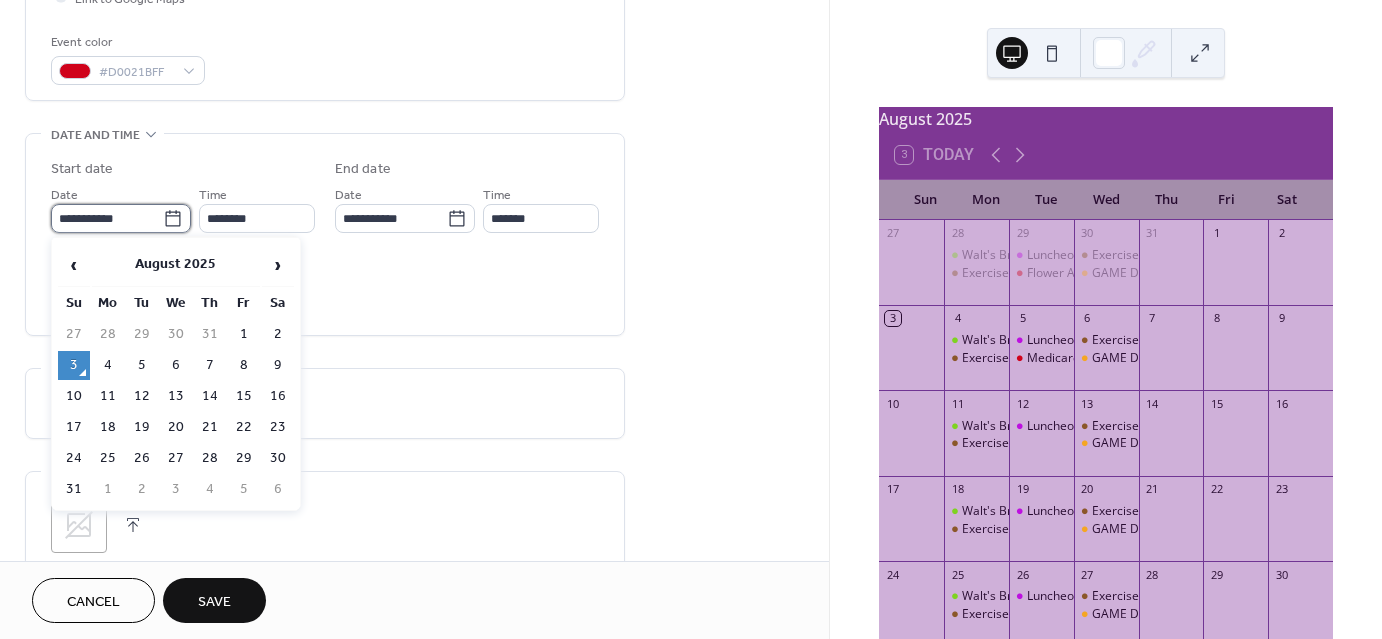 click on "**********" at bounding box center [107, 218] 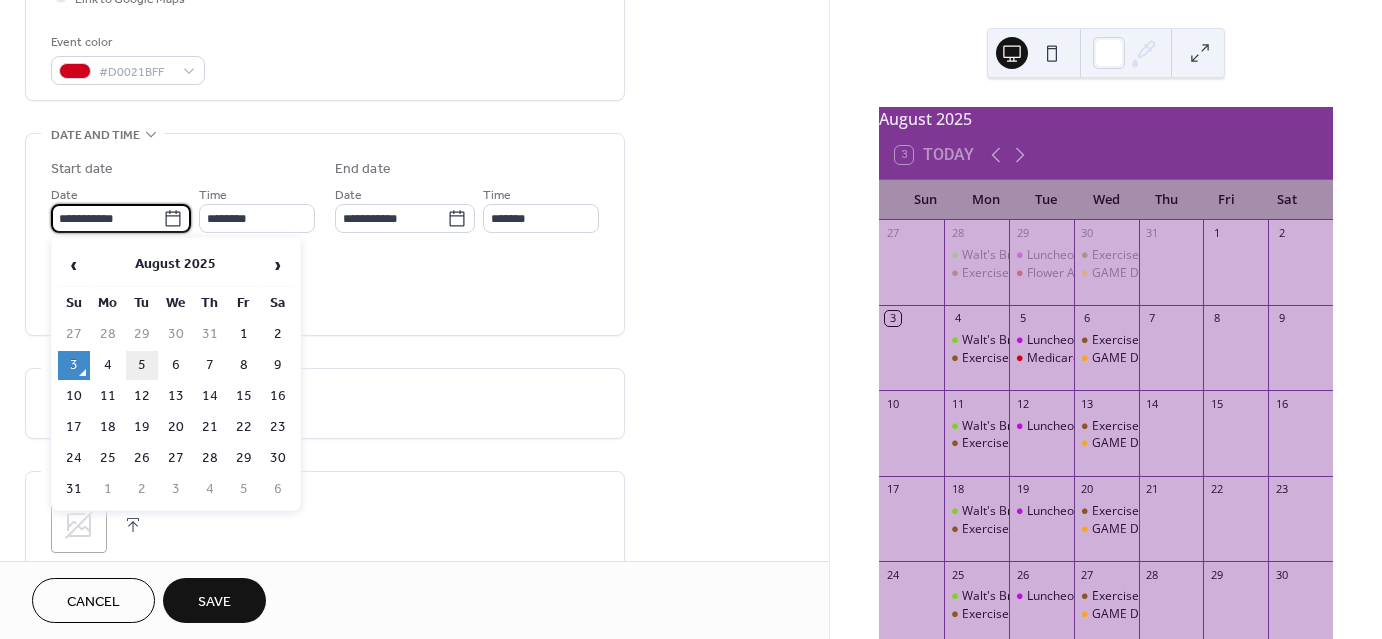 click on "5" at bounding box center (142, 365) 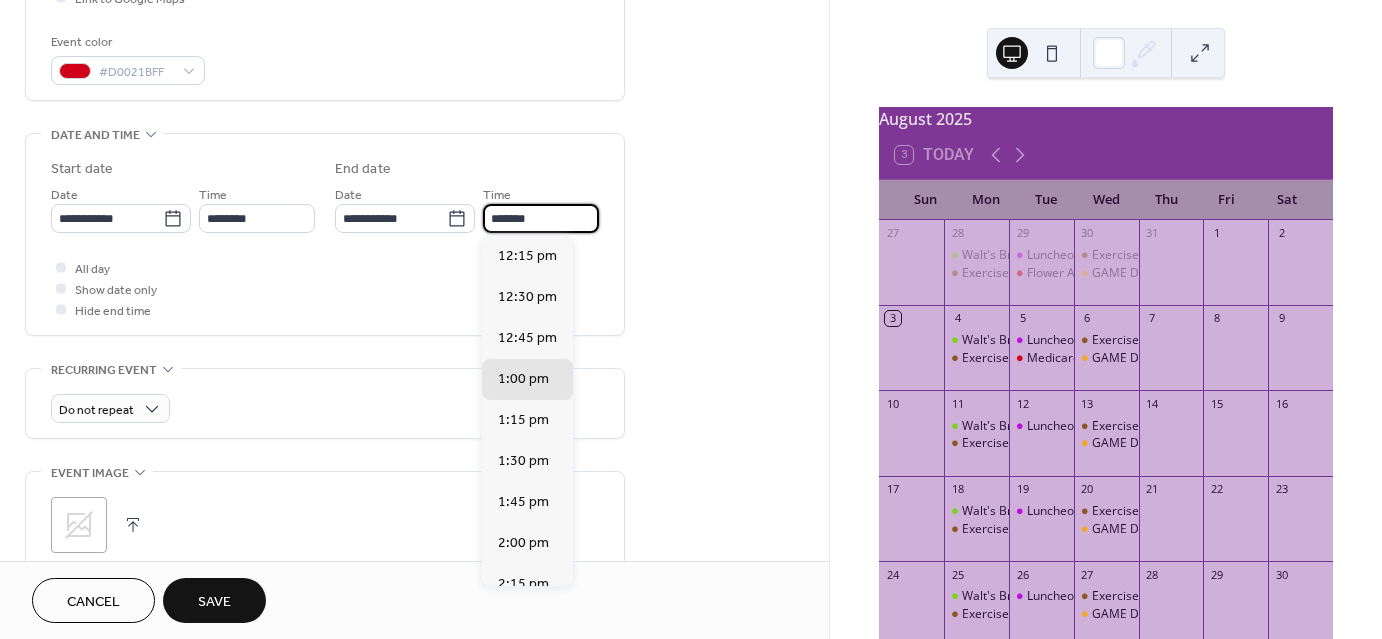 click on "*******" at bounding box center (541, 218) 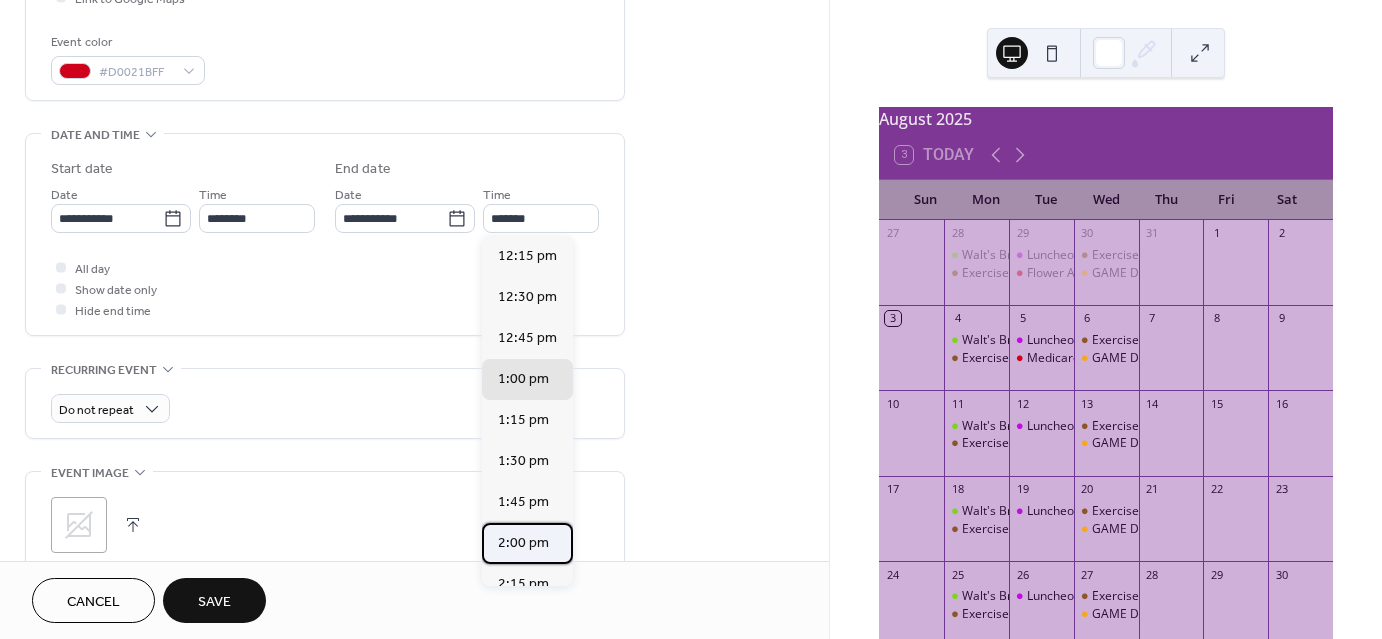 click on "2:00 pm" at bounding box center (523, 542) 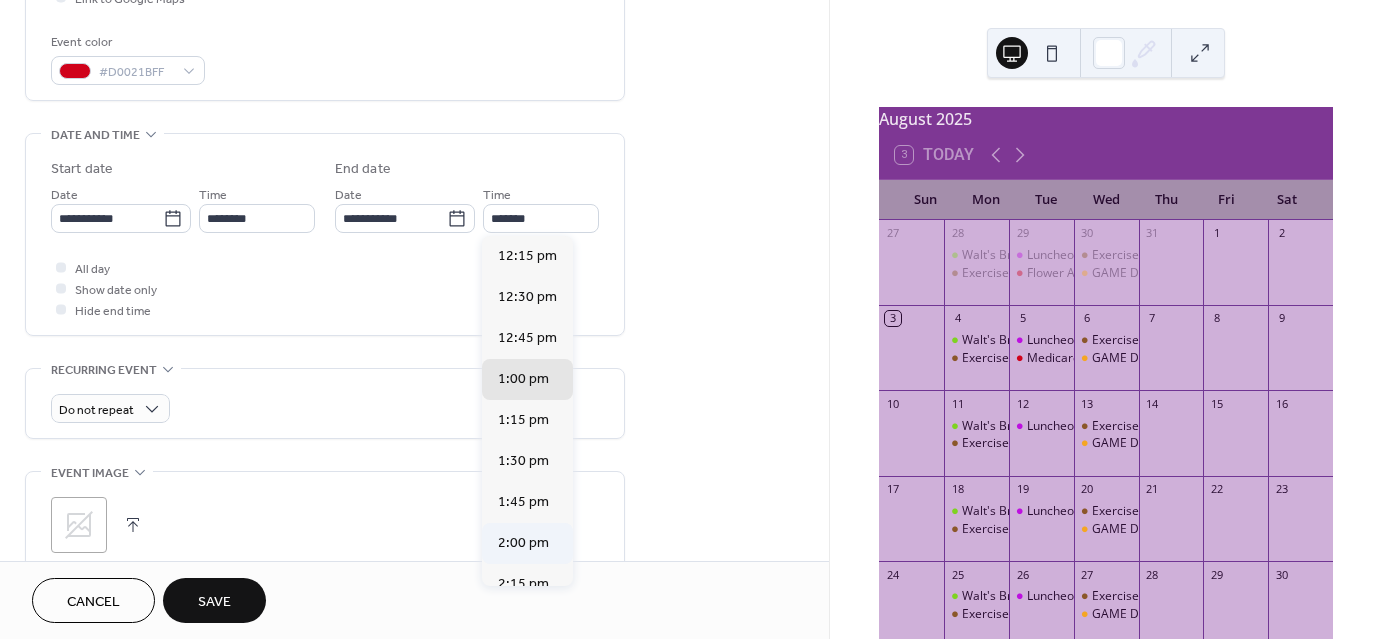 type on "*******" 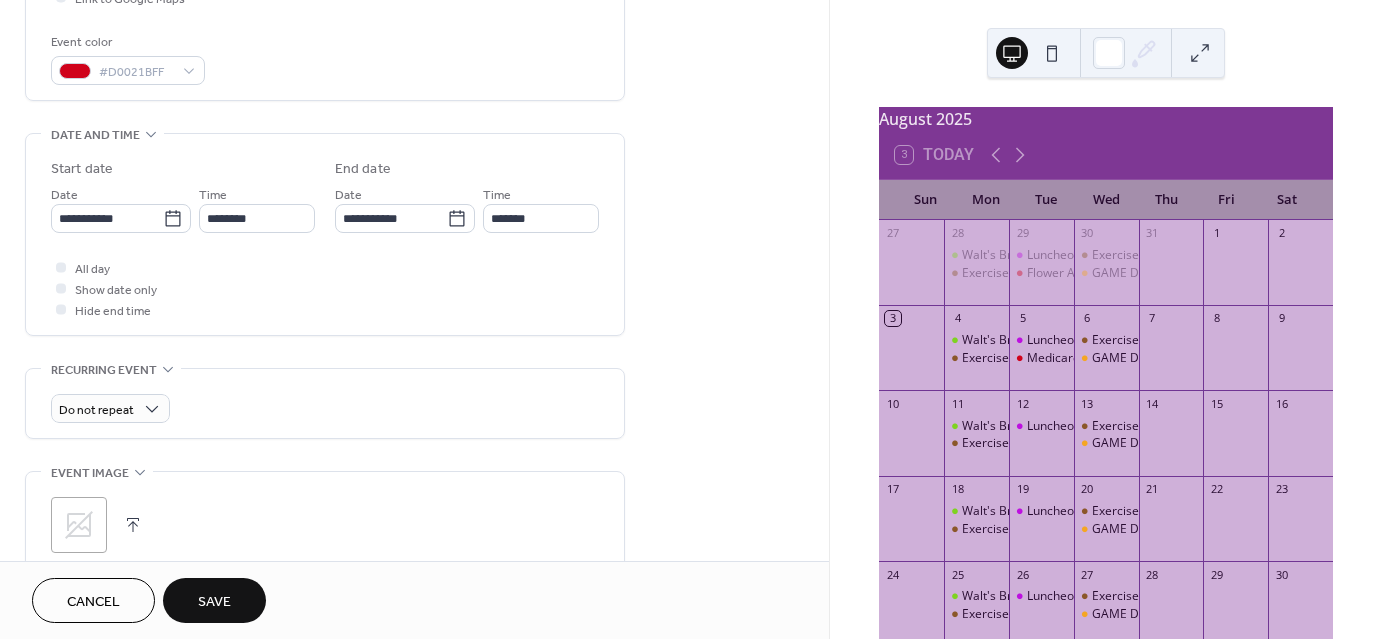 click on "**********" at bounding box center [414, 202] 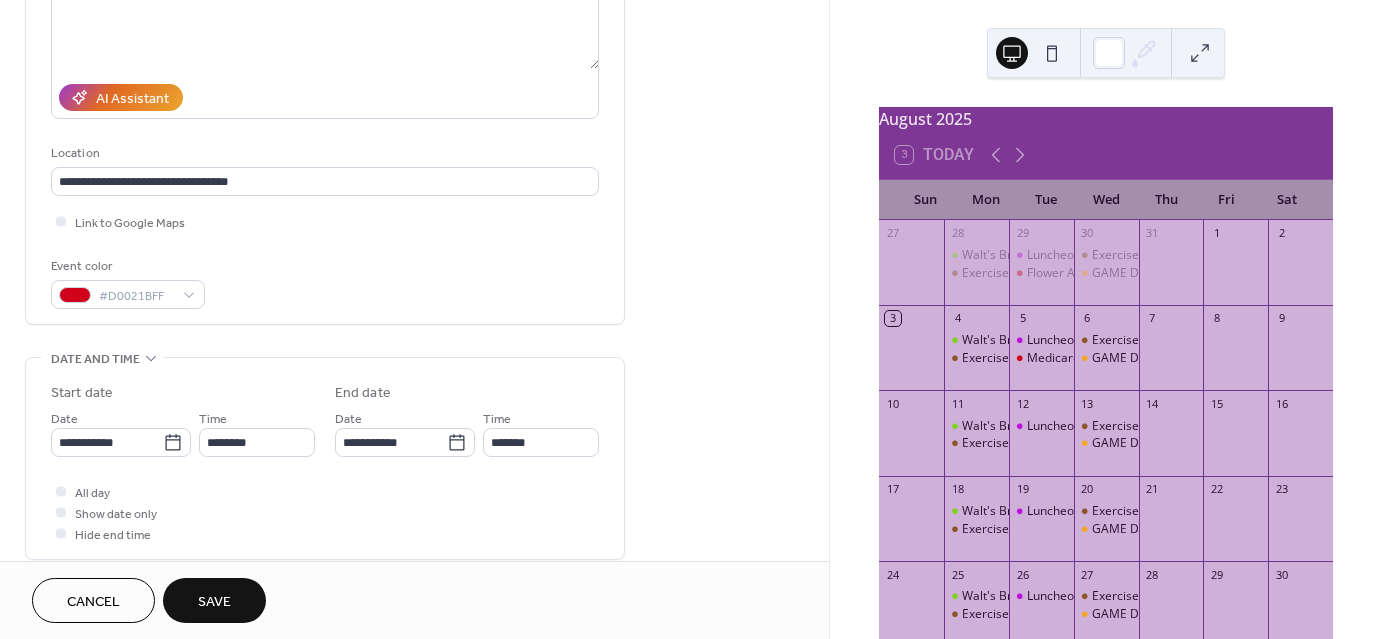 scroll, scrollTop: 266, scrollLeft: 0, axis: vertical 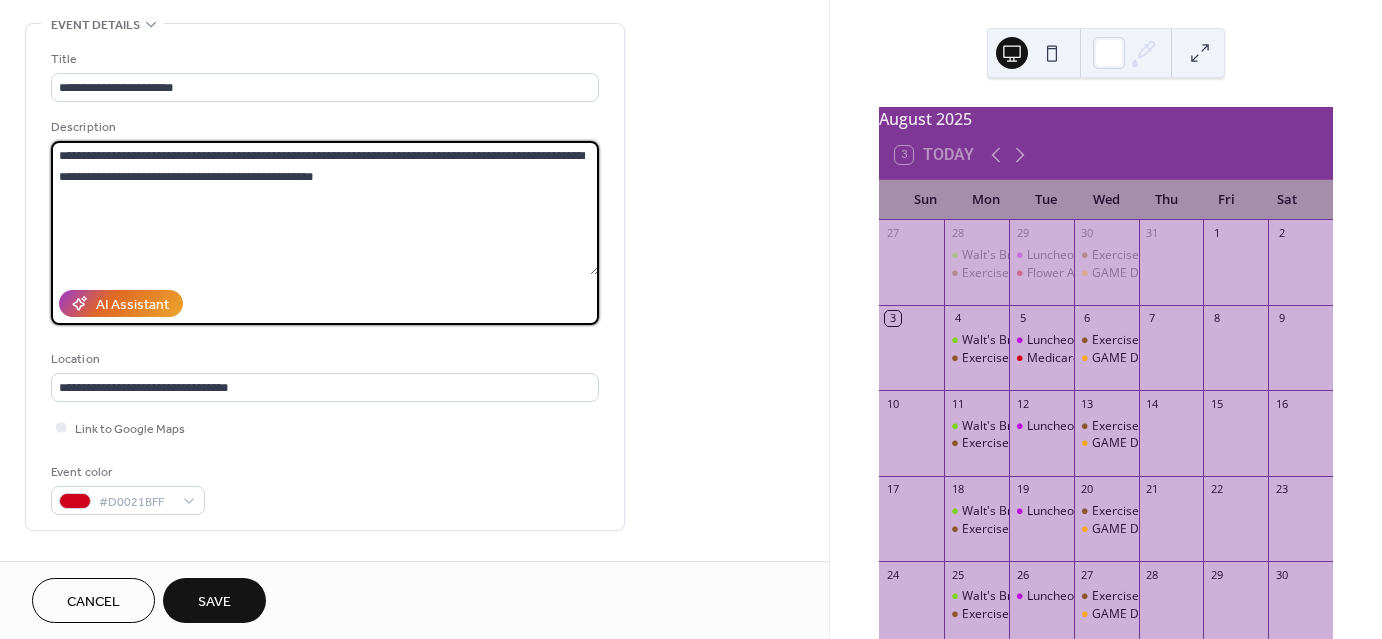 click on "**********" at bounding box center (325, 208) 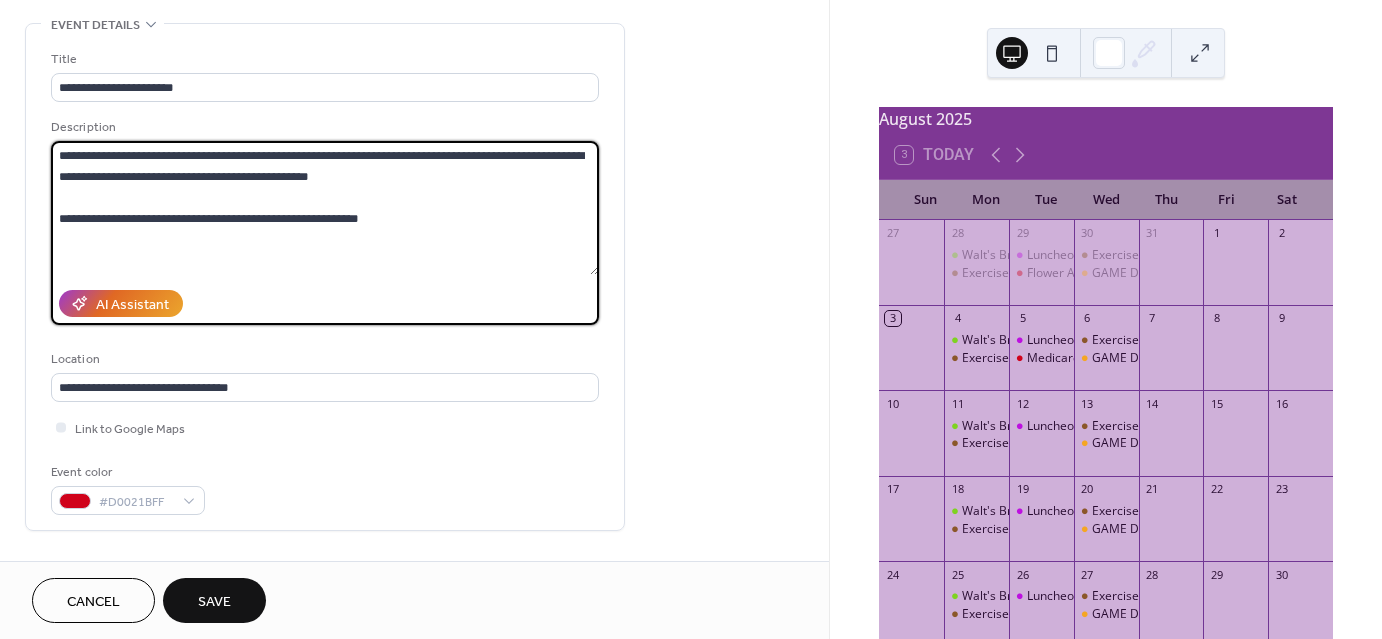 type on "**********" 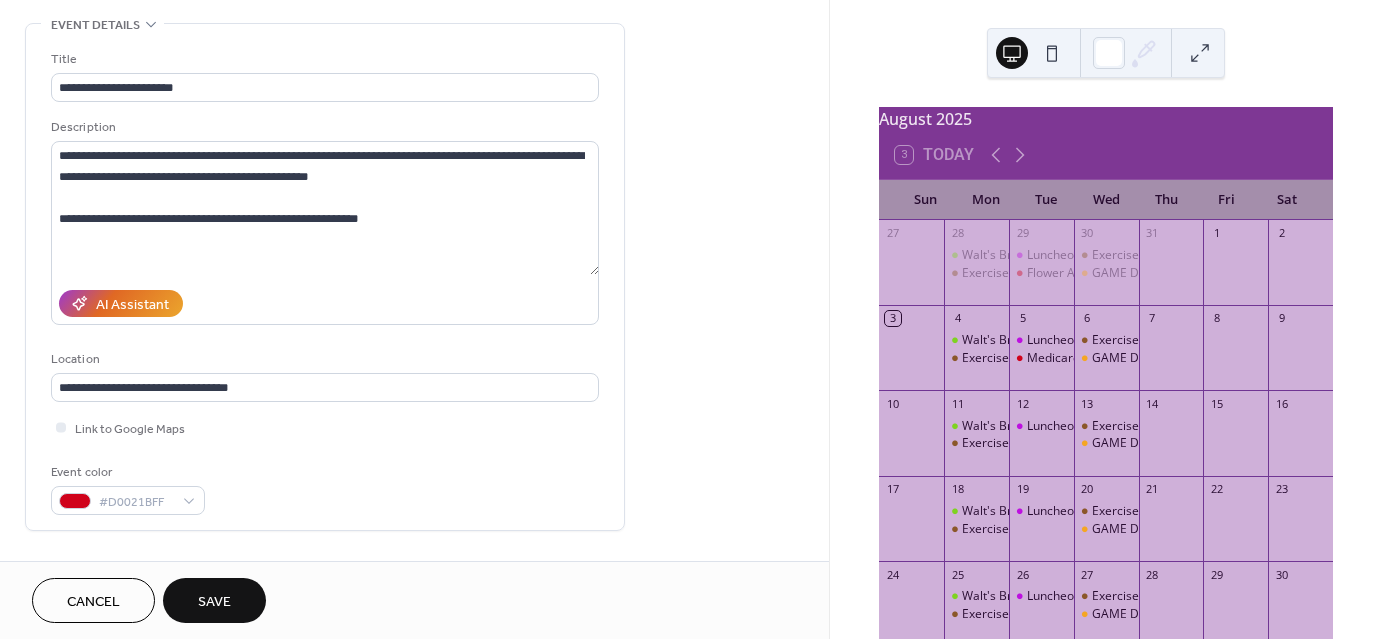 click on "Save" at bounding box center [214, 600] 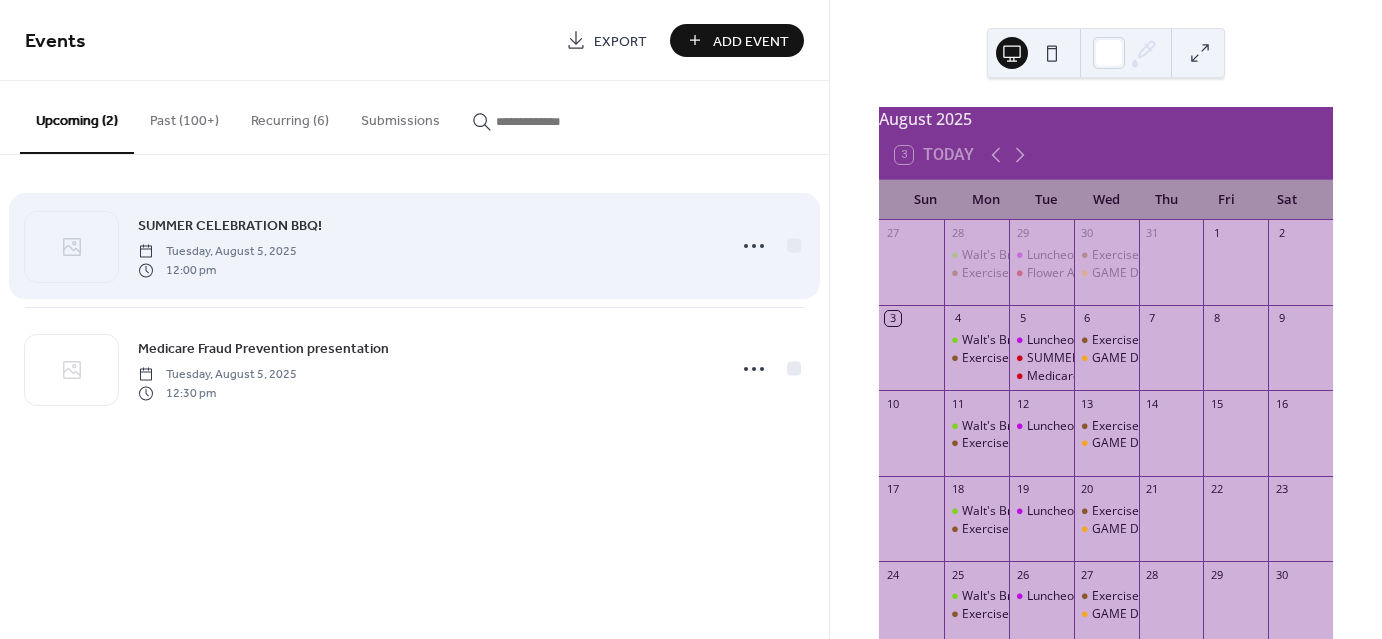 click on "SUMMER CELEBRATION BBQ! Tuesday, August [MONTH], [YEAR] [TIME] [AMPM]" at bounding box center [426, 246] 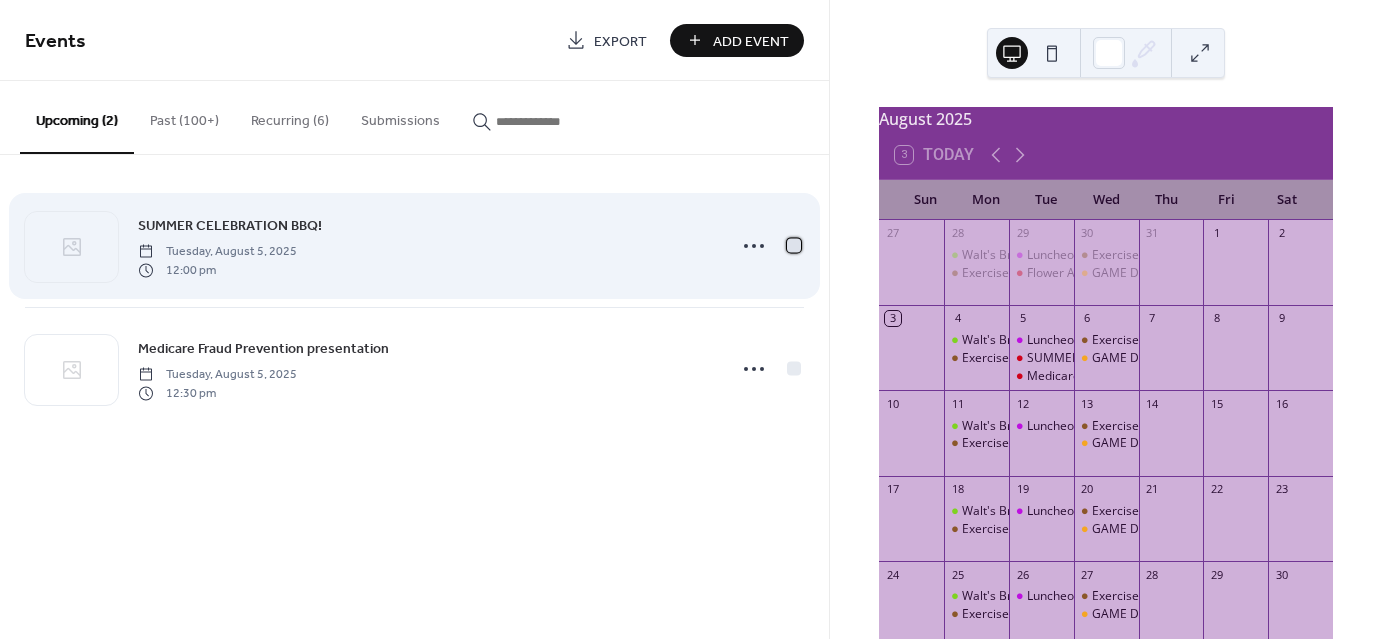 click at bounding box center (794, 245) 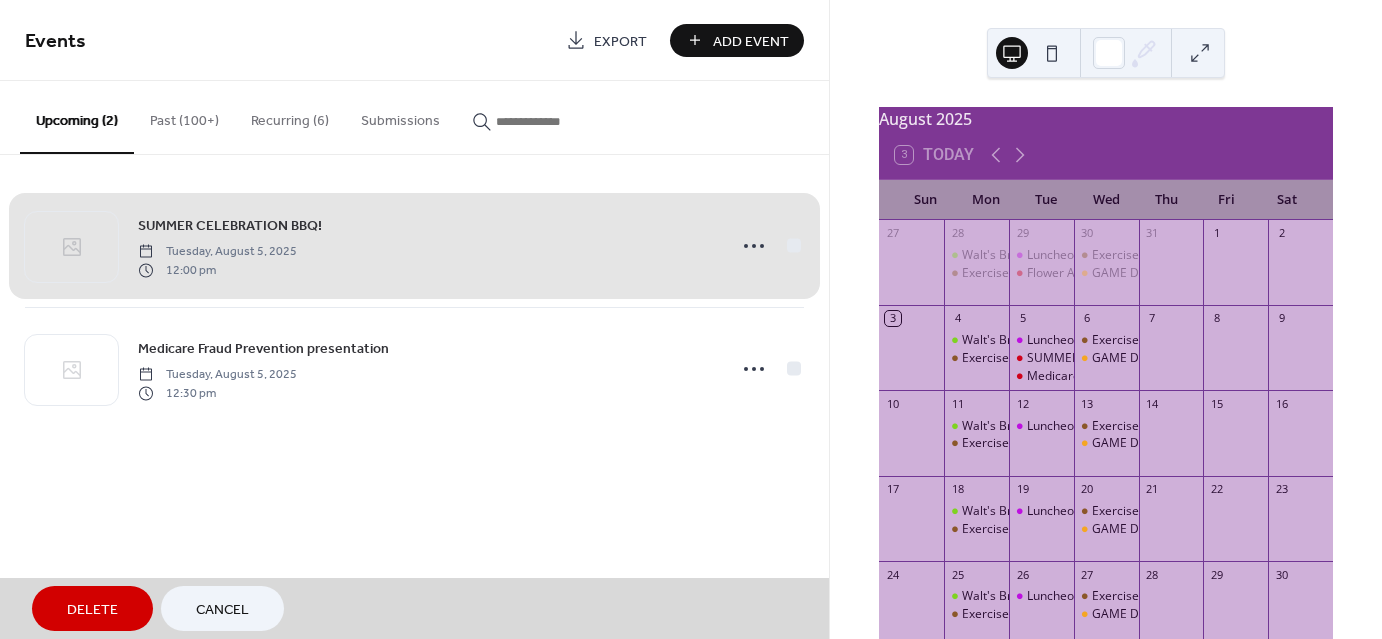 click on "SUMMER CELEBRATION BBQ! Tuesday, August [MONTH], [YEAR] [TIME] [AMPM]" at bounding box center (414, 246) 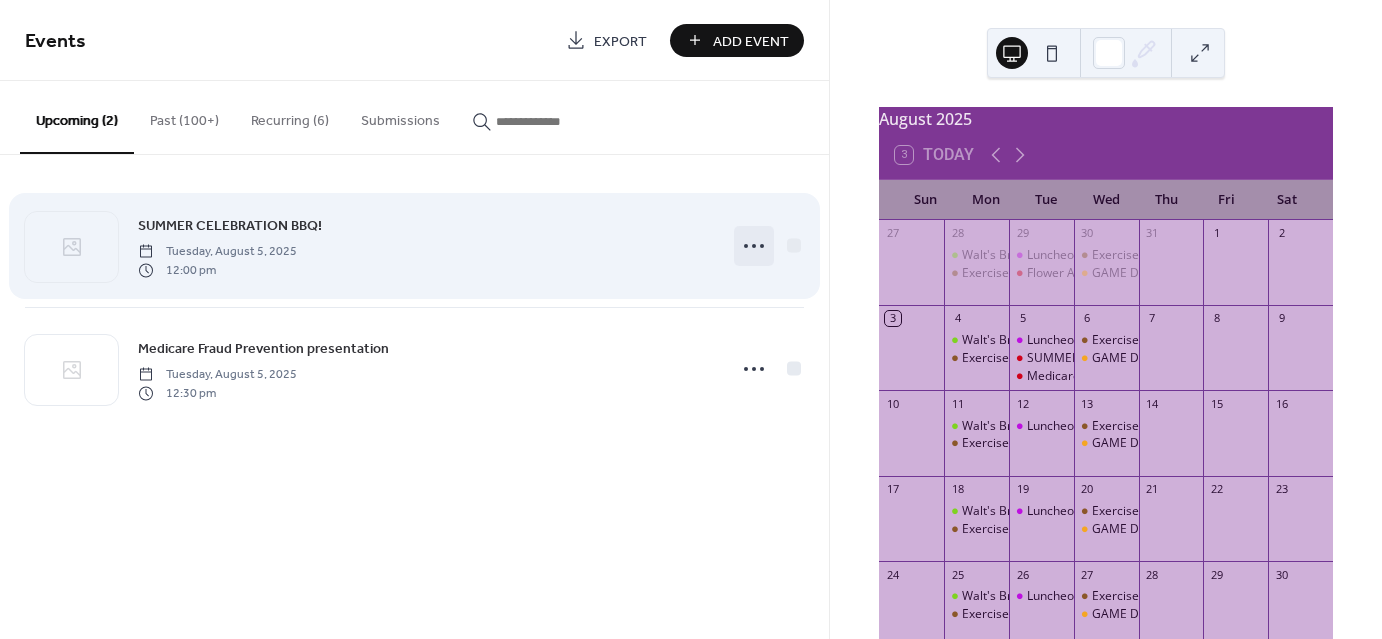 click 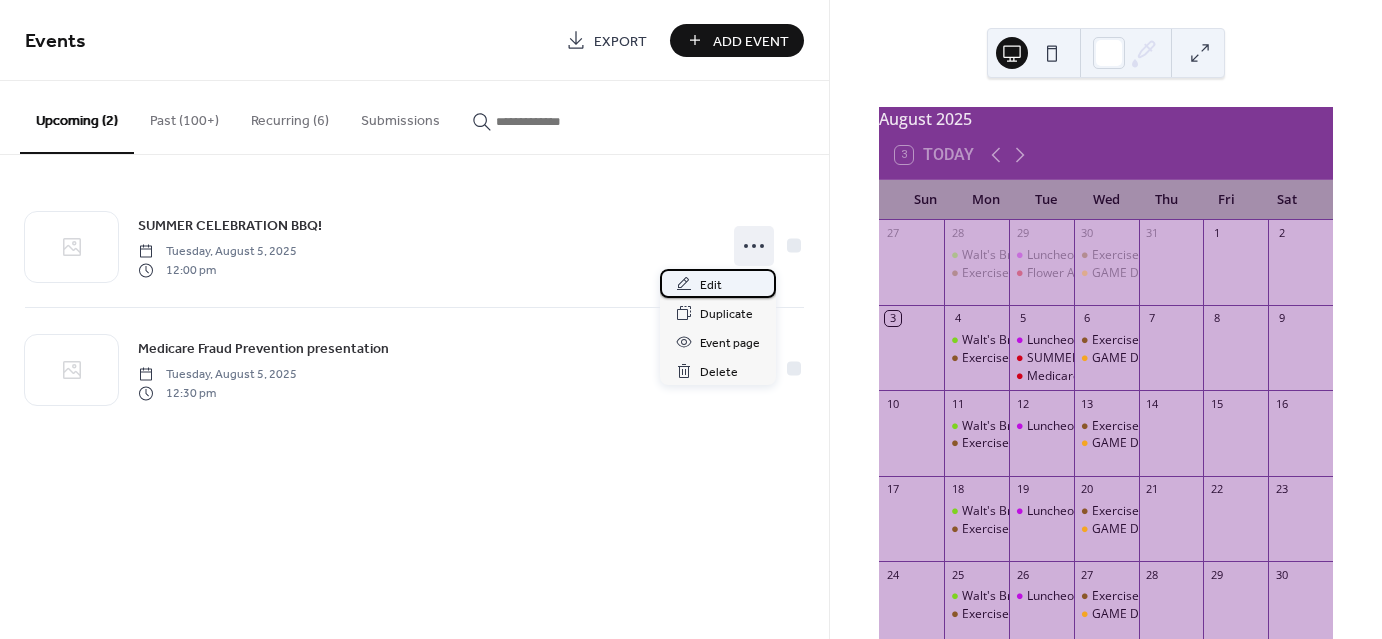 click on "Edit" at bounding box center [711, 285] 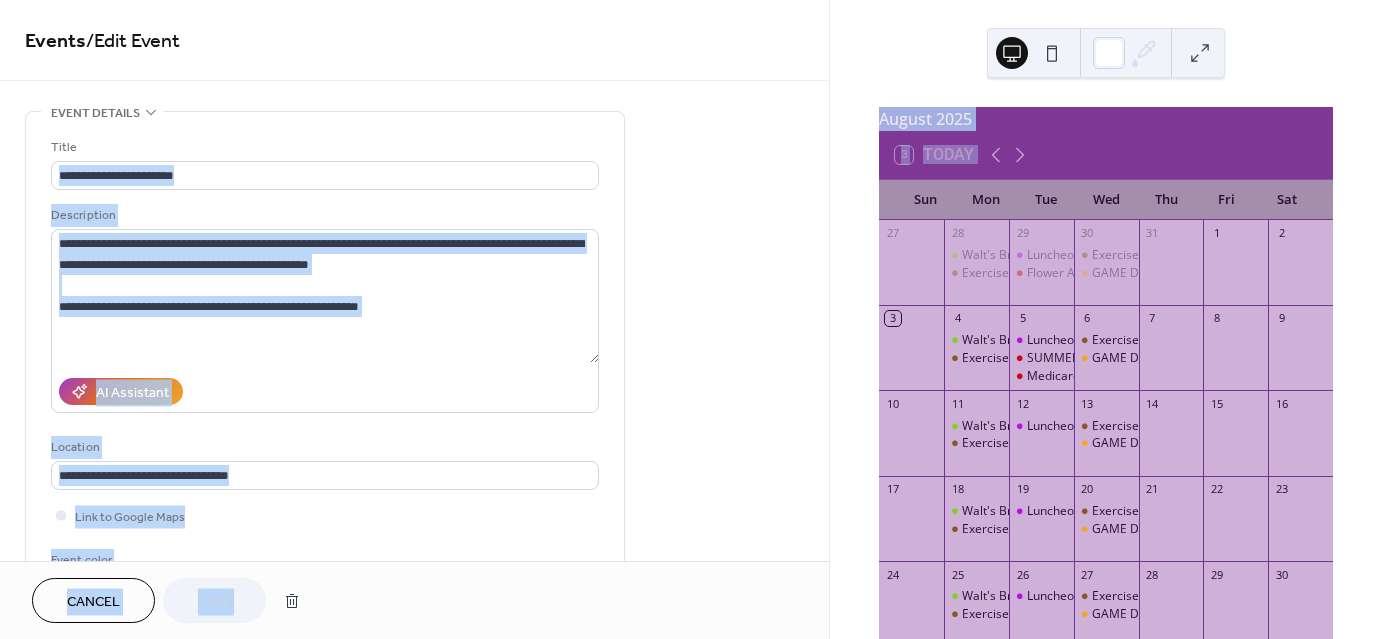 click on "**********" at bounding box center [691, 319] 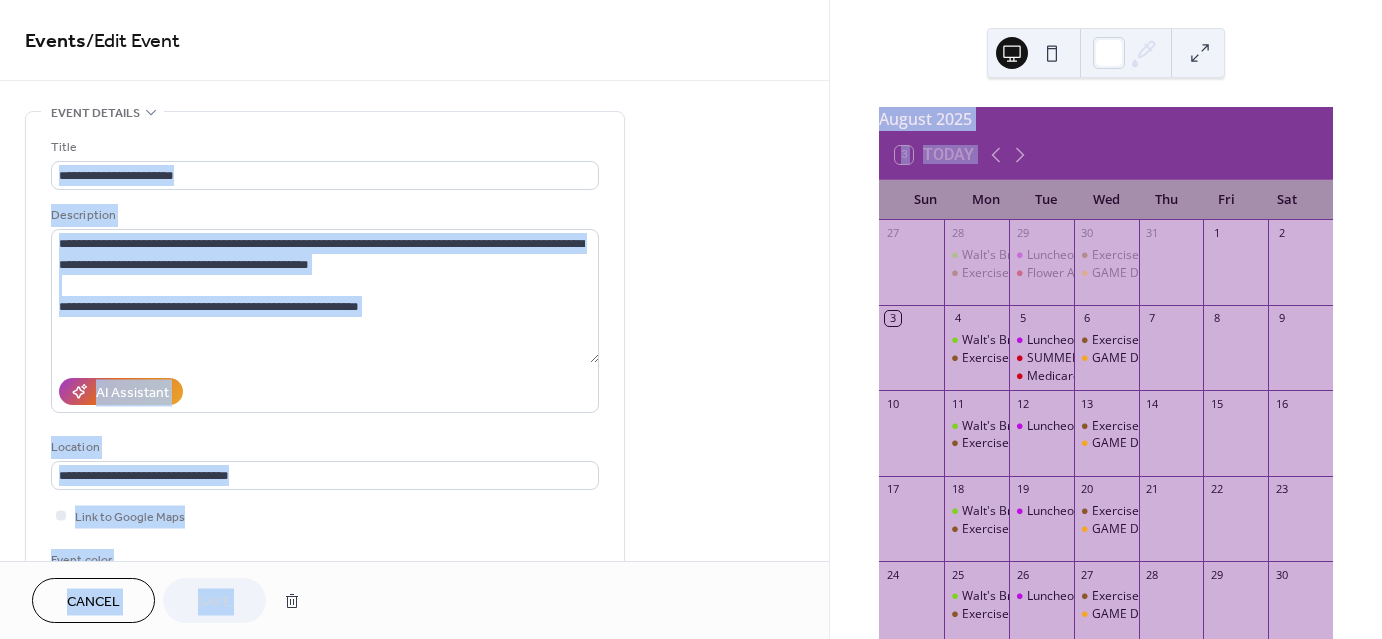 click on "Walt's Breakfast Exercise Program  12 Luncheon 13 Exercise Program GAME DAY 14 15 16 17 18 Walt's Breakfast Exercise Program  19 Luncheon 20 Exercise Program GAME DAY 21 22 23 24 25 Walt's Breakfast Exercise Program  26 Luncheon 27 Exercise Program GAME DAY 28 29 30 31 1 Walt's Breakfast Exercise Program  2 Luncheon 3 Exercise Program GAME DAY 4 5 6" at bounding box center [1106, 319] 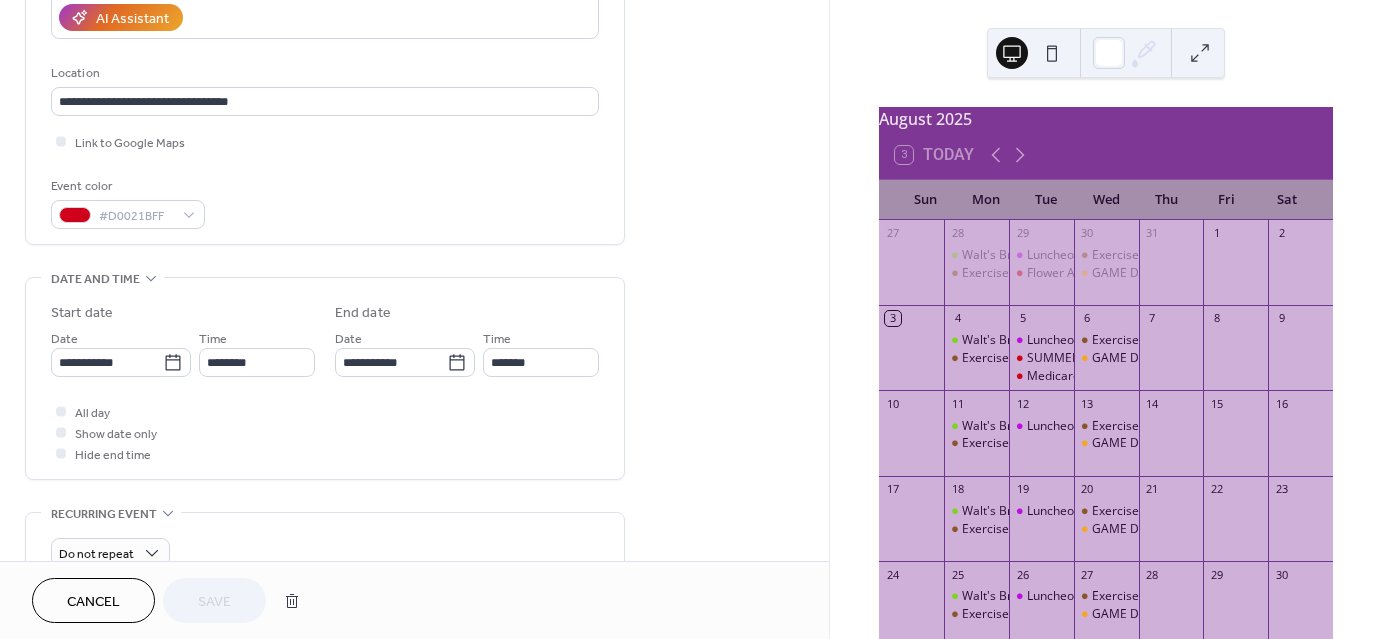scroll, scrollTop: 392, scrollLeft: 0, axis: vertical 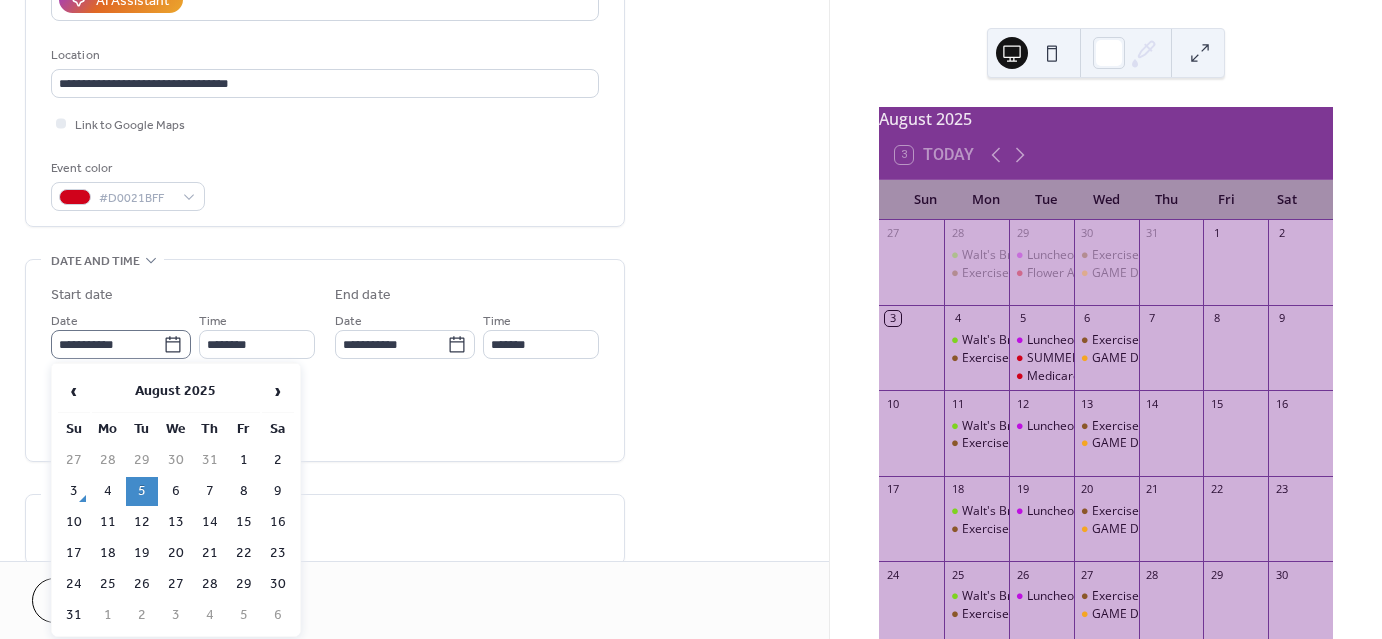 click 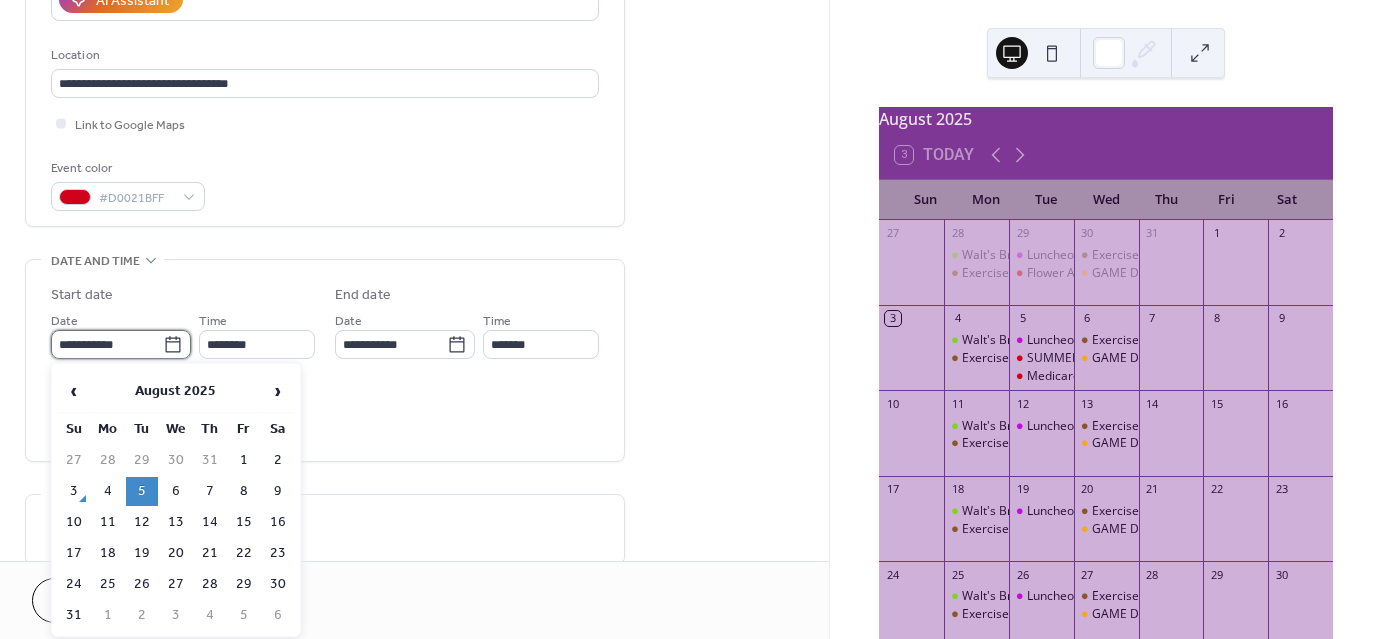 click on "**********" at bounding box center [107, 344] 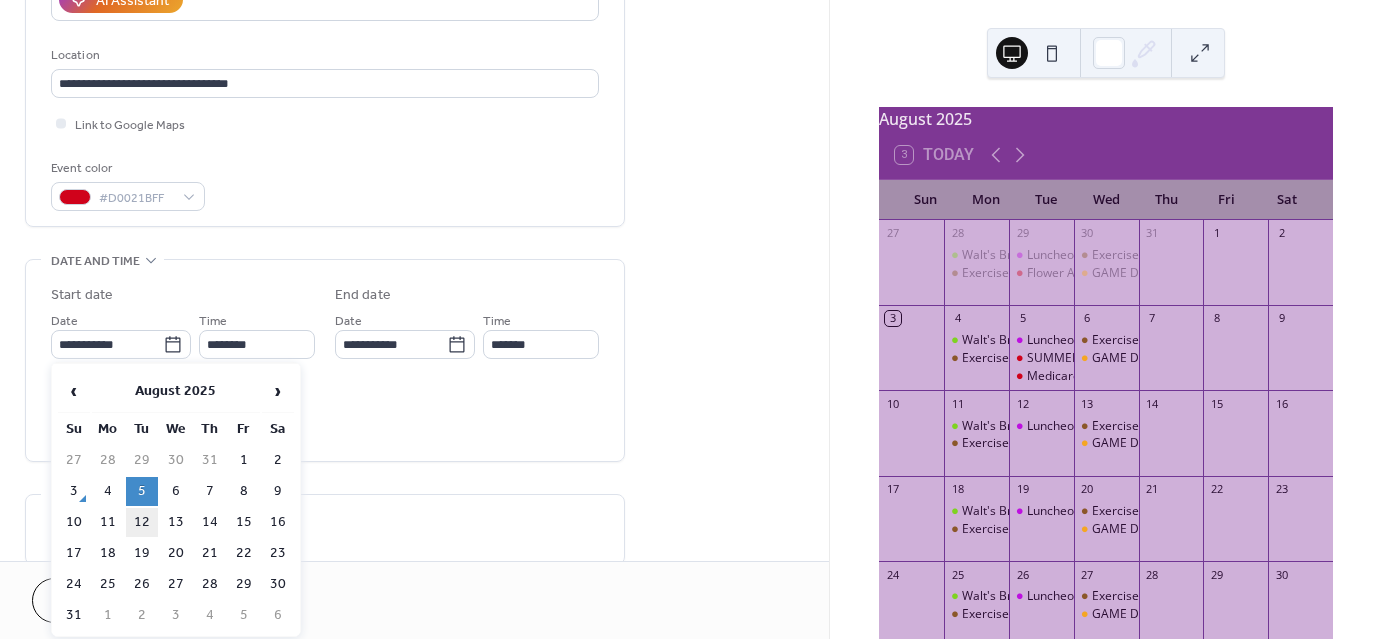 click on "12" at bounding box center [142, 522] 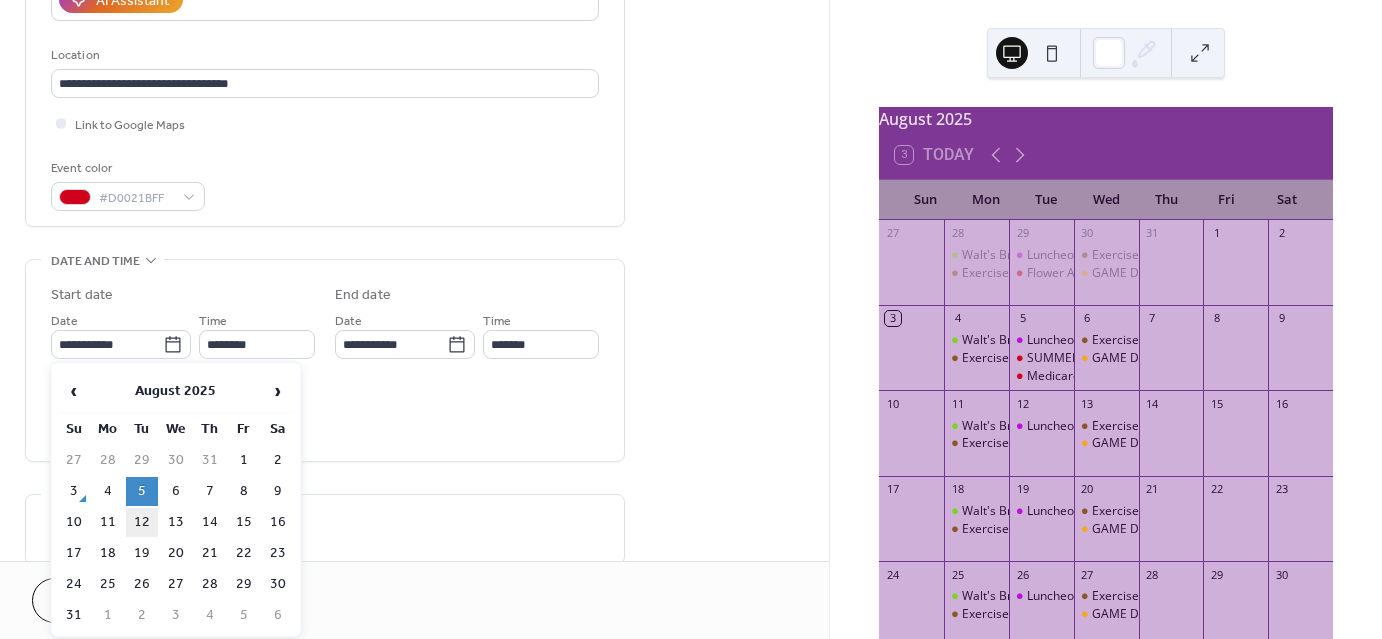 type on "**********" 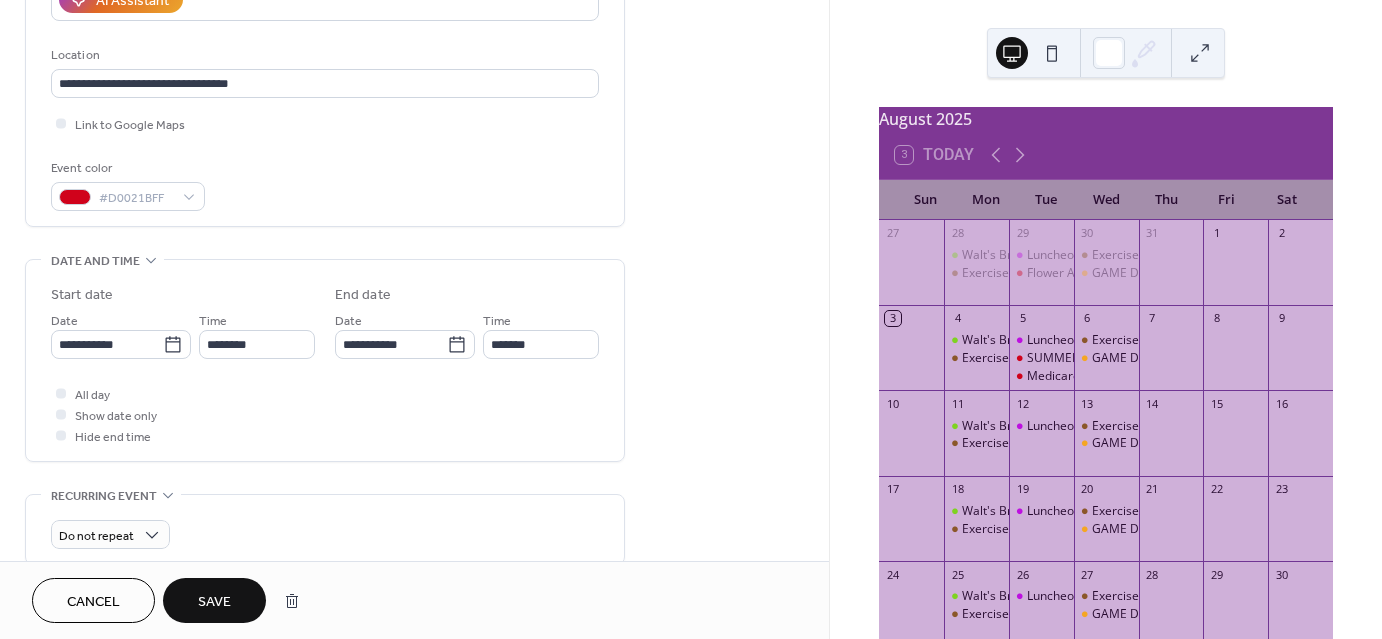 click on "Save" at bounding box center [214, 602] 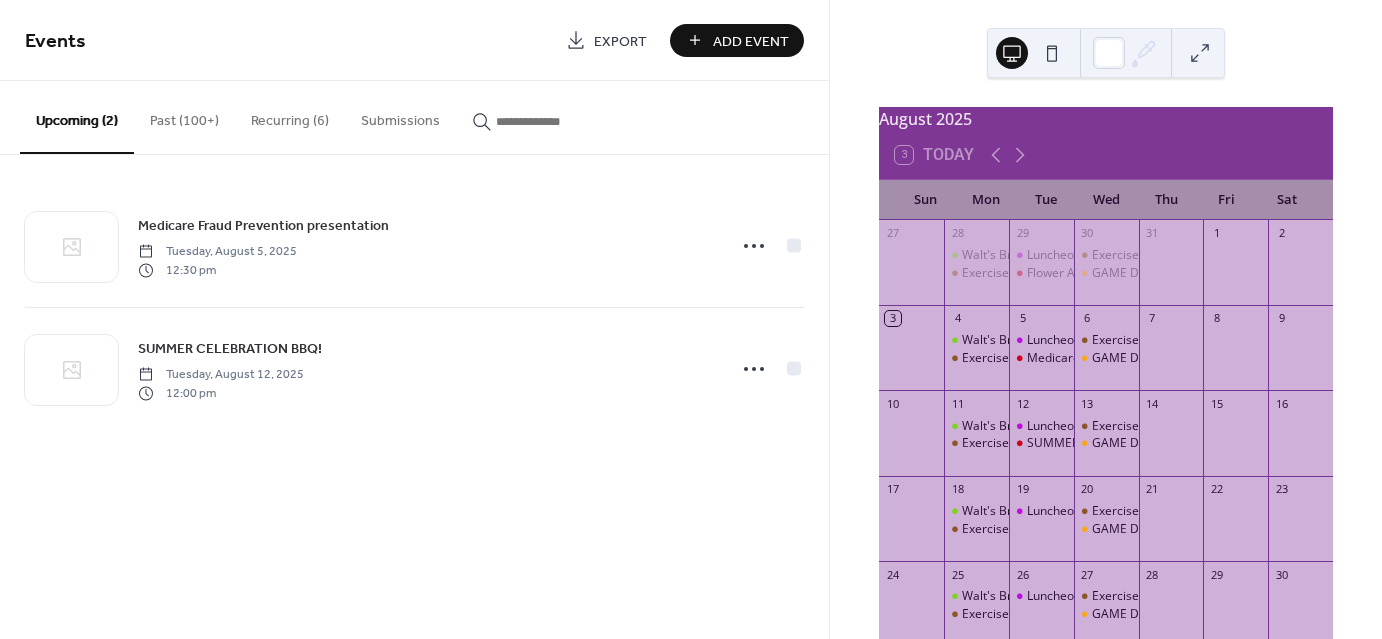 click on "Add Event" at bounding box center [751, 41] 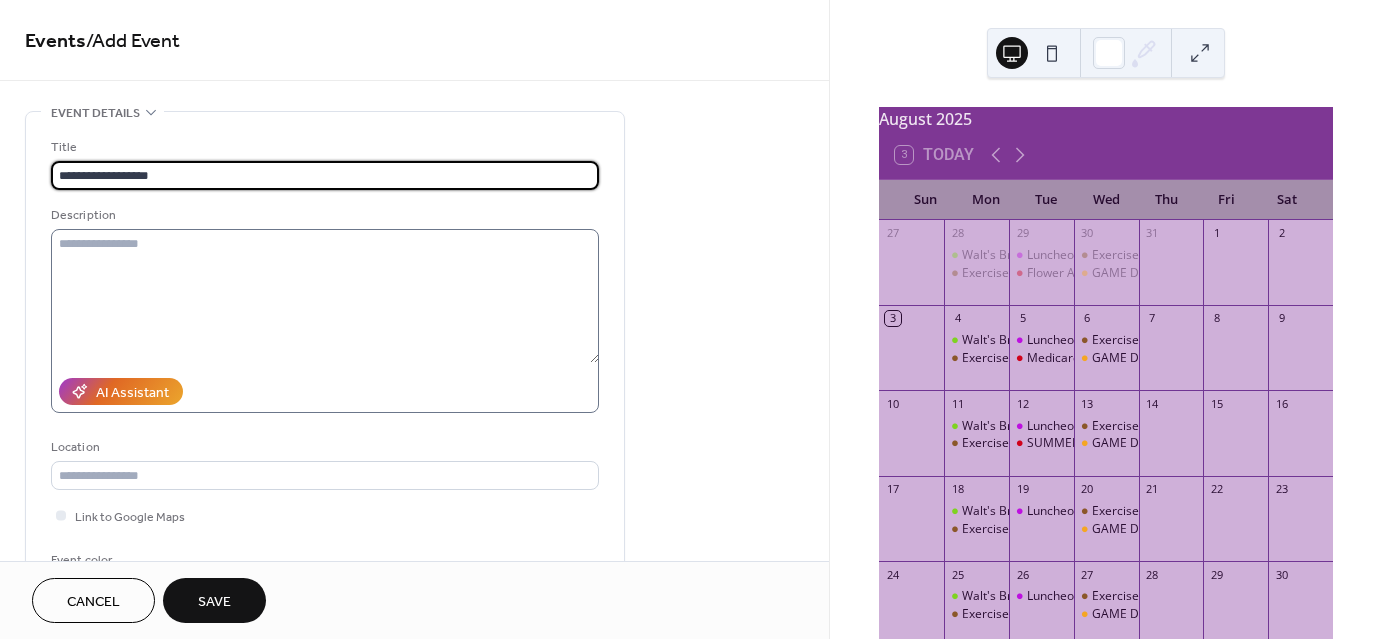 type on "**********" 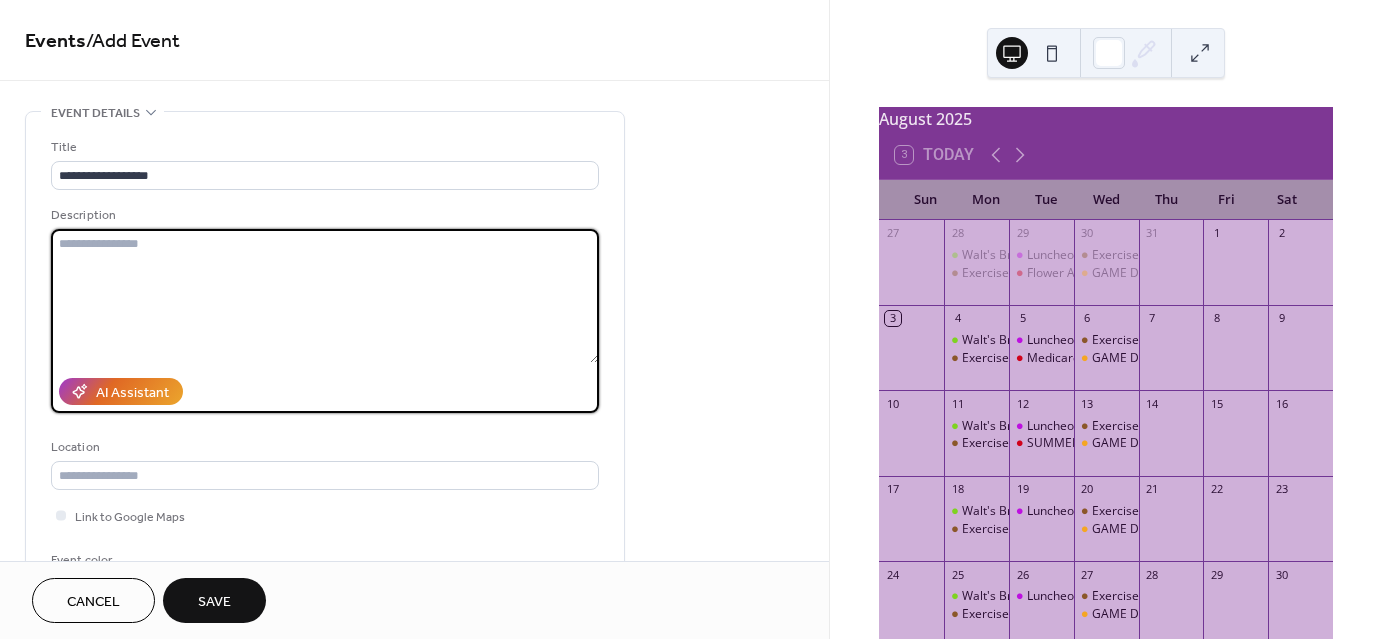 click at bounding box center (325, 296) 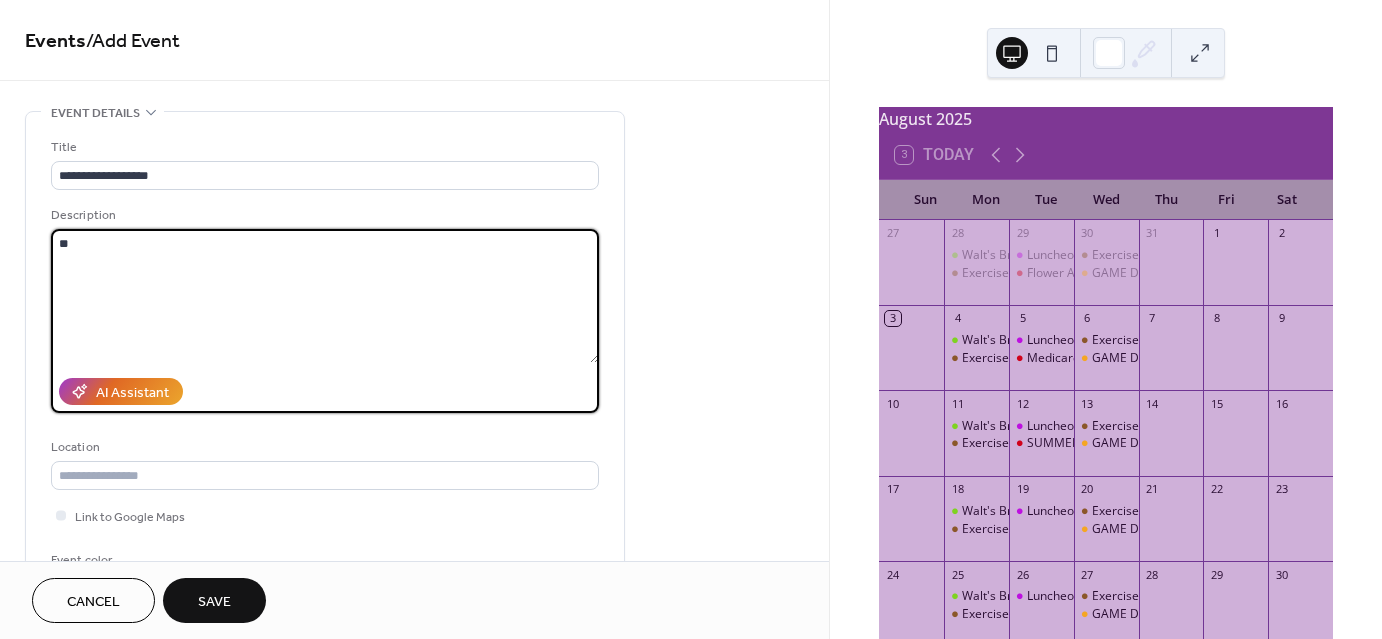 scroll, scrollTop: 8, scrollLeft: 0, axis: vertical 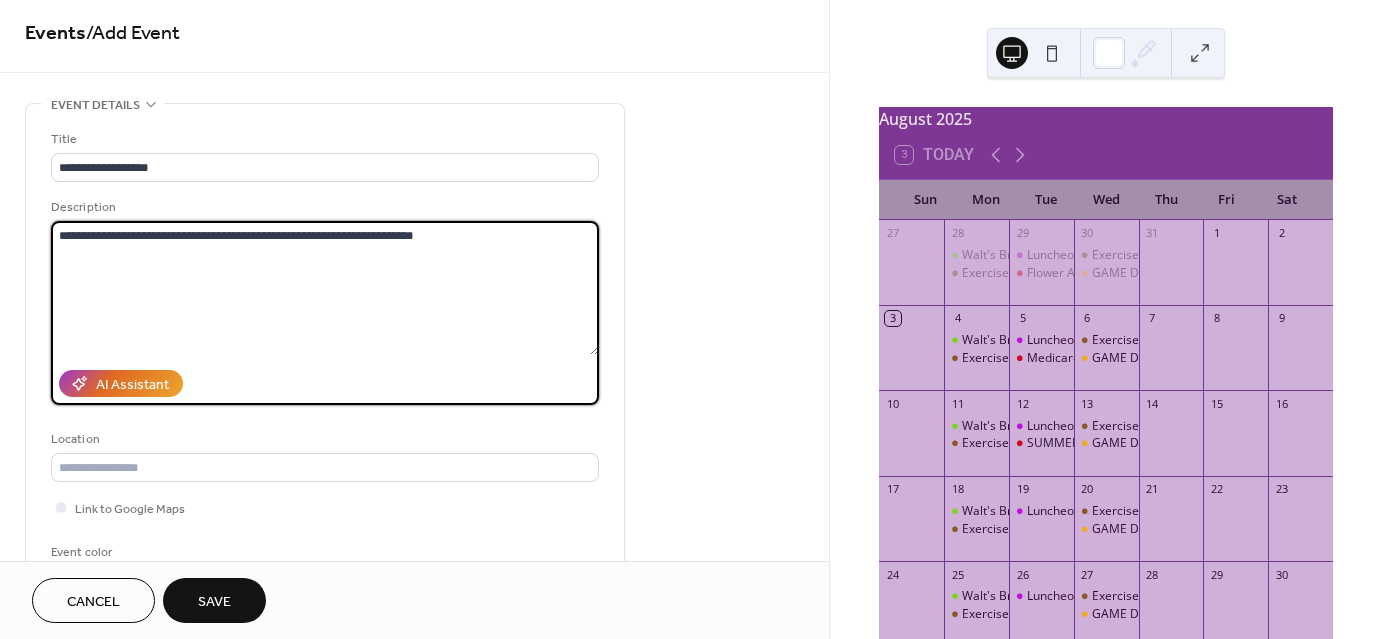 click on "**********" at bounding box center [325, 288] 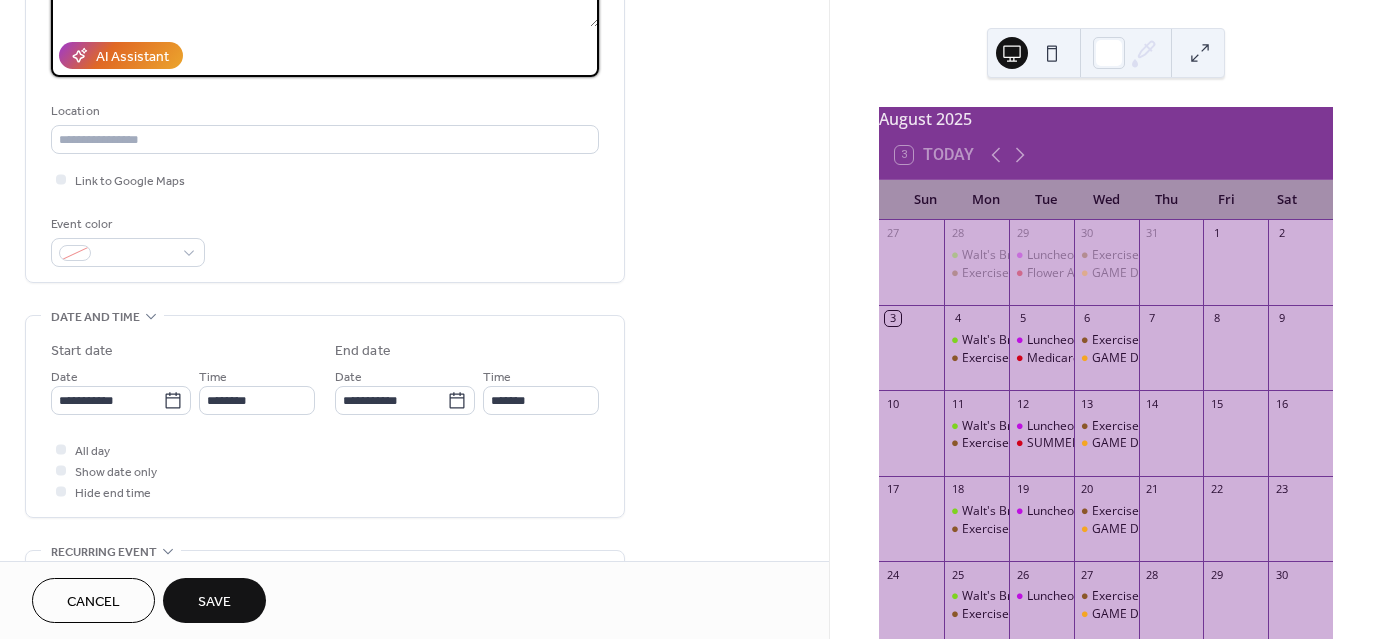 scroll, scrollTop: 361, scrollLeft: 0, axis: vertical 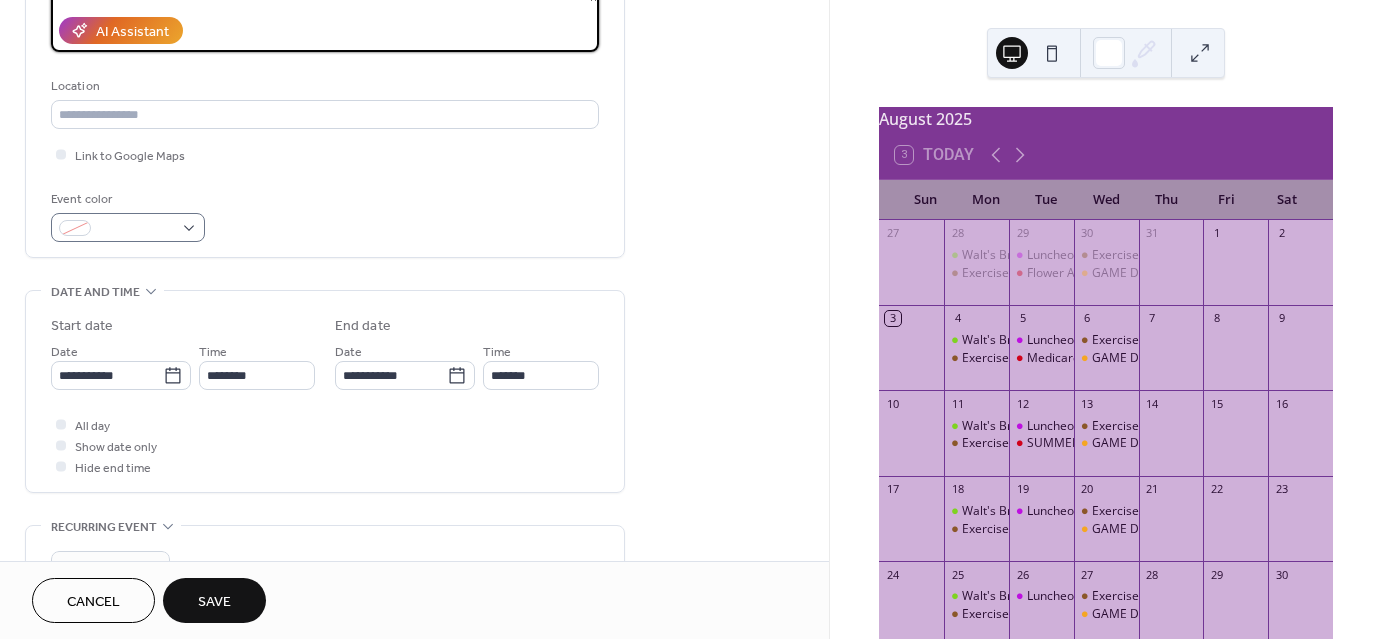 type on "**********" 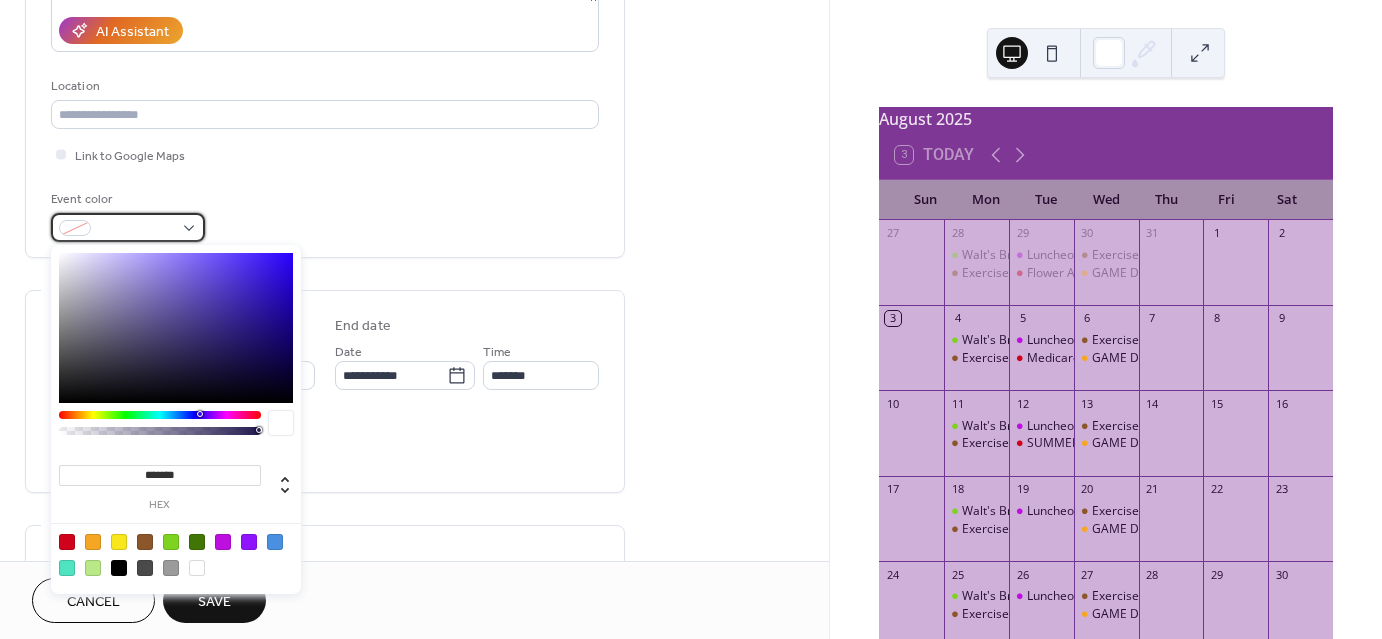 click at bounding box center (128, 227) 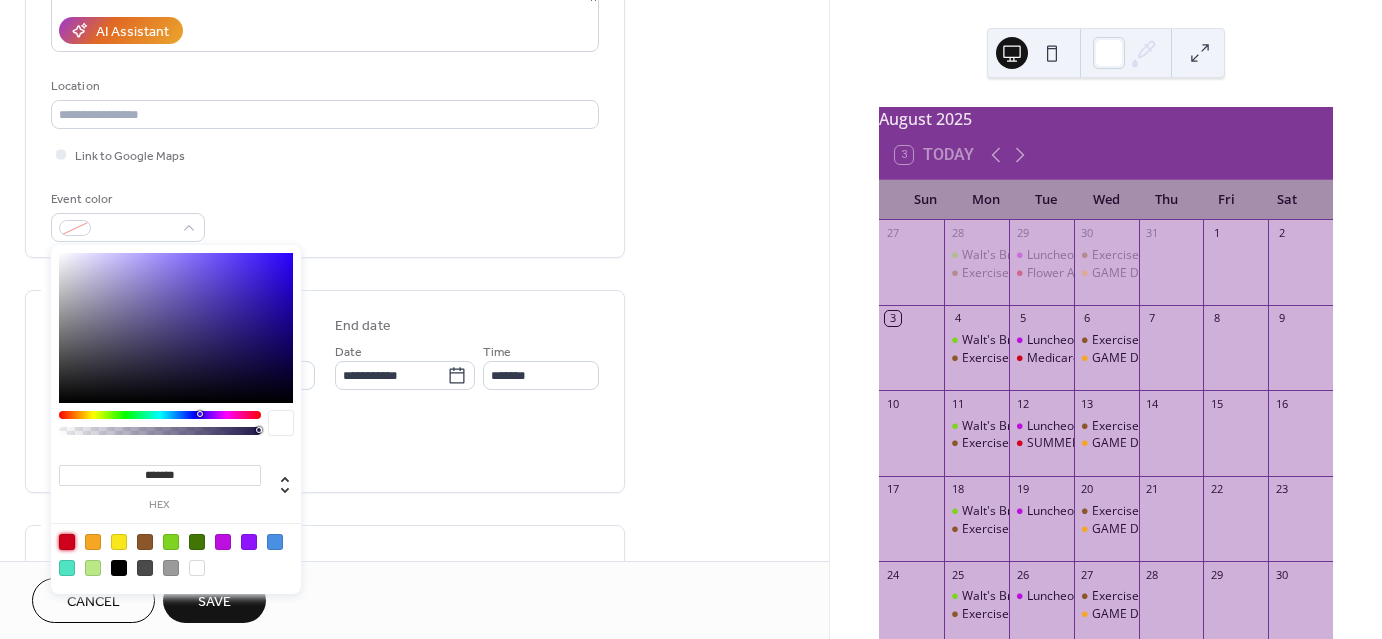 click at bounding box center [67, 542] 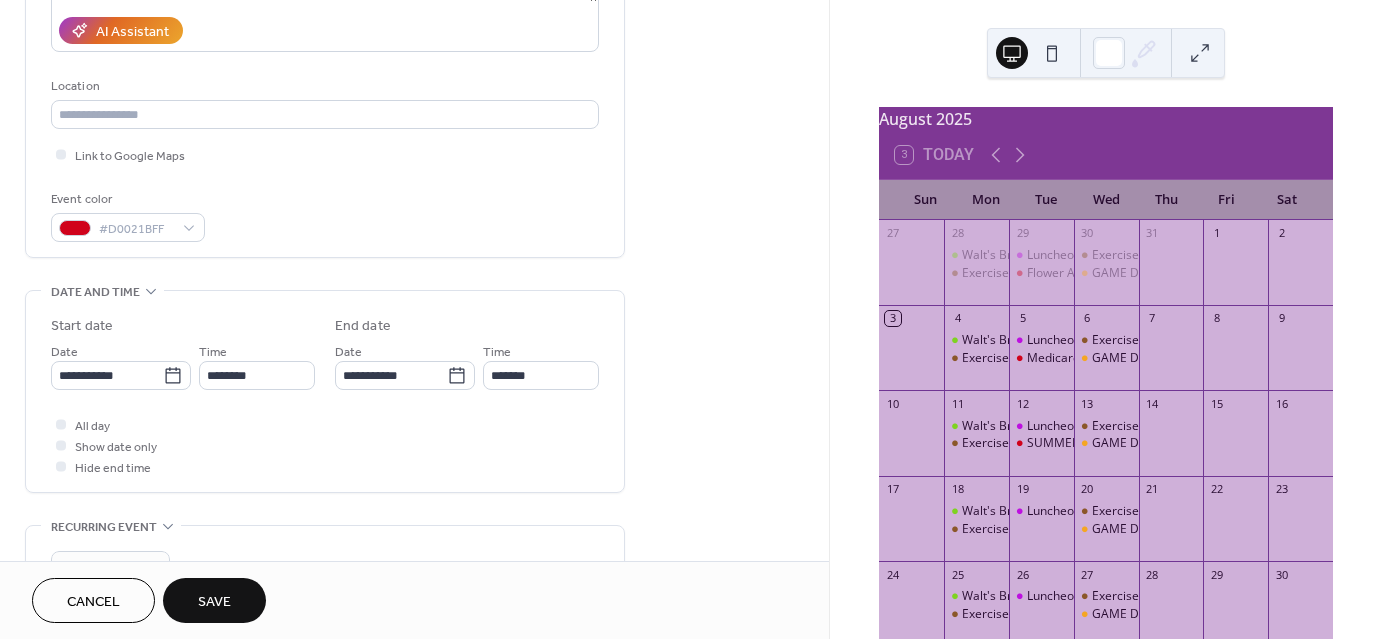 click on "**********" at bounding box center [414, 359] 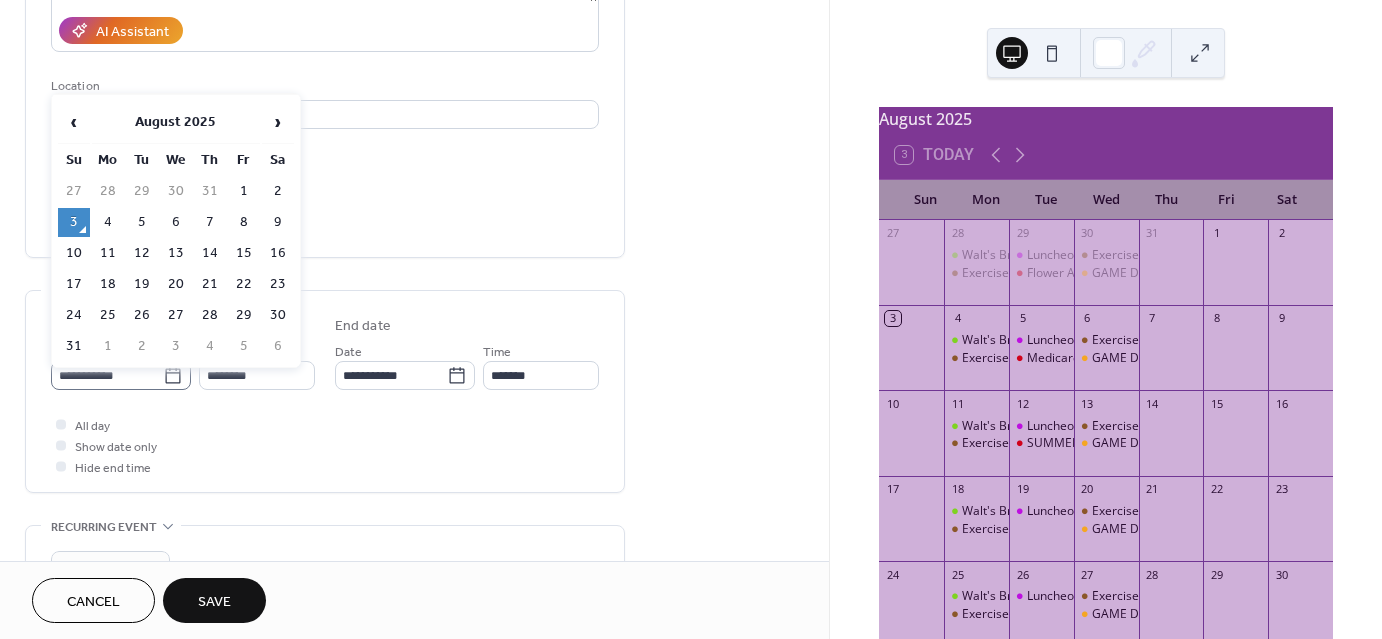 click 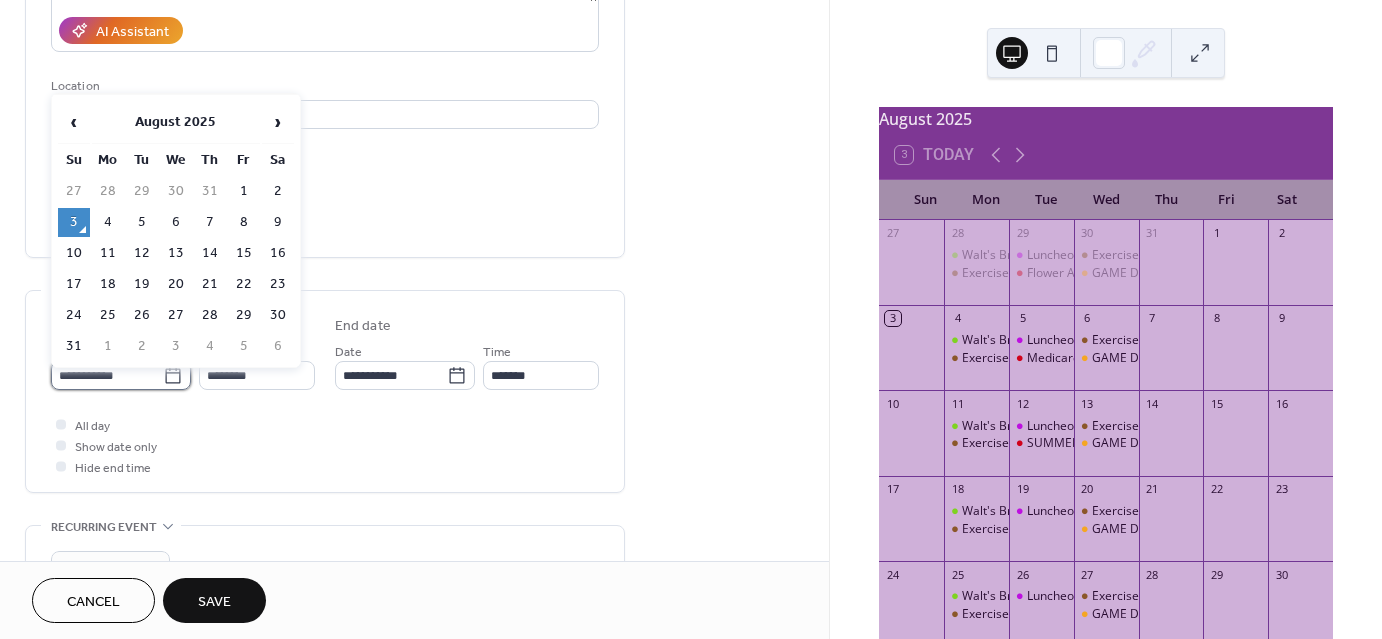 click on "**********" at bounding box center [107, 375] 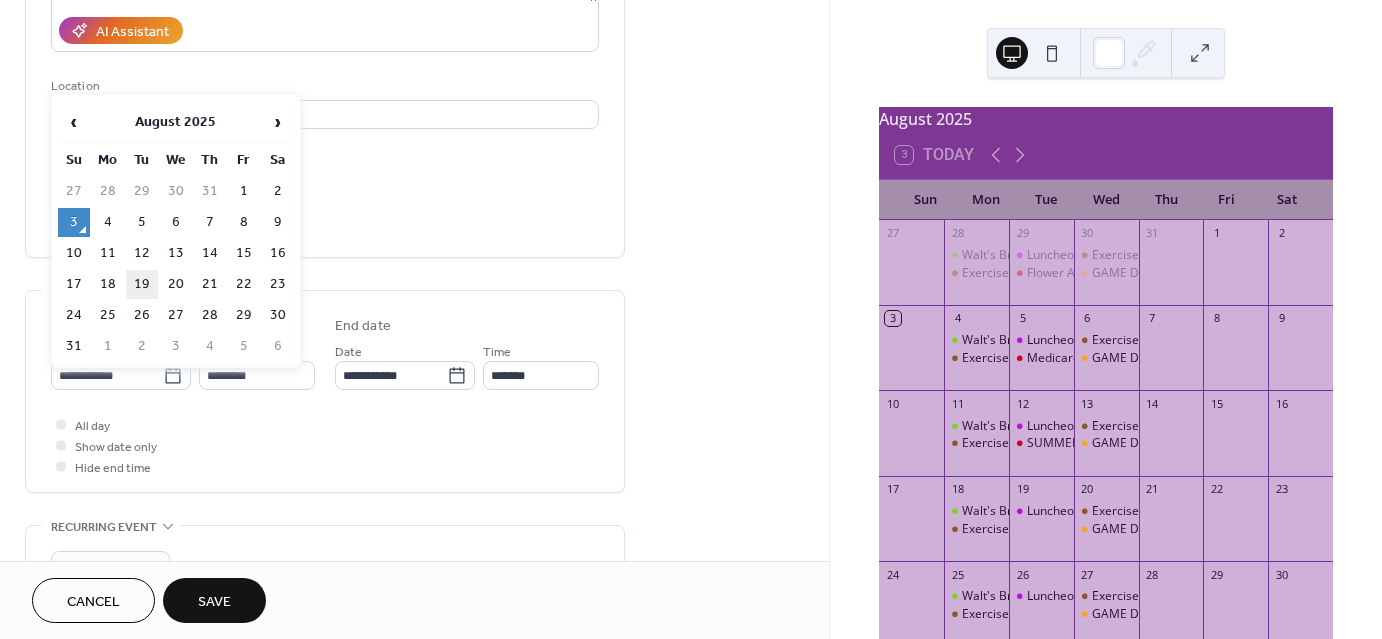click on "19" at bounding box center [142, 284] 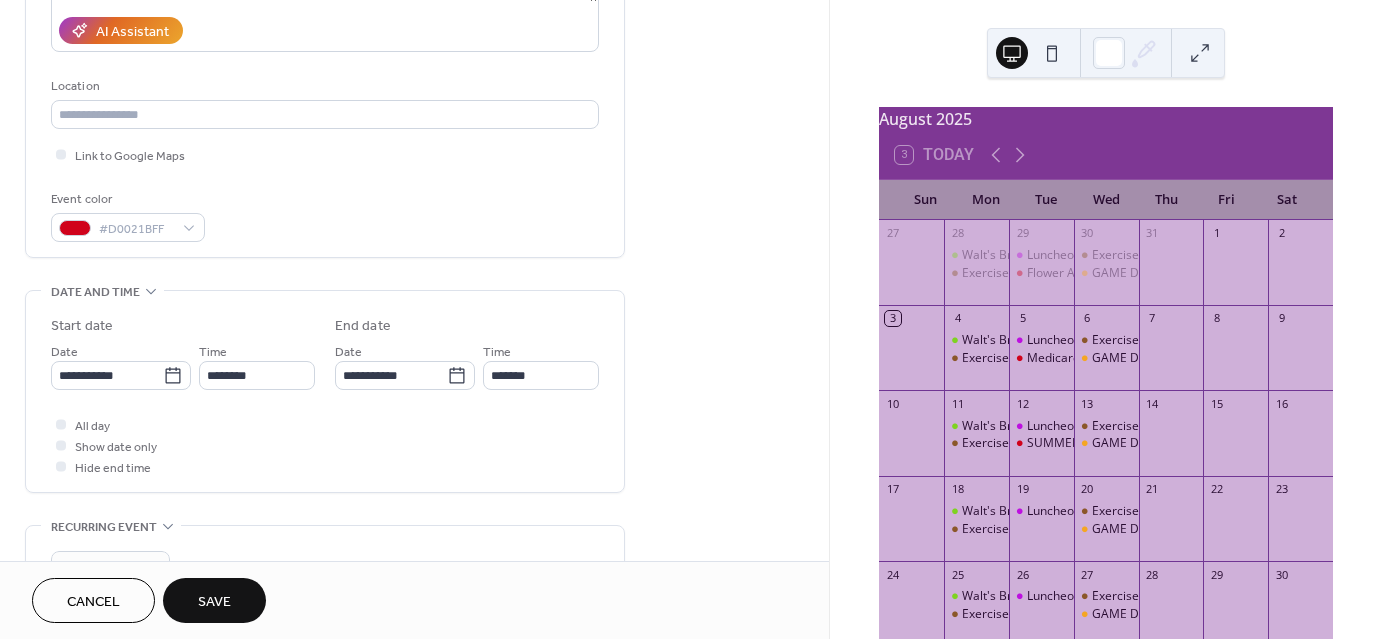 click on "Save" at bounding box center [214, 600] 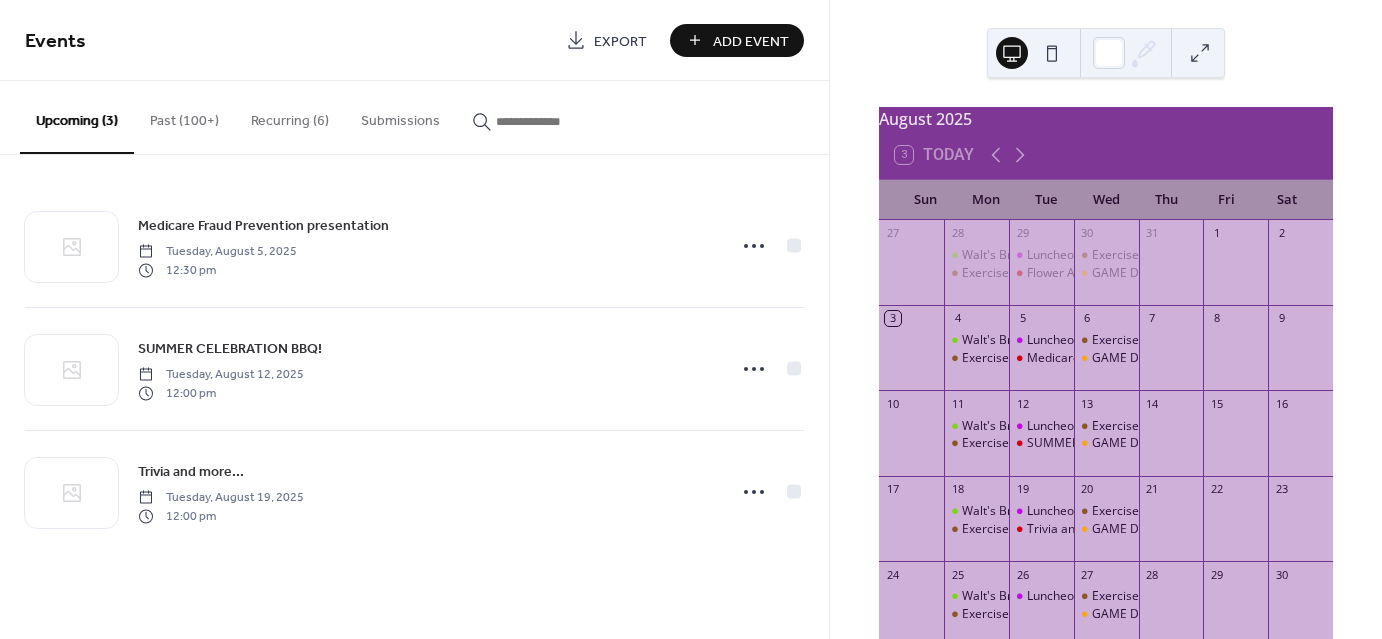 click on "Add Event" at bounding box center [751, 41] 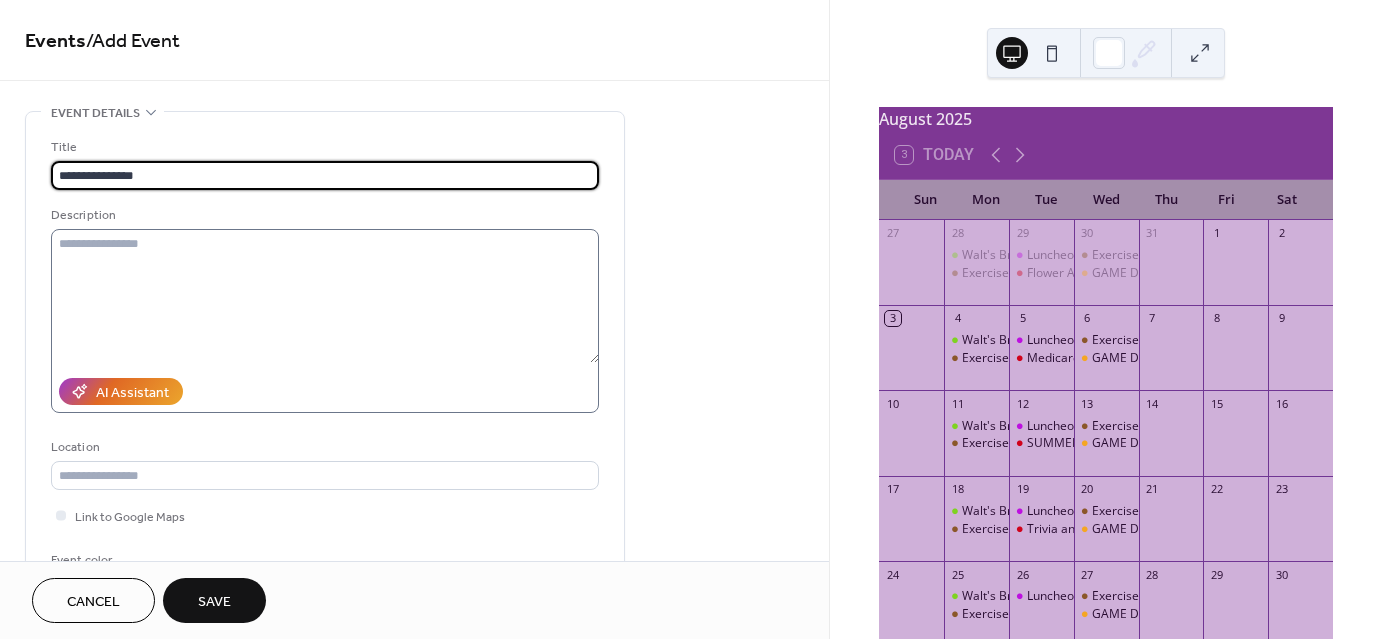 type on "**********" 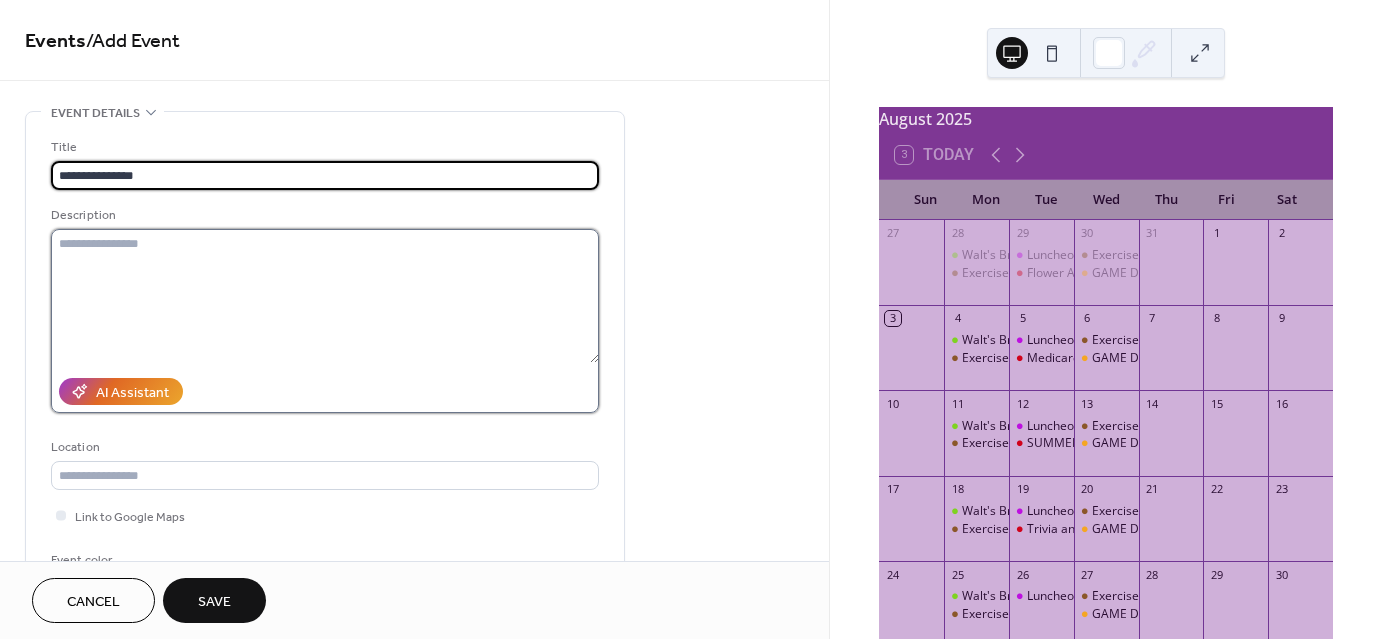 click at bounding box center (325, 296) 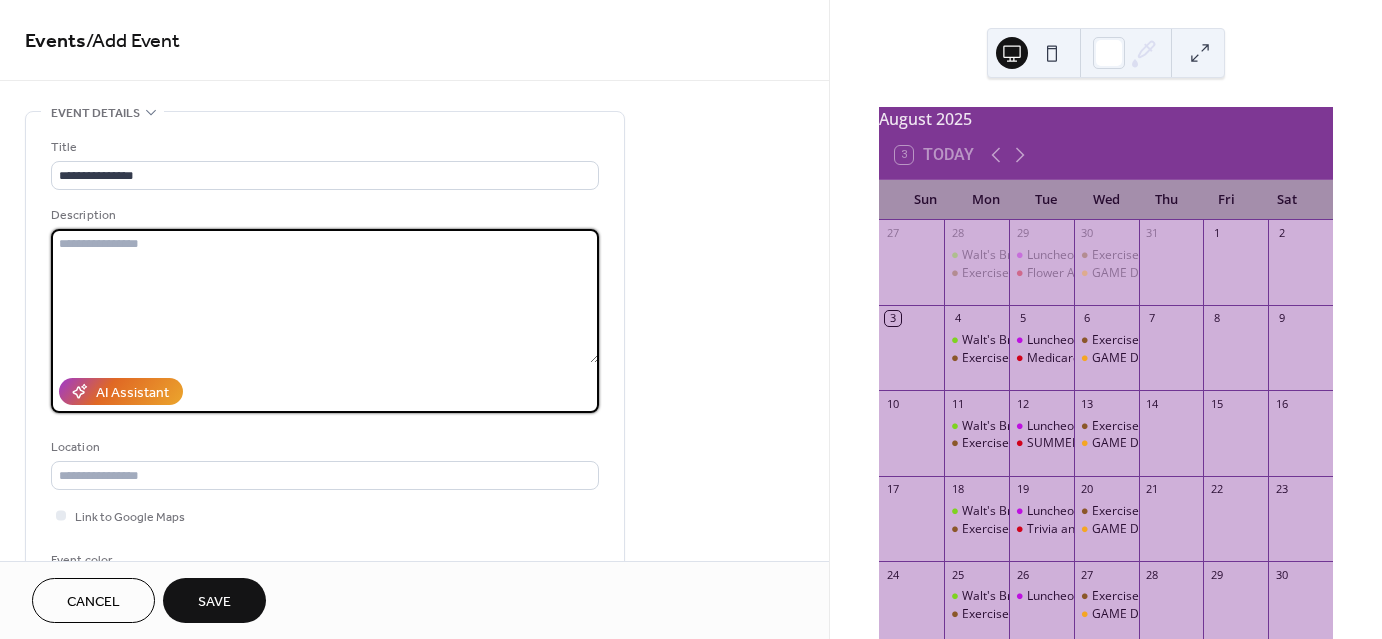 click at bounding box center [325, 296] 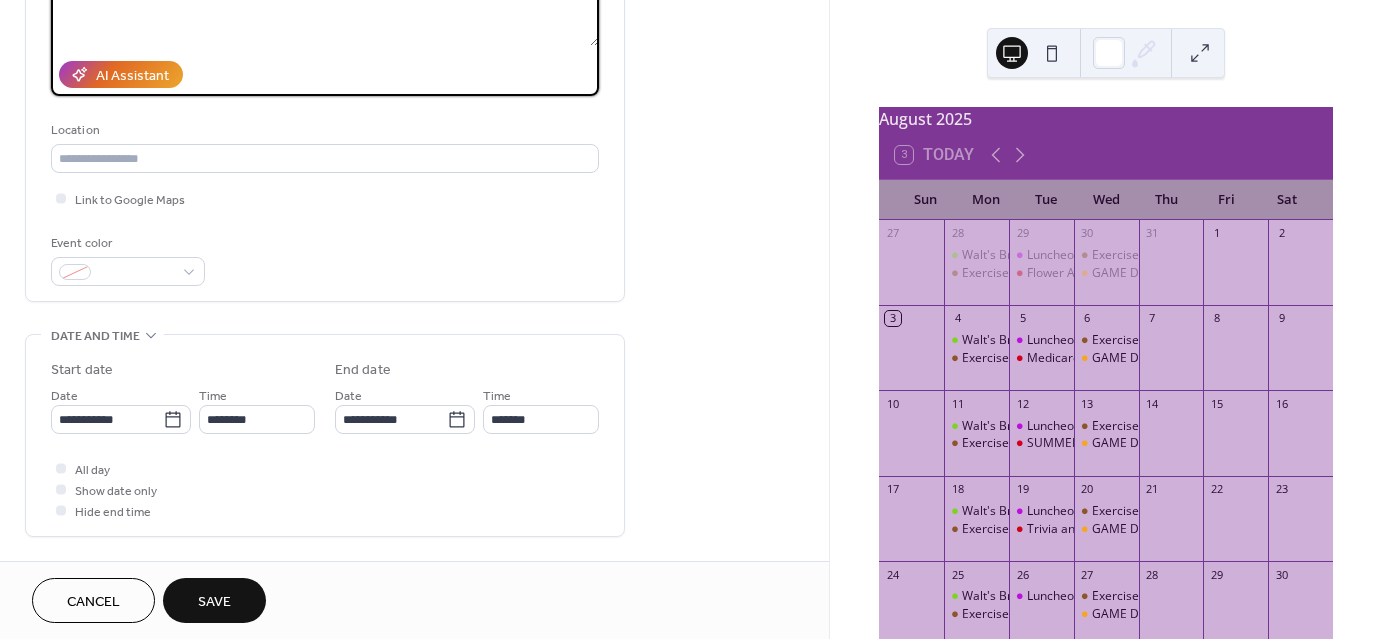 scroll, scrollTop: 324, scrollLeft: 0, axis: vertical 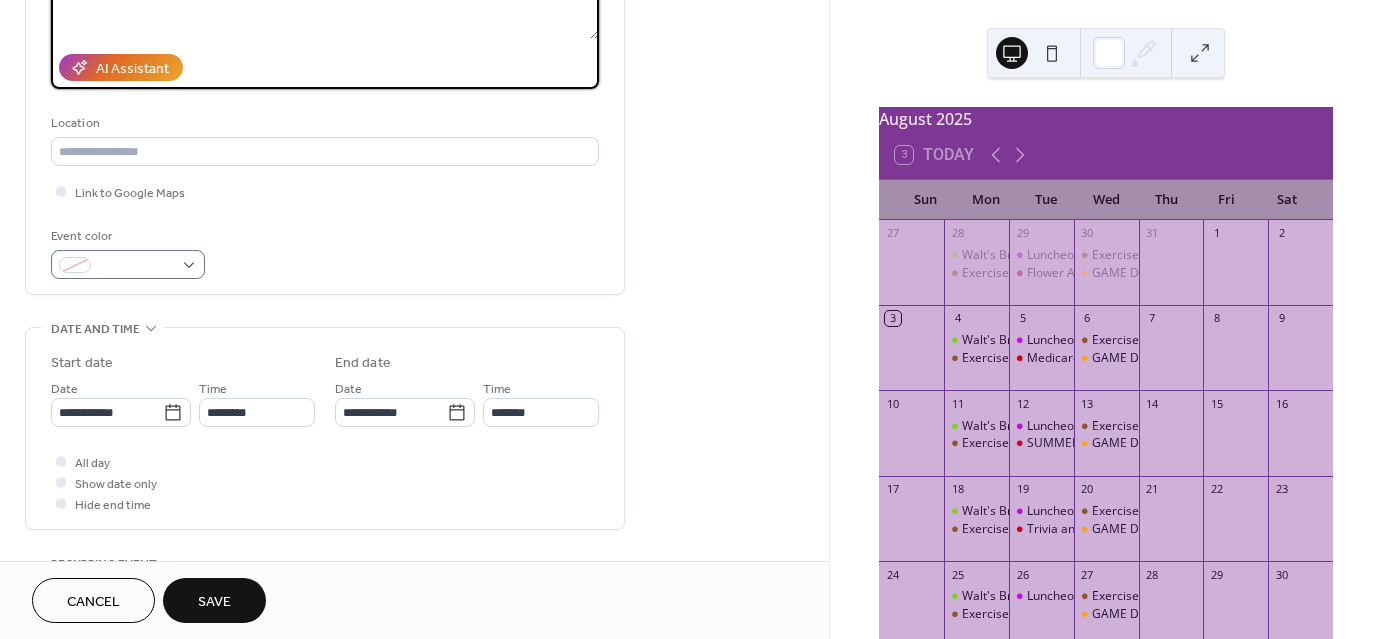 type on "**********" 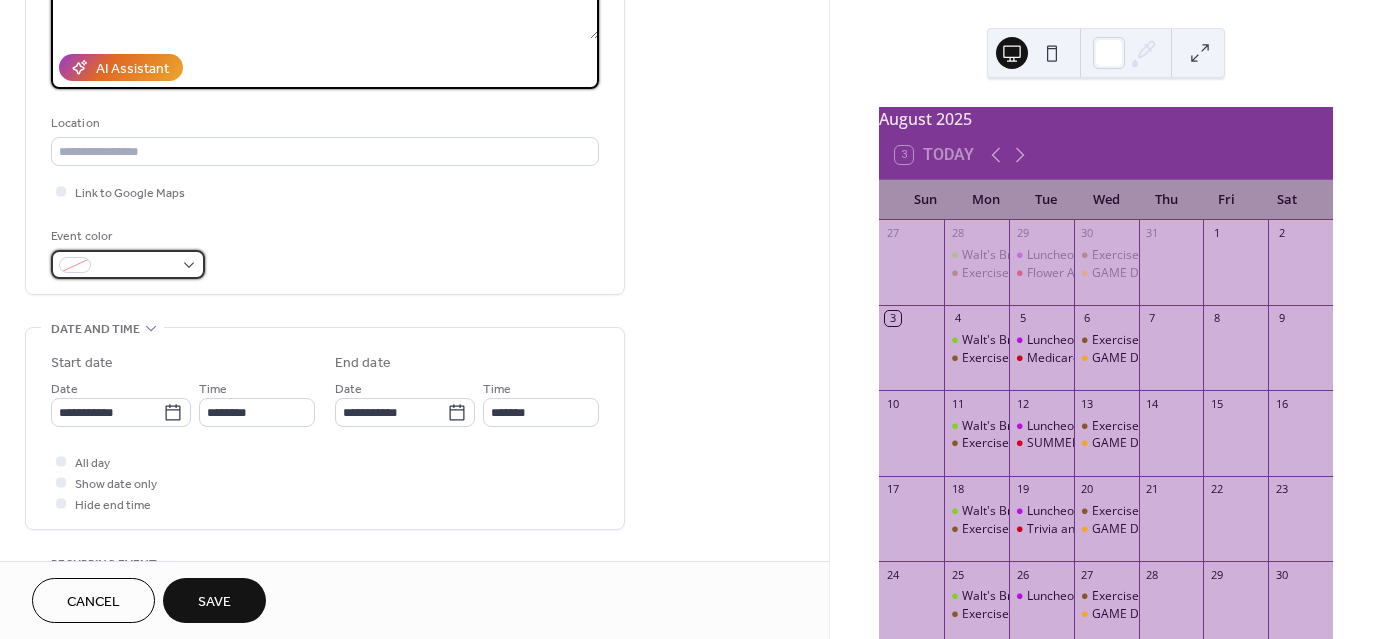 click at bounding box center (128, 264) 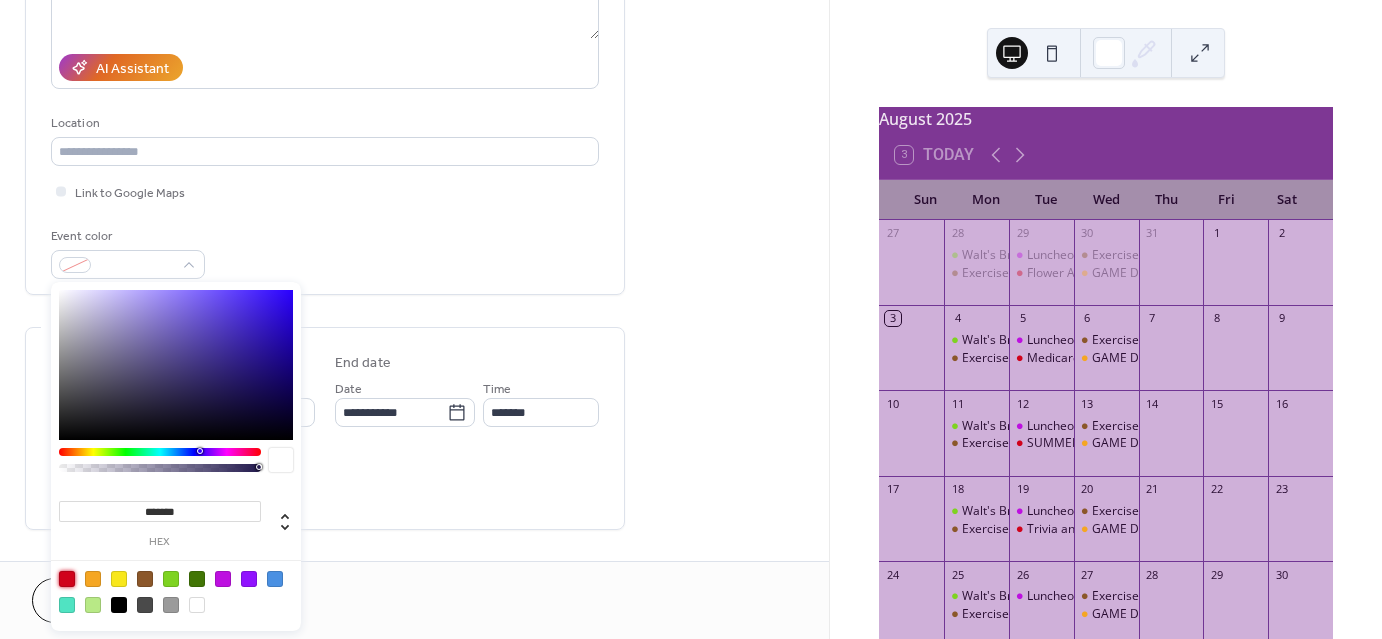 click at bounding box center (67, 579) 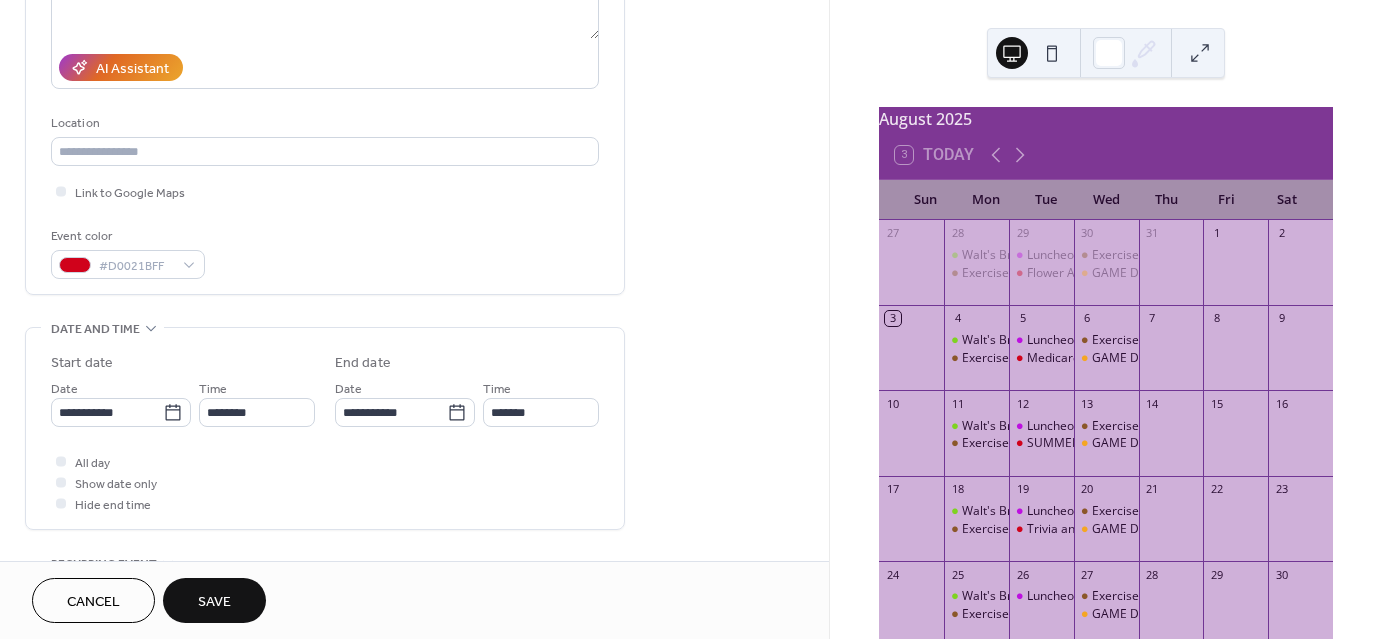 click on "**********" at bounding box center [414, 396] 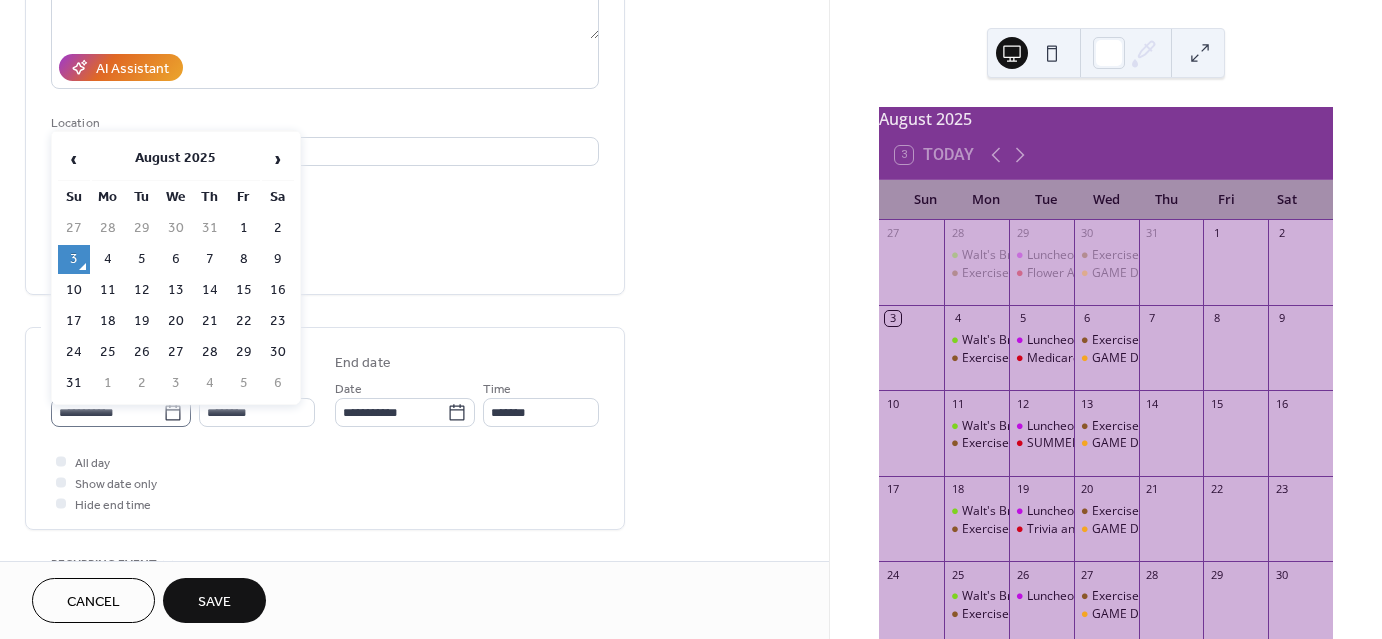 click 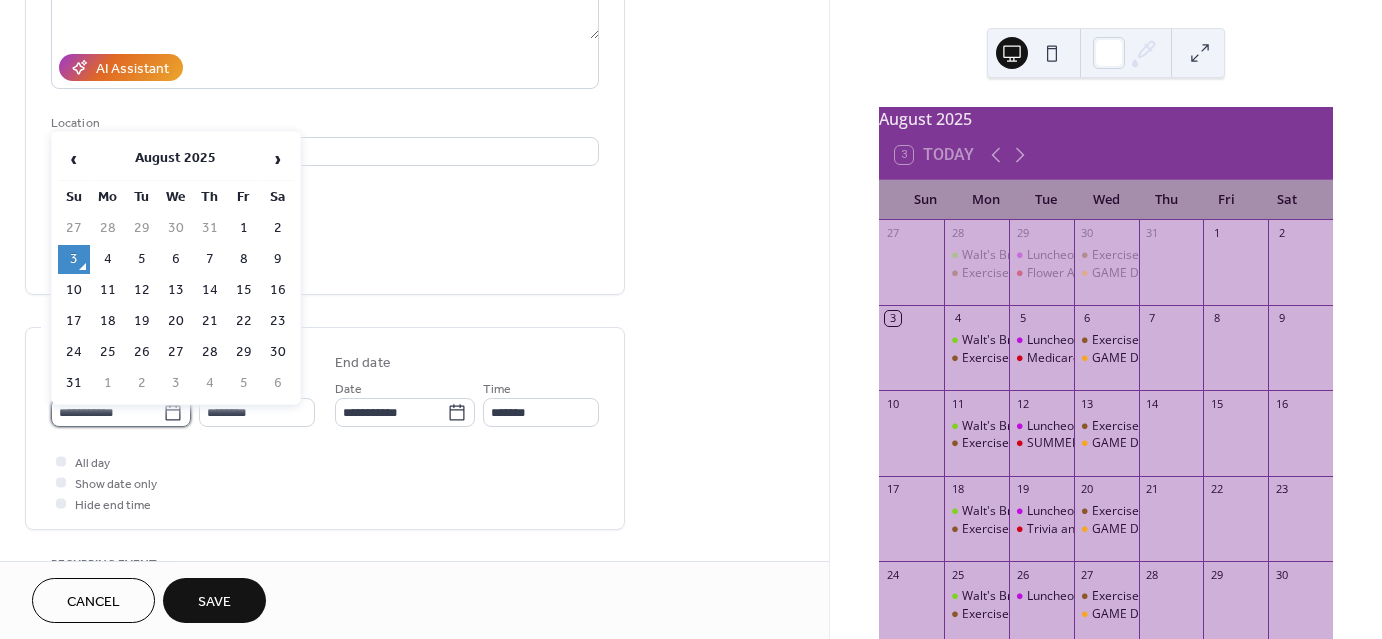 click on "**********" at bounding box center [107, 412] 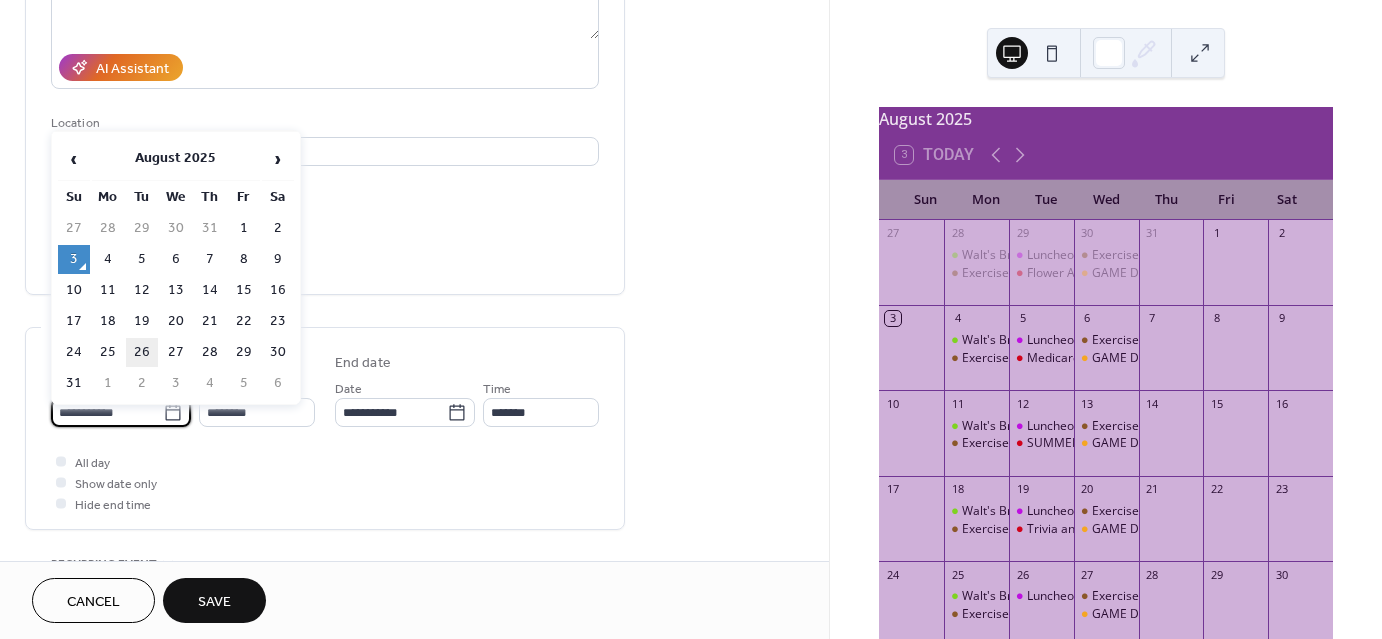 click on "26" at bounding box center [142, 352] 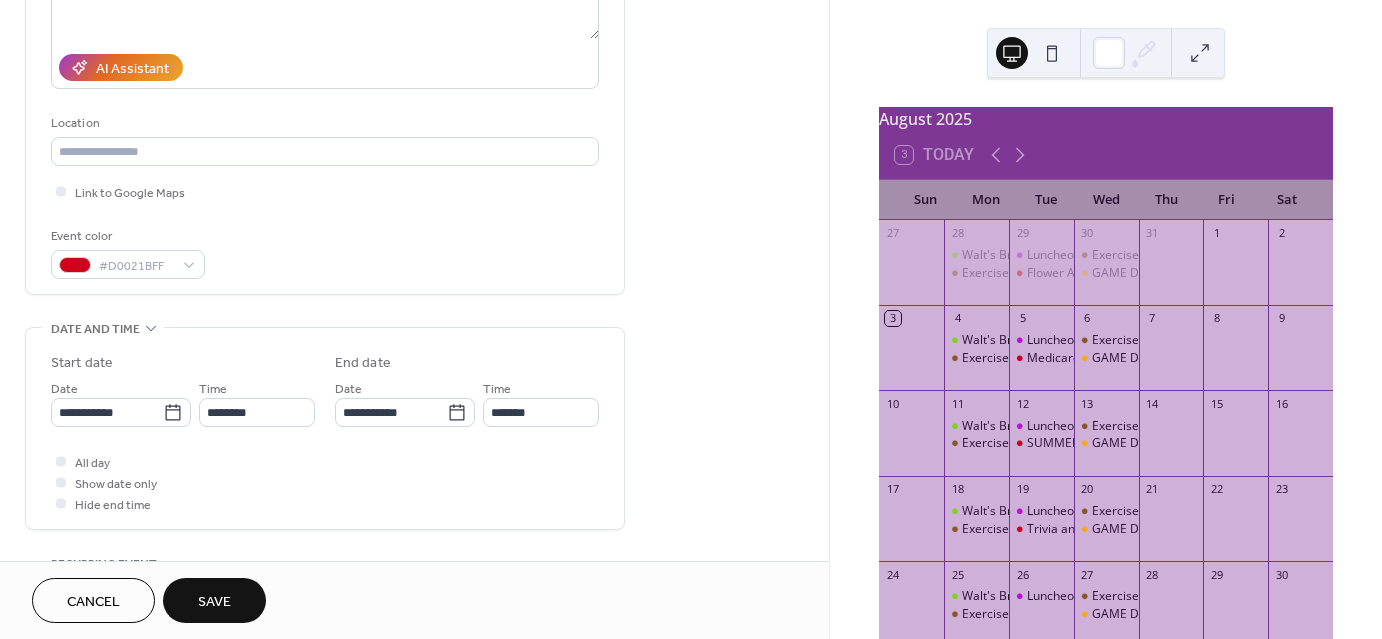 click on "Save" at bounding box center [214, 602] 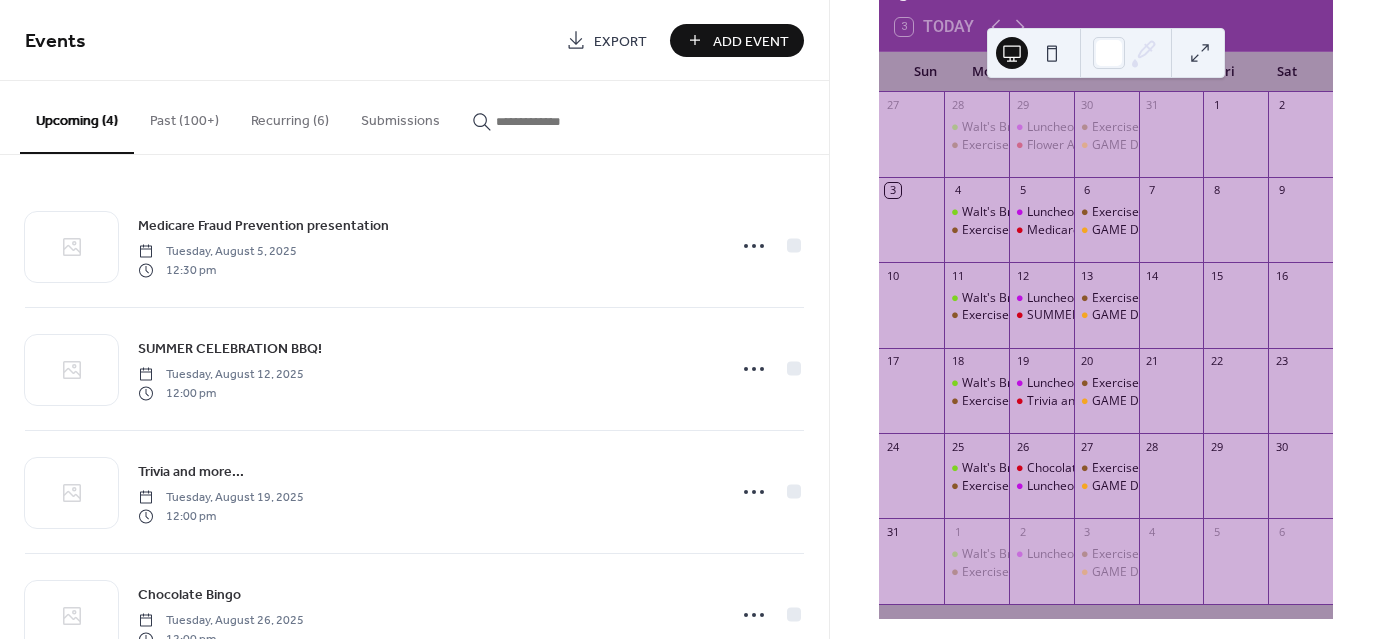 scroll, scrollTop: 132, scrollLeft: 0, axis: vertical 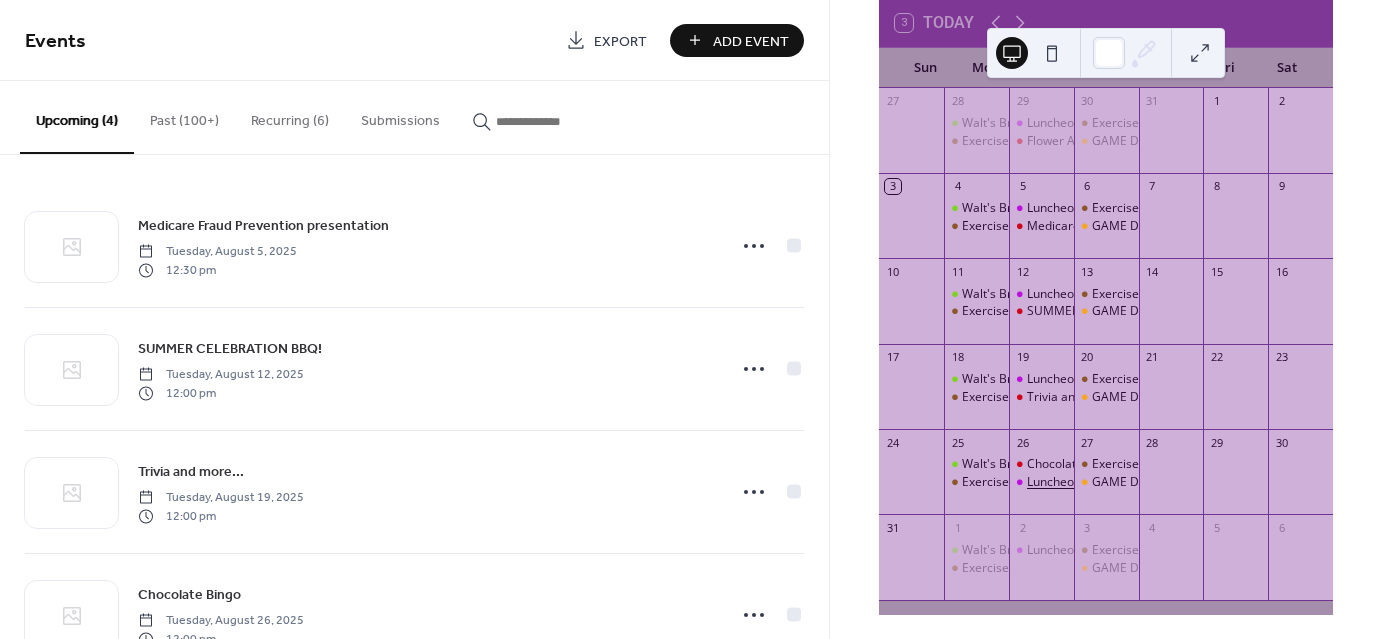 click on "Luncheon" at bounding box center (1054, 482) 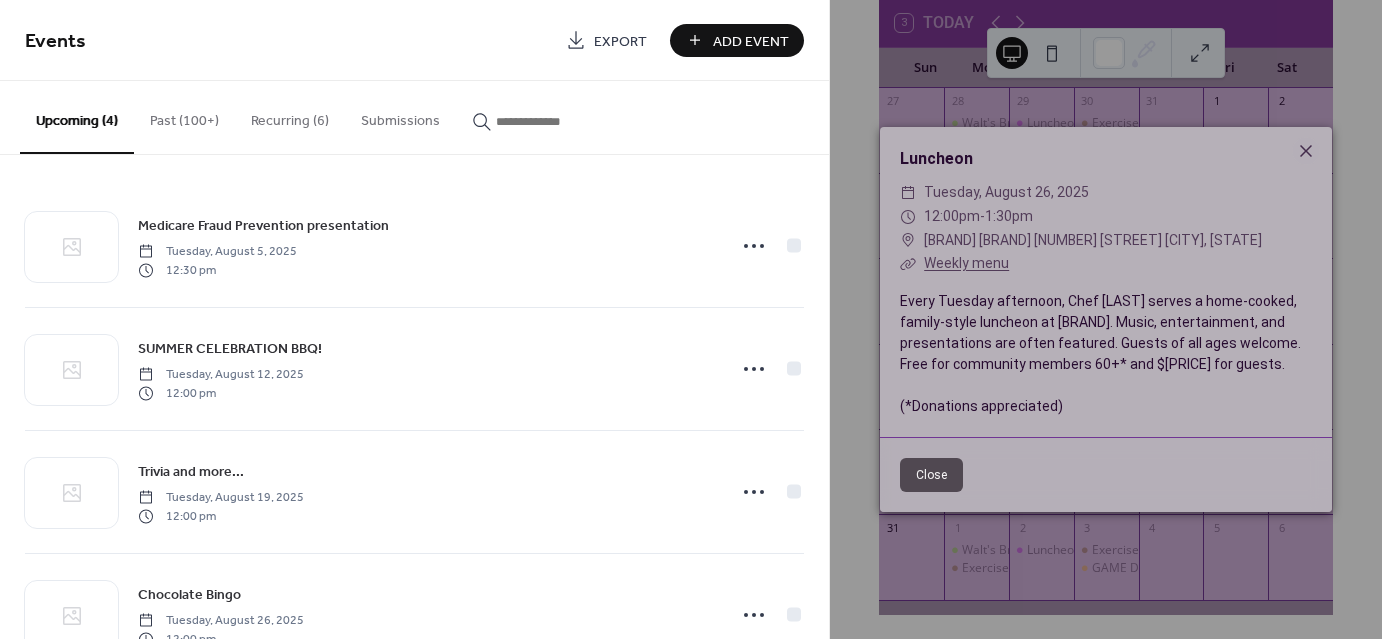 click on "Close" at bounding box center [931, 475] 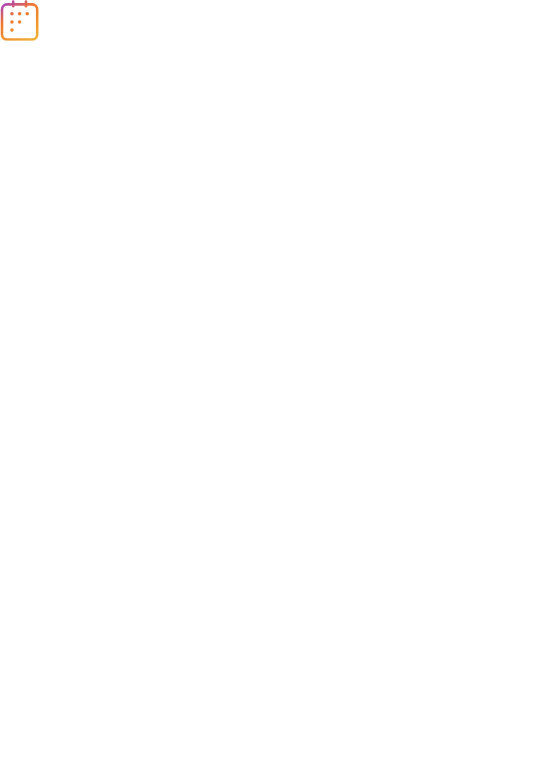 scroll, scrollTop: 0, scrollLeft: 0, axis: both 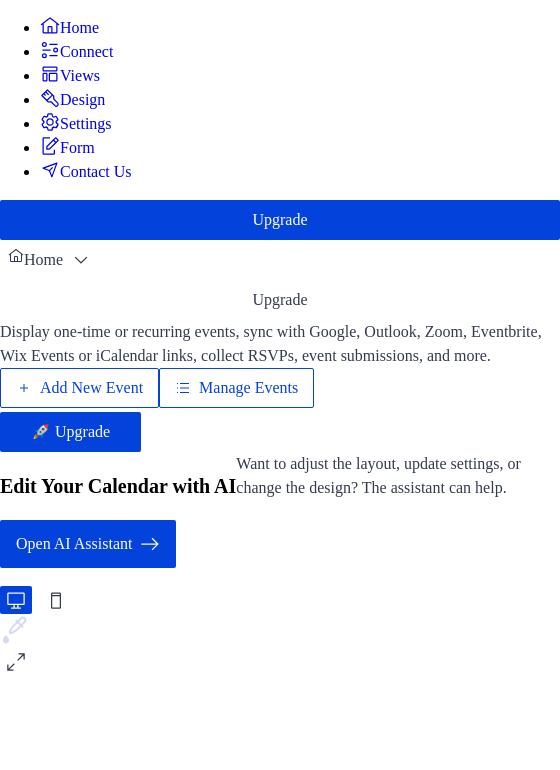click on "Manage Events" at bounding box center (248, 388) 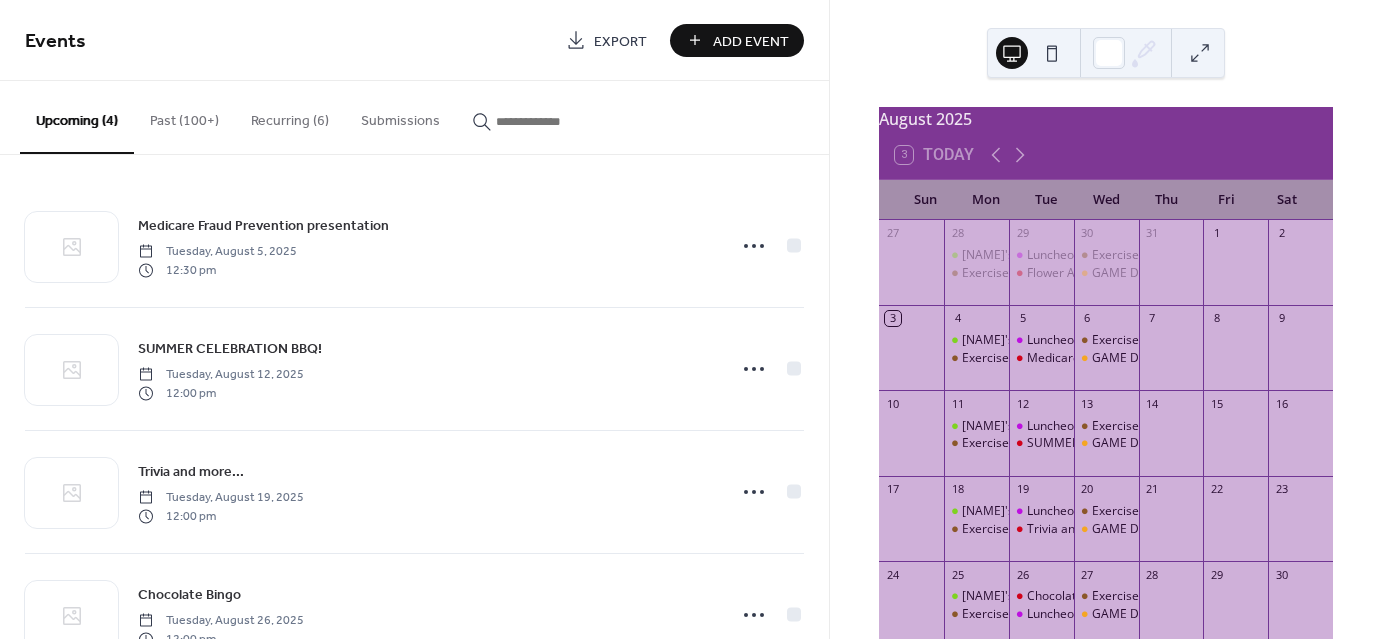 scroll, scrollTop: 0, scrollLeft: 0, axis: both 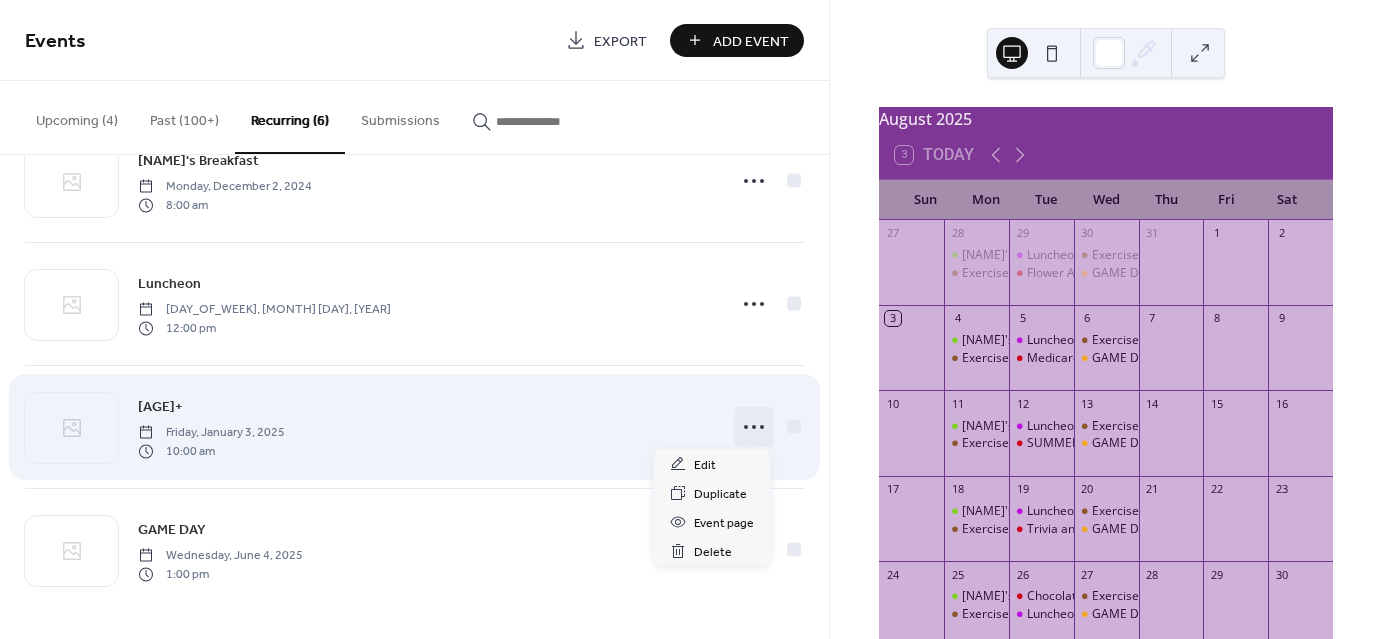 click 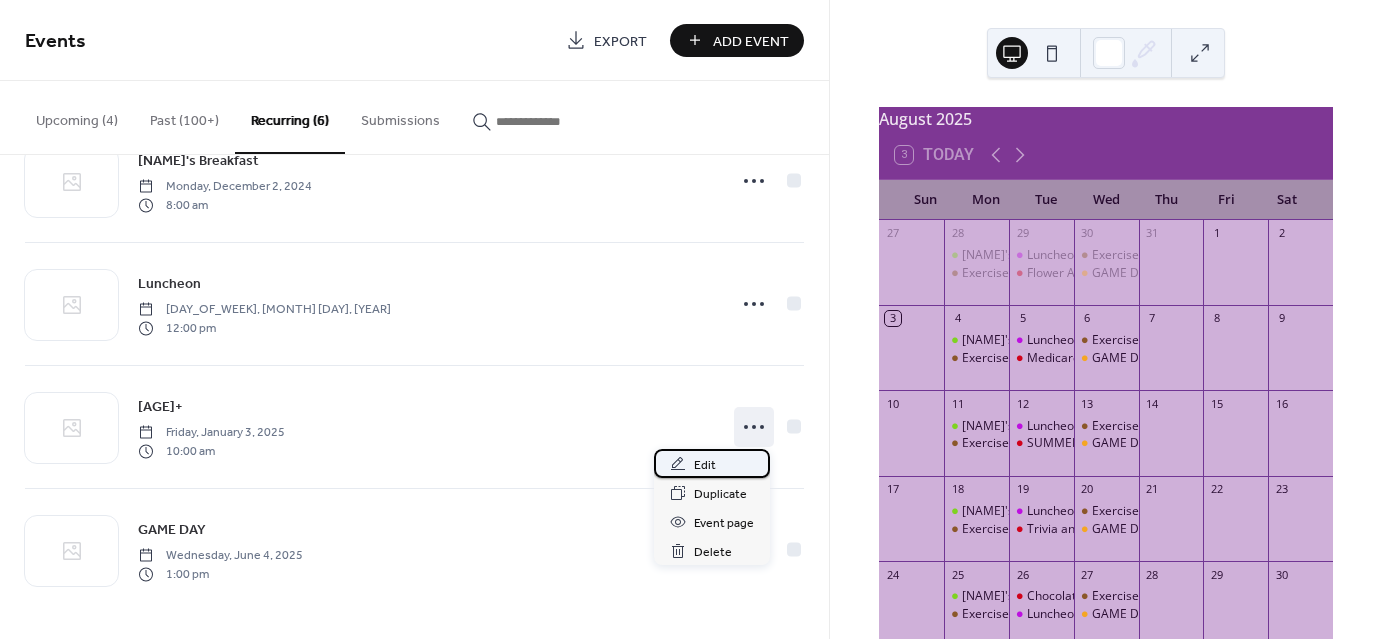 click on "Edit" at bounding box center [712, 463] 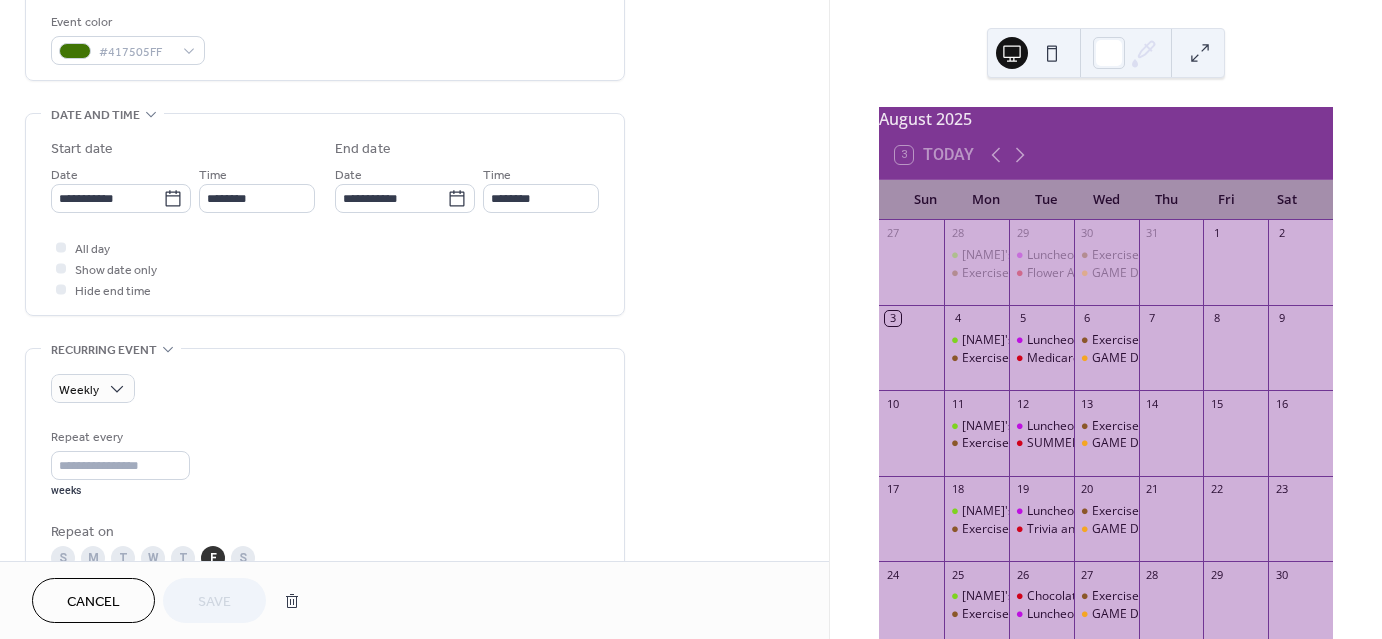 scroll, scrollTop: 540, scrollLeft: 0, axis: vertical 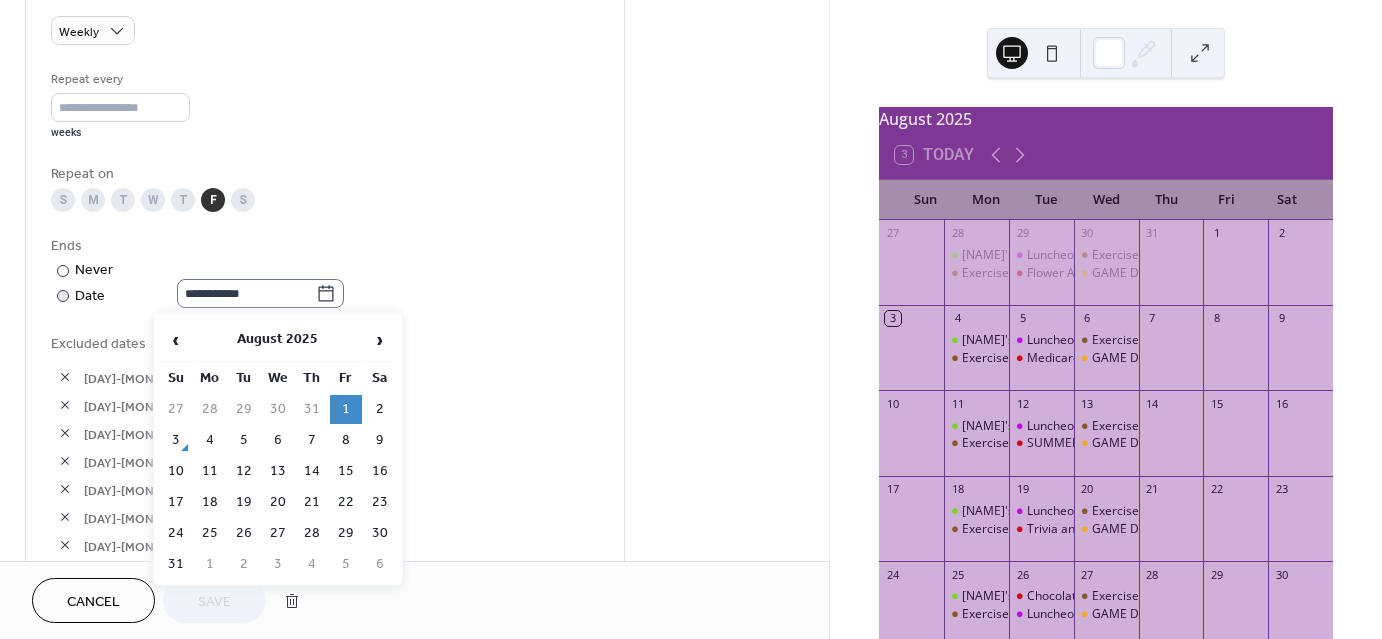click 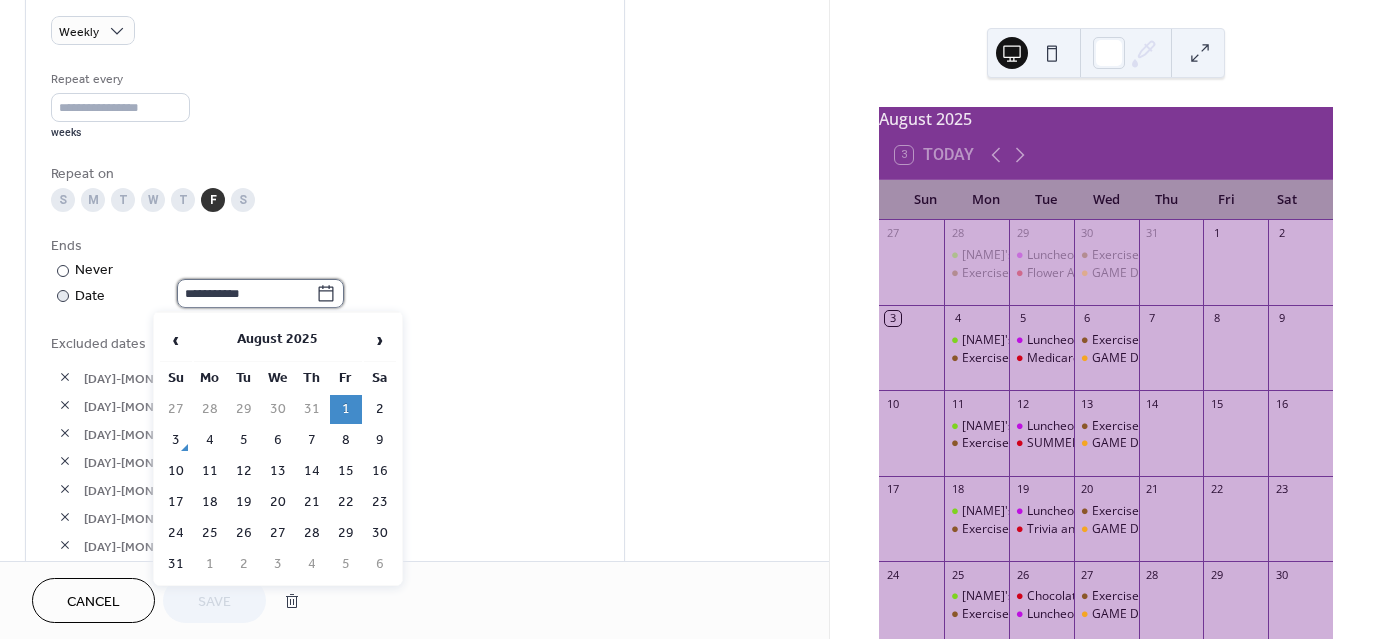 click on "**********" at bounding box center [246, 293] 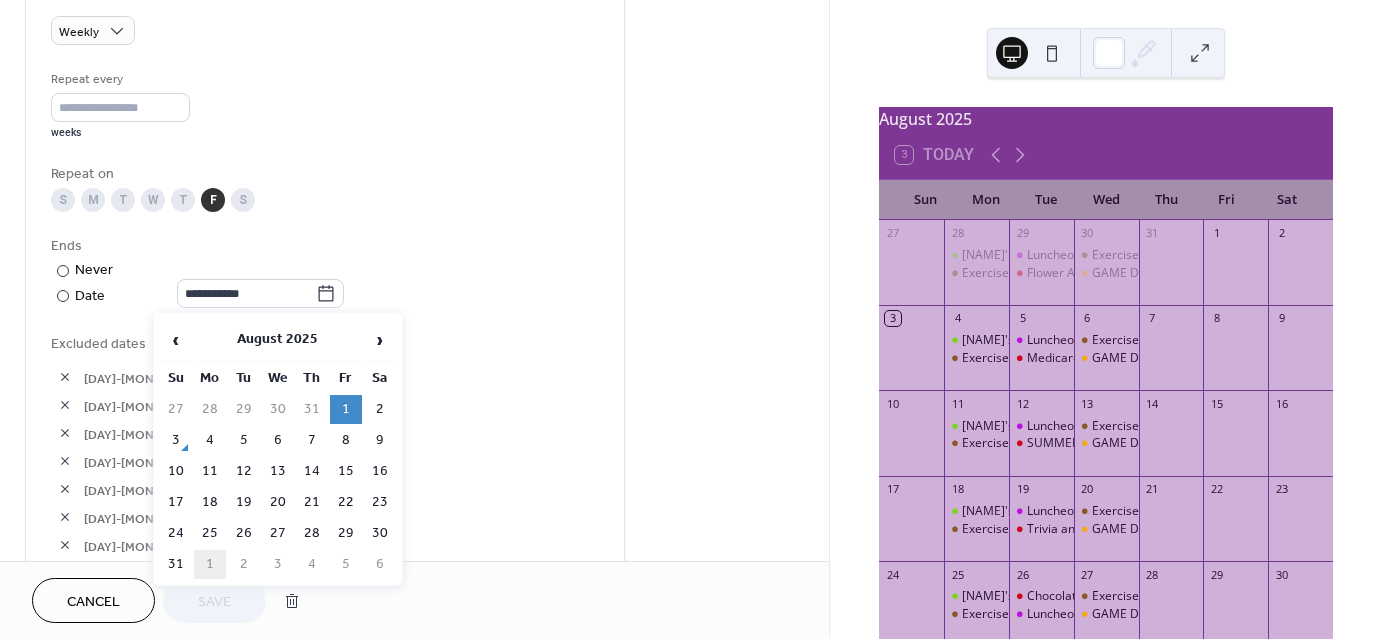 click on "1" at bounding box center [210, 564] 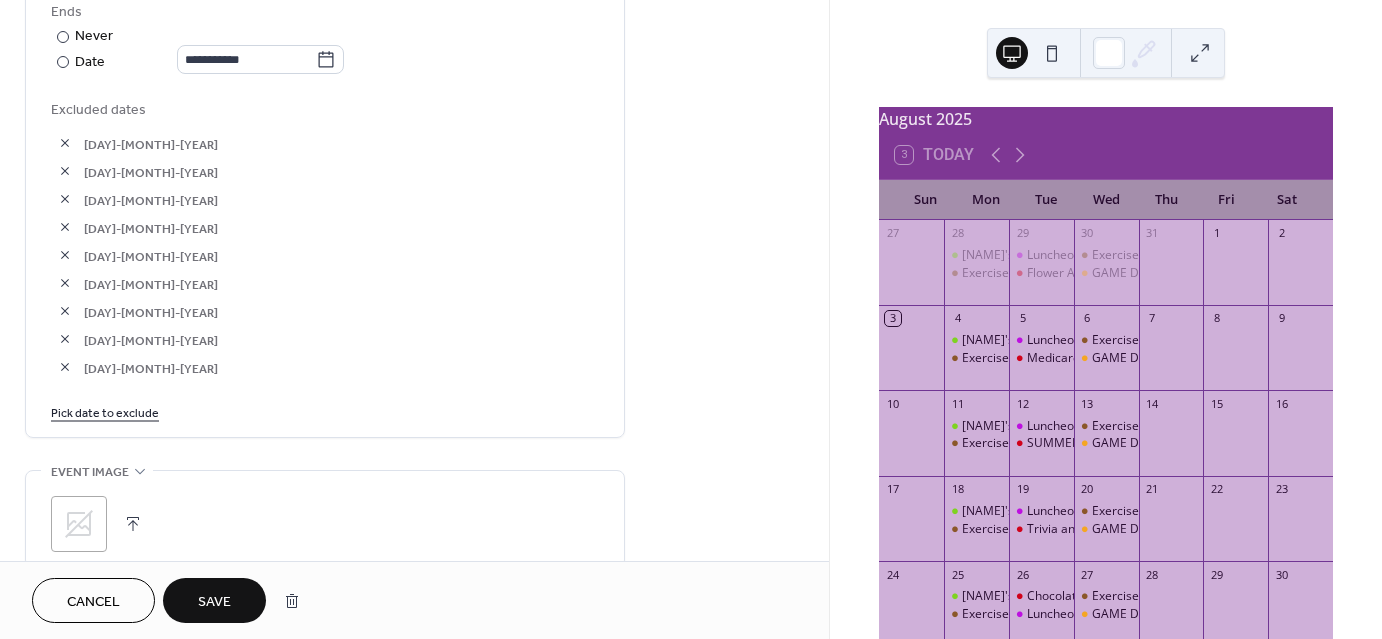 scroll, scrollTop: 1133, scrollLeft: 0, axis: vertical 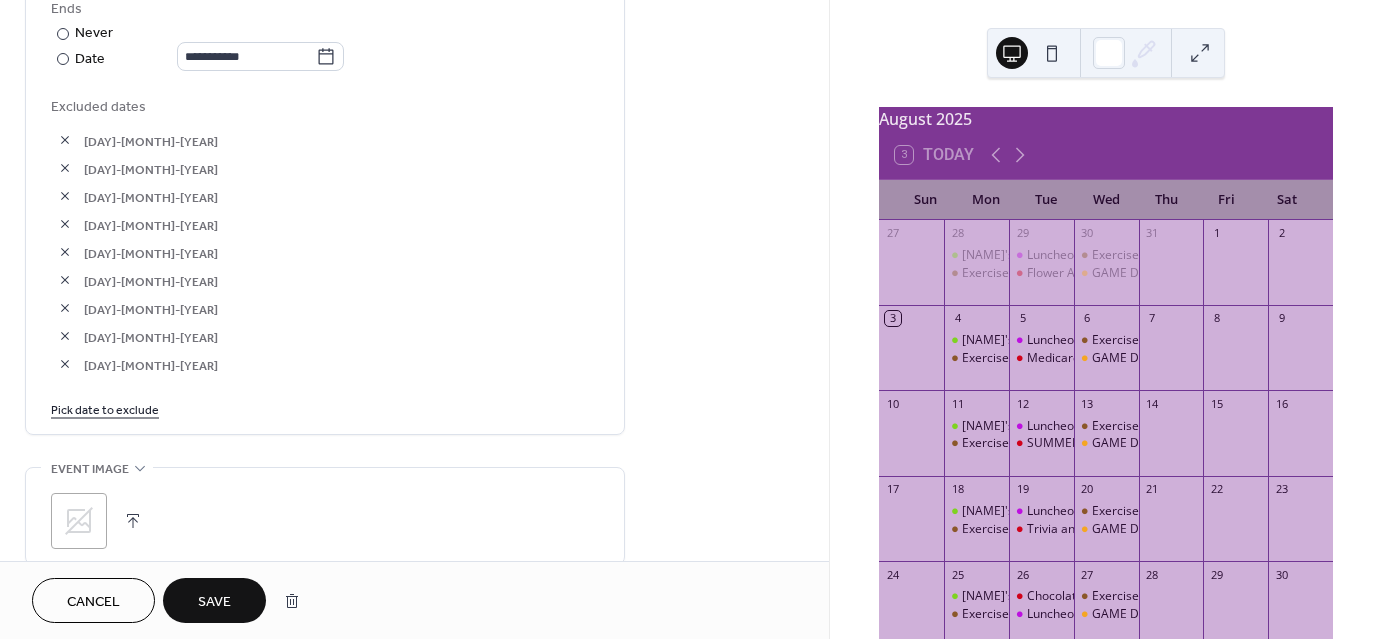 click on "Pick date to exclude" at bounding box center (105, 408) 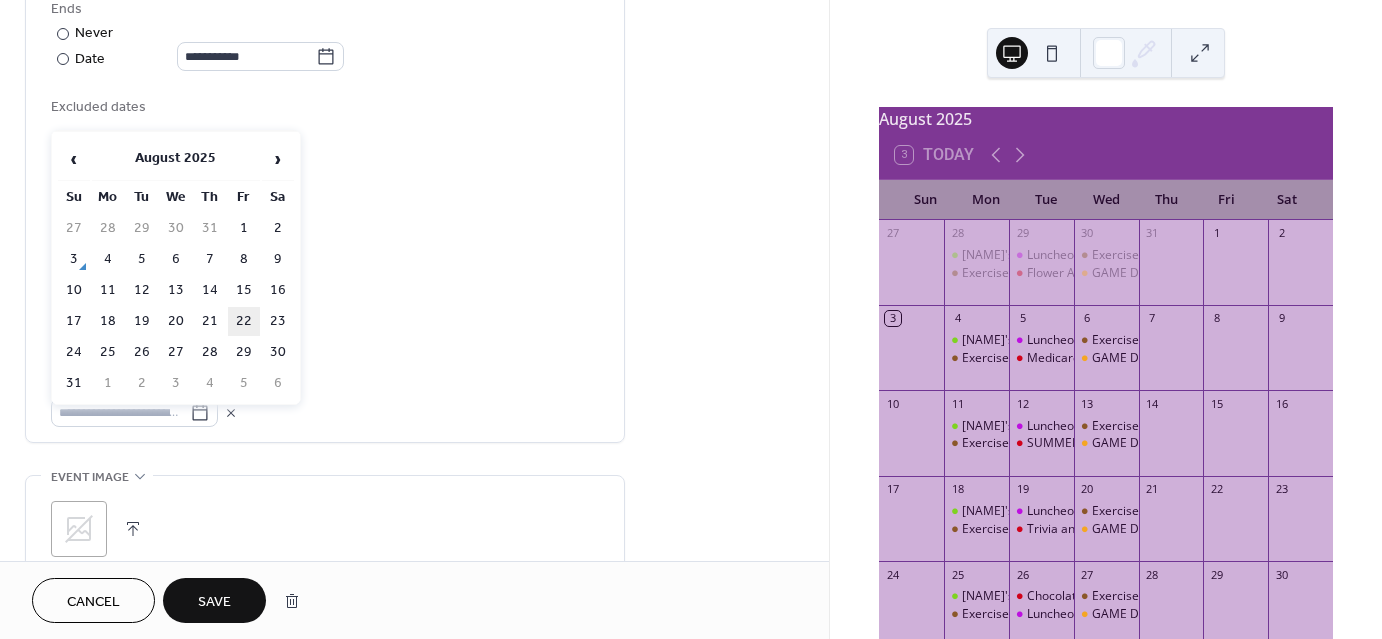 click on "22" at bounding box center [244, 321] 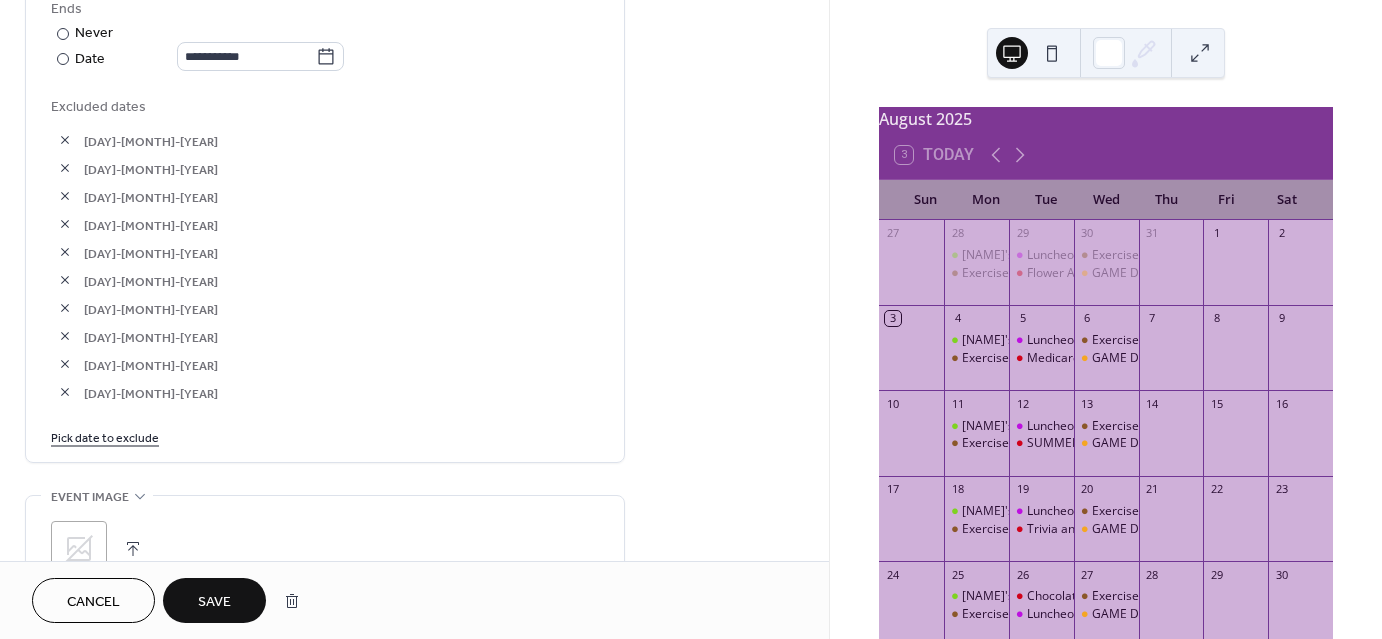 click on "Pick date to exclude" at bounding box center (105, 436) 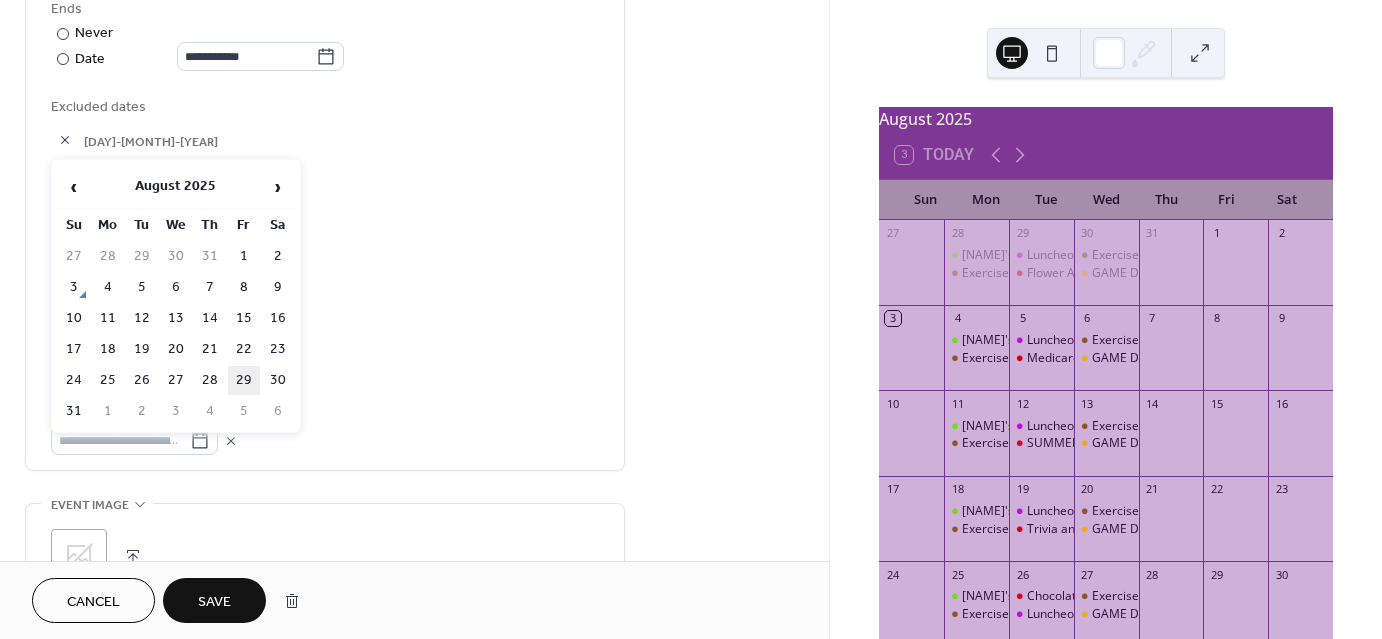 click on "29" at bounding box center [244, 380] 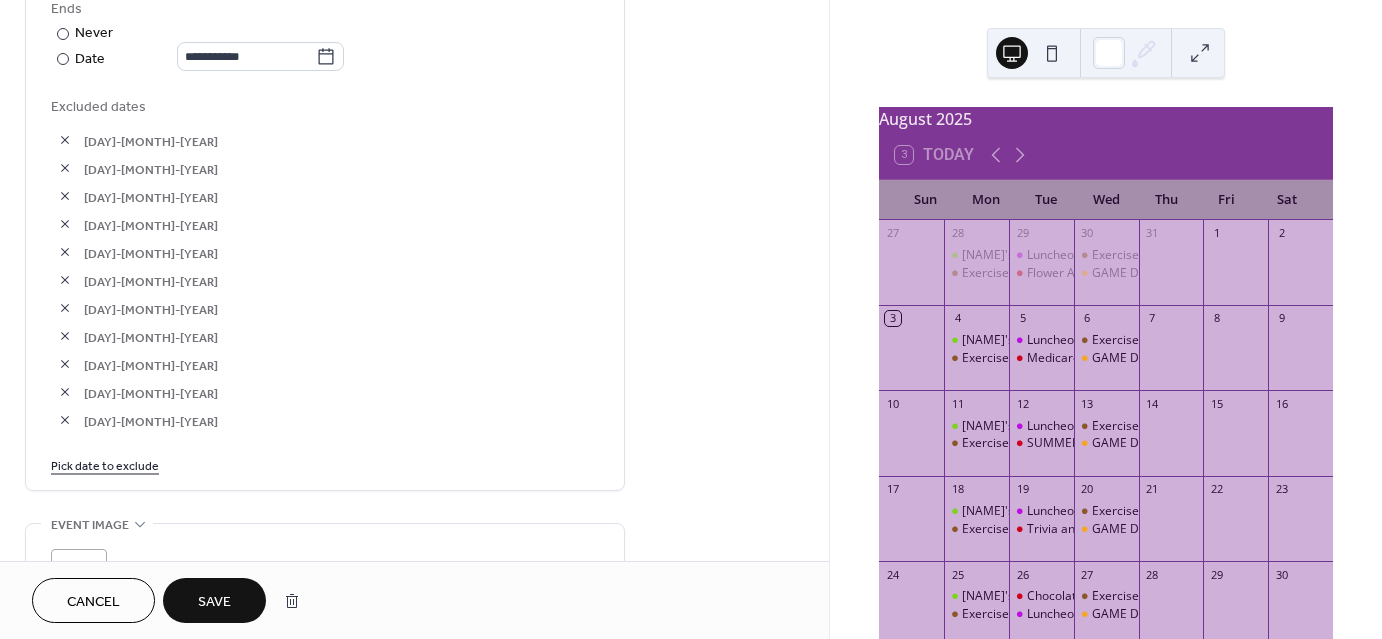 click on "Save" at bounding box center [214, 602] 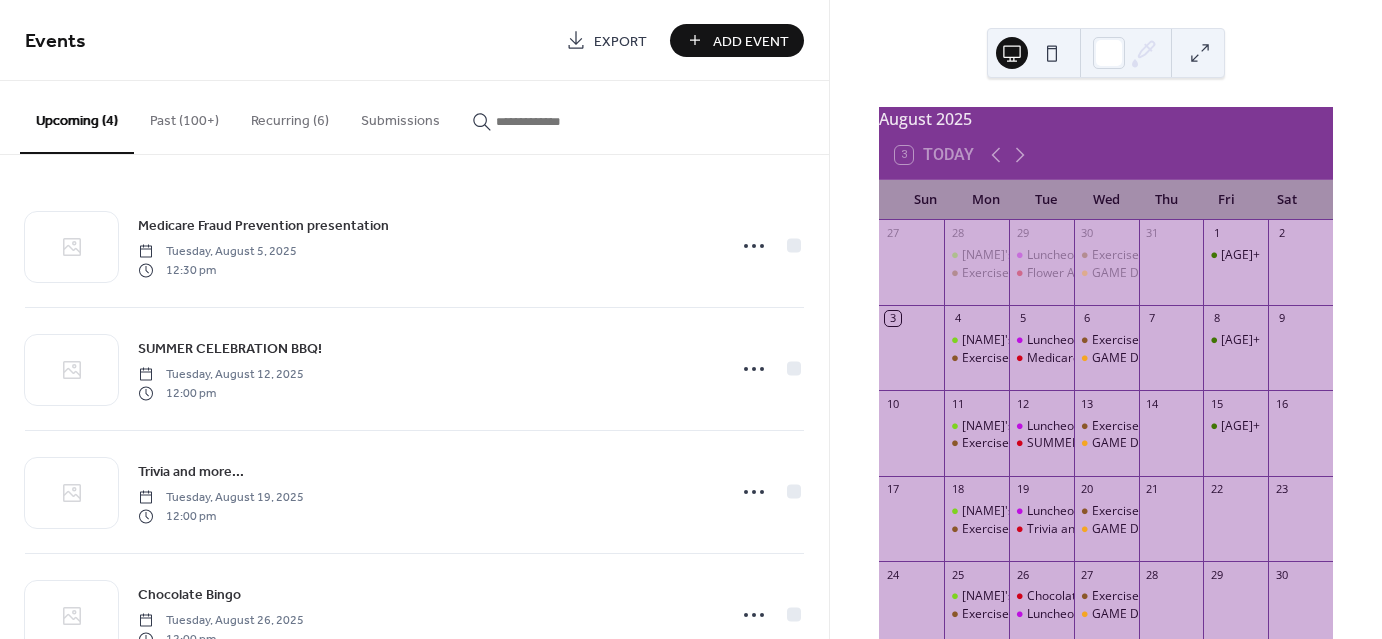 click on "Recurring (6)" at bounding box center (290, 116) 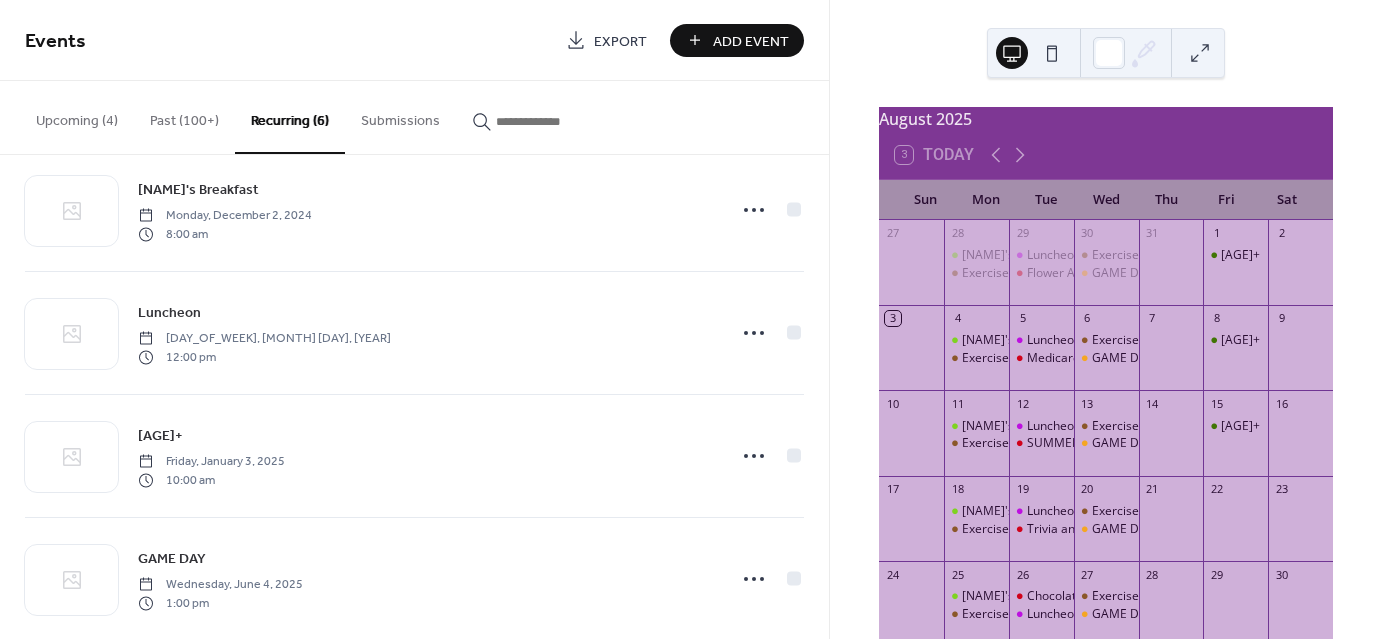 scroll, scrollTop: 311, scrollLeft: 0, axis: vertical 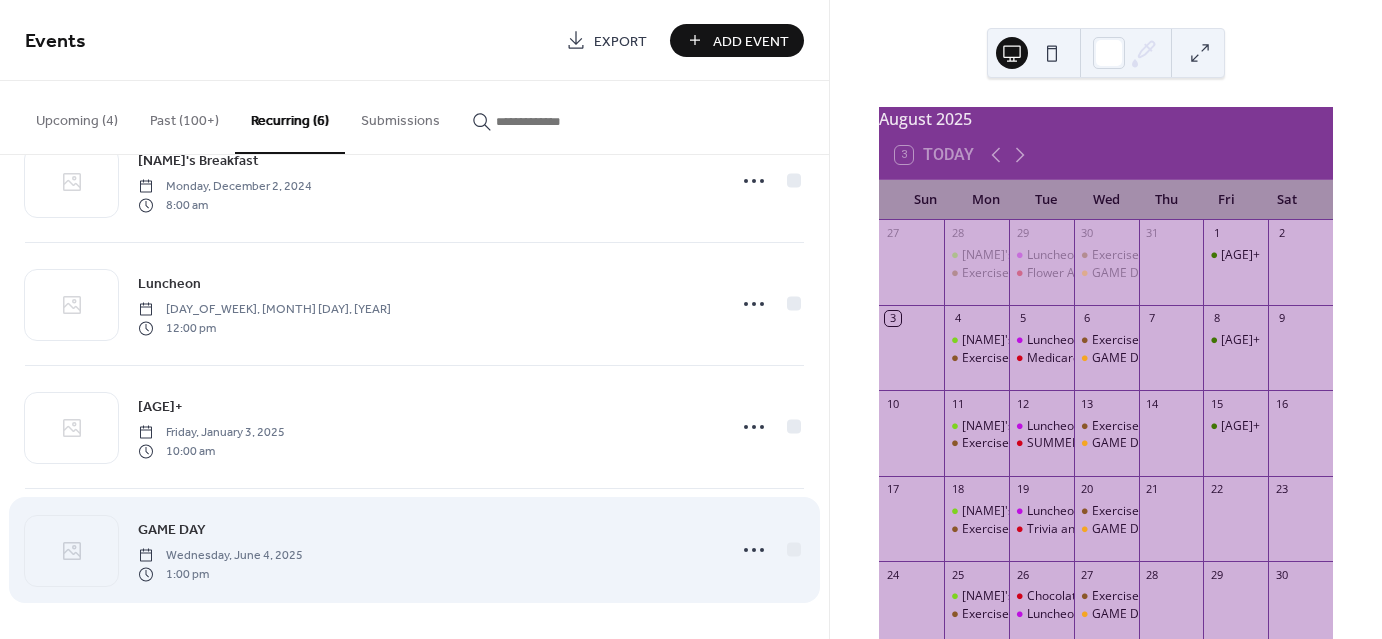 click on "GAME DAY Wednesday, June 4, 2025 1:00 pm" at bounding box center [426, 550] 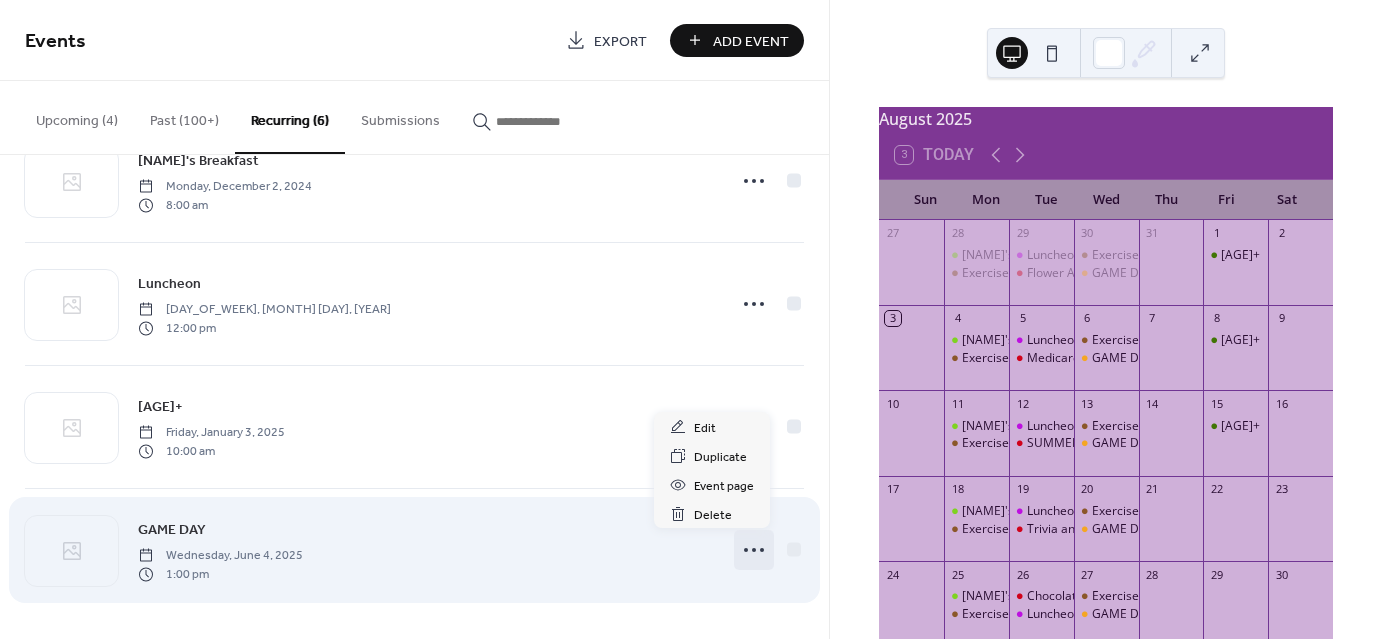 click 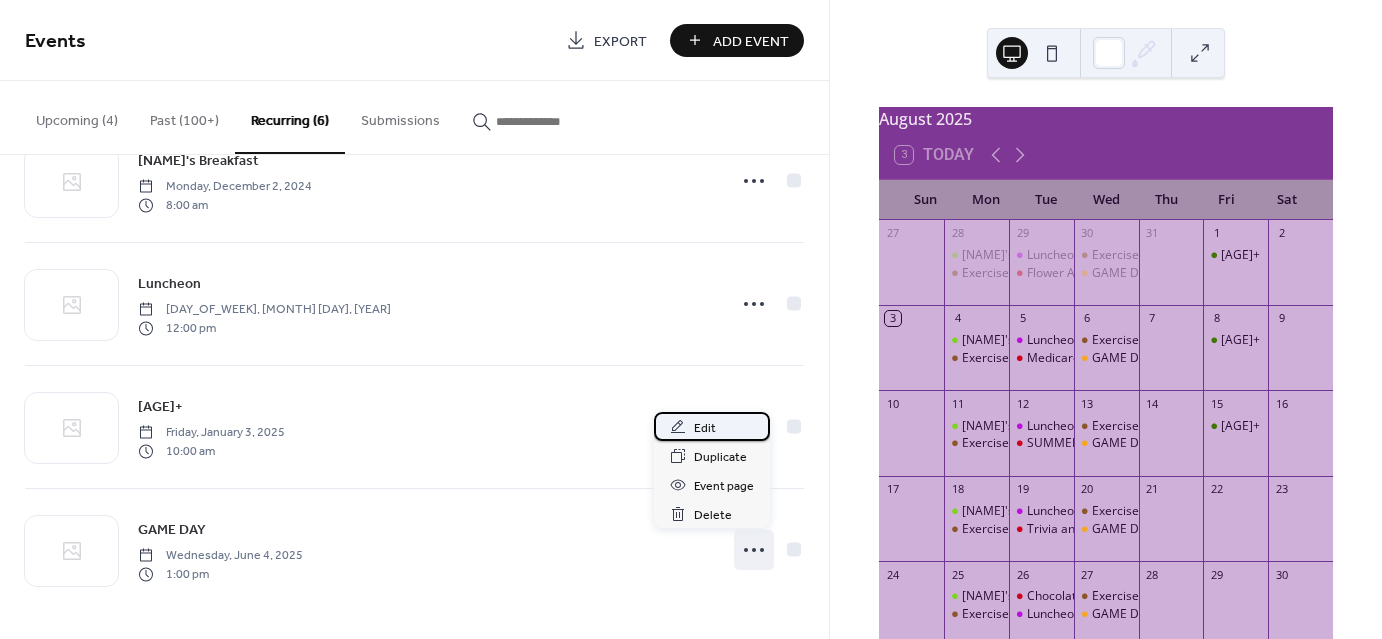 click on "Edit" at bounding box center (705, 428) 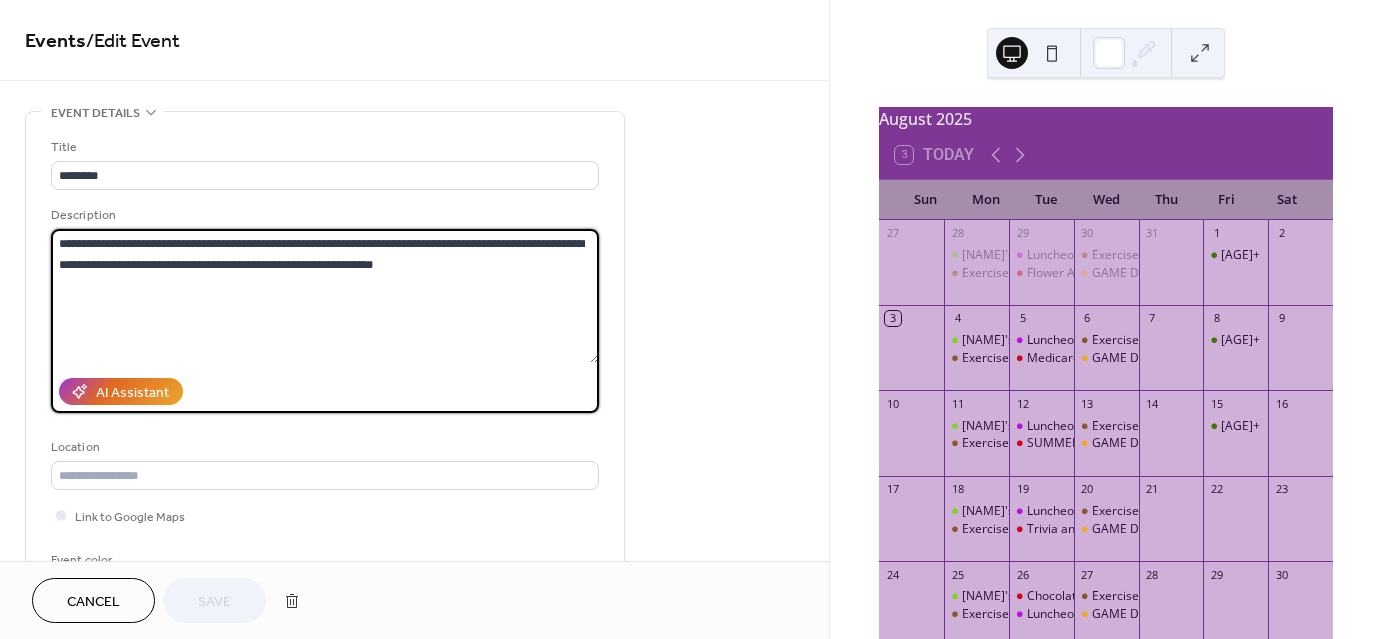 click on "**********" at bounding box center (325, 296) 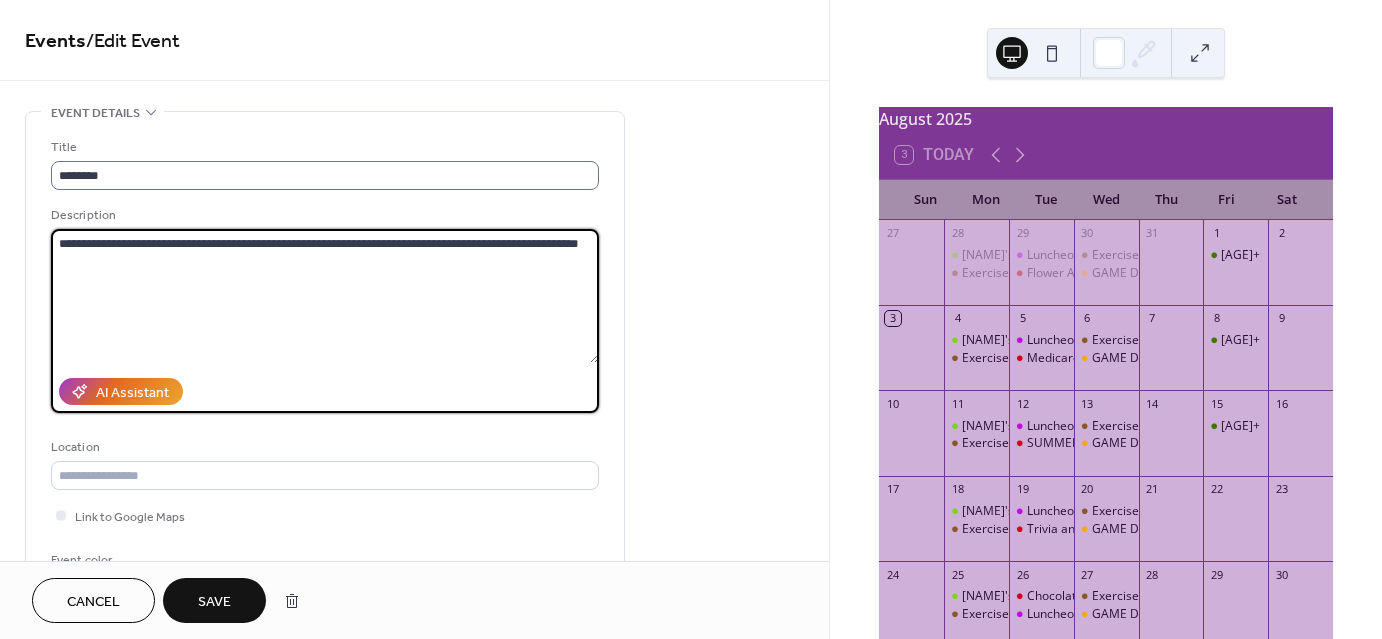 type on "**********" 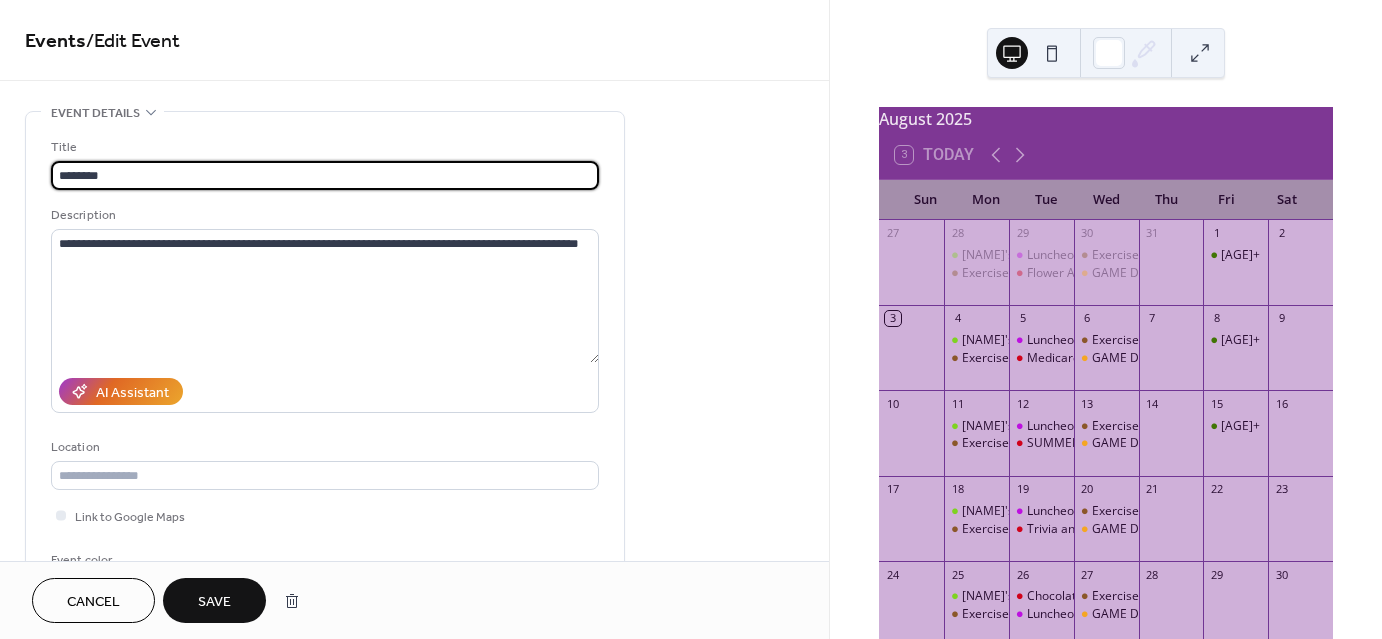 click on "********" at bounding box center [325, 175] 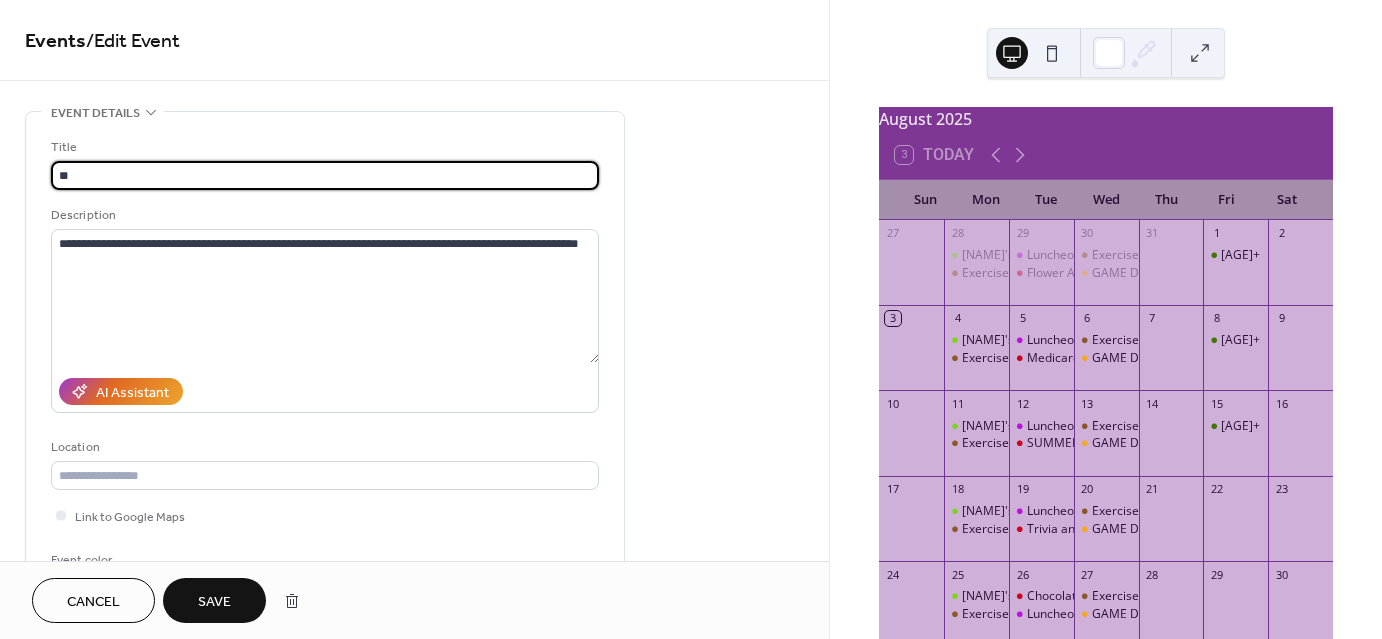 type on "*" 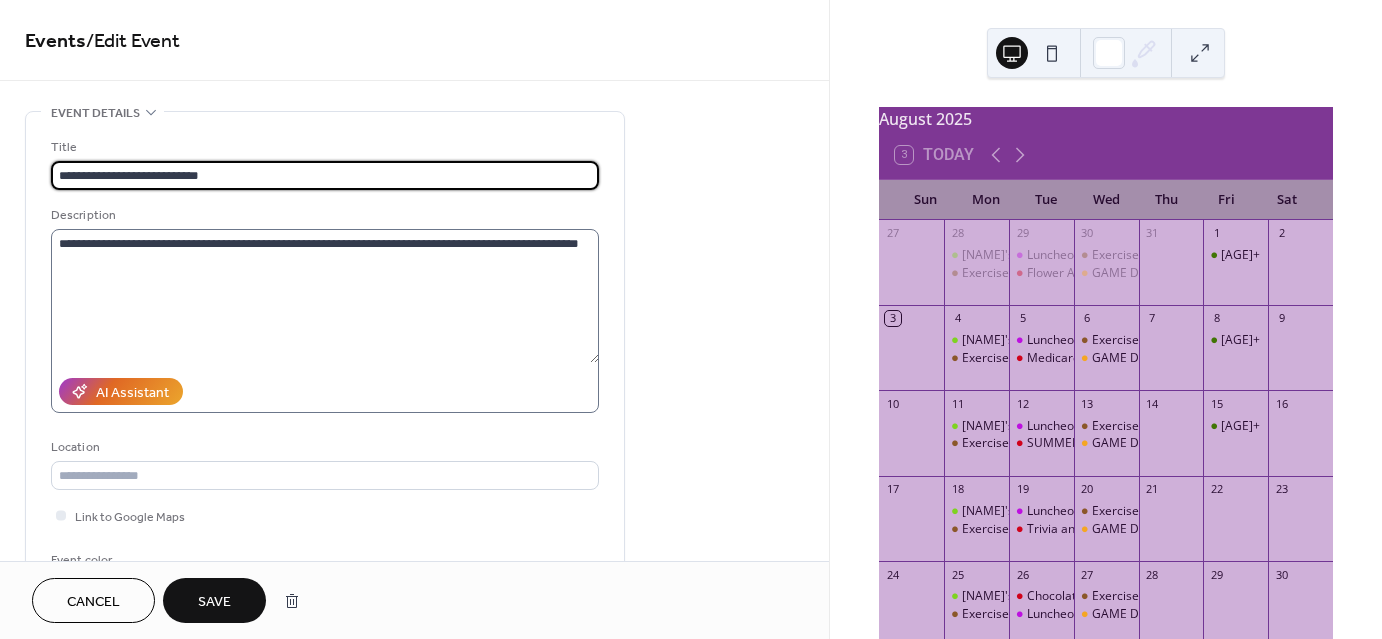 type on "**********" 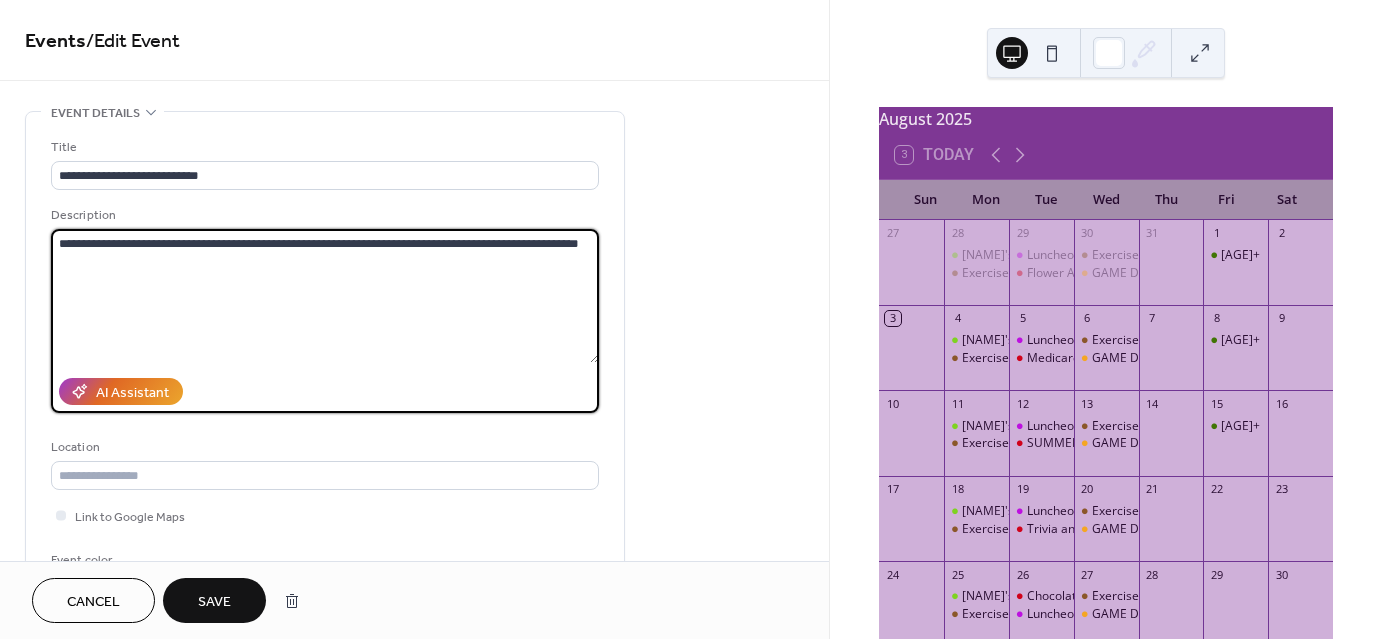 click on "**********" at bounding box center (325, 296) 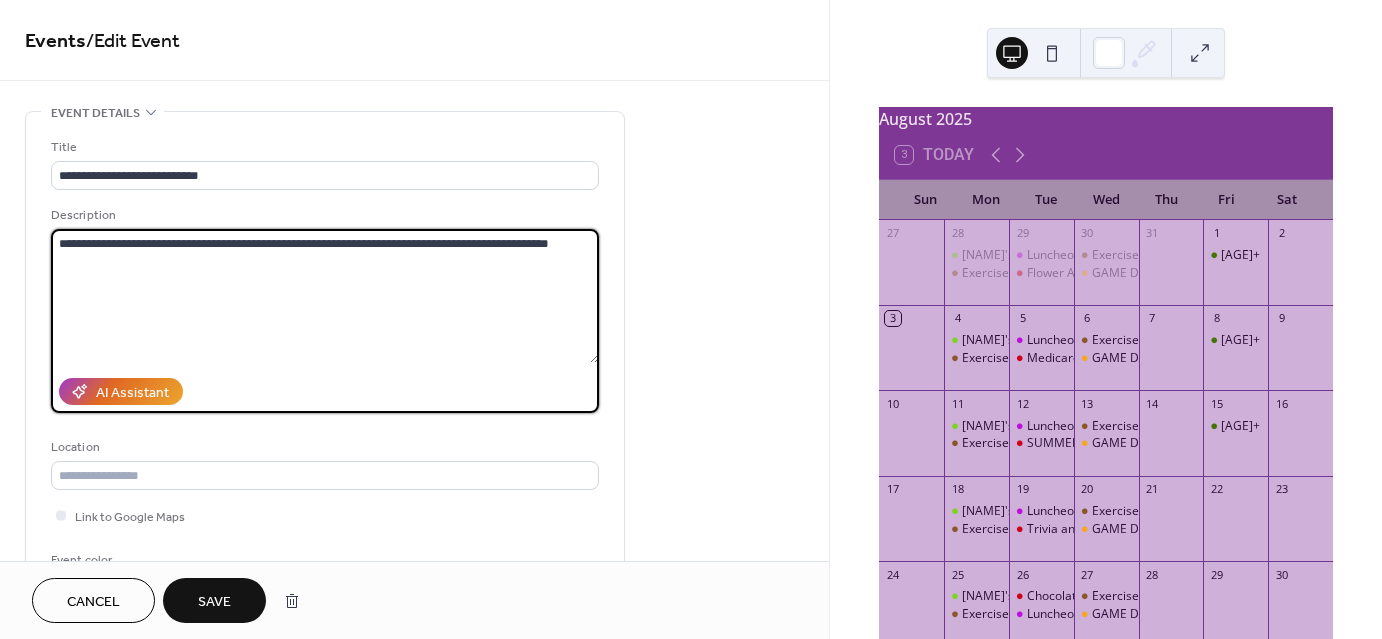 click on "**********" at bounding box center (325, 296) 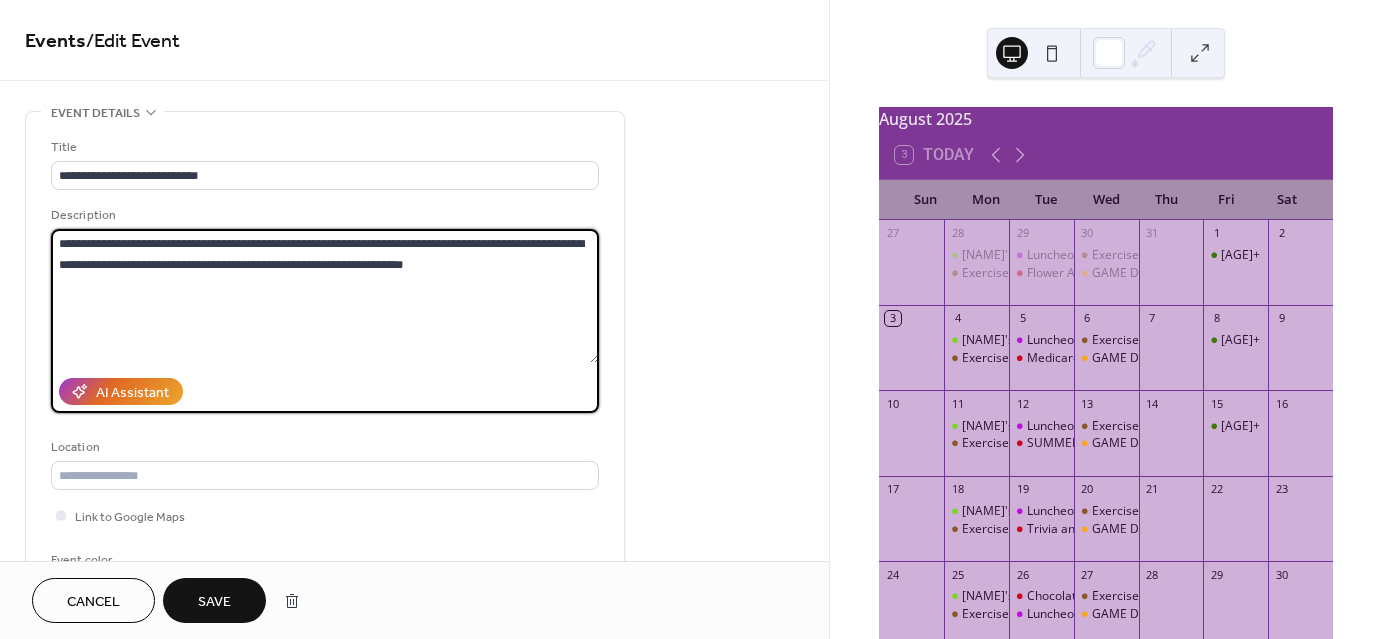 click on "**********" at bounding box center (325, 296) 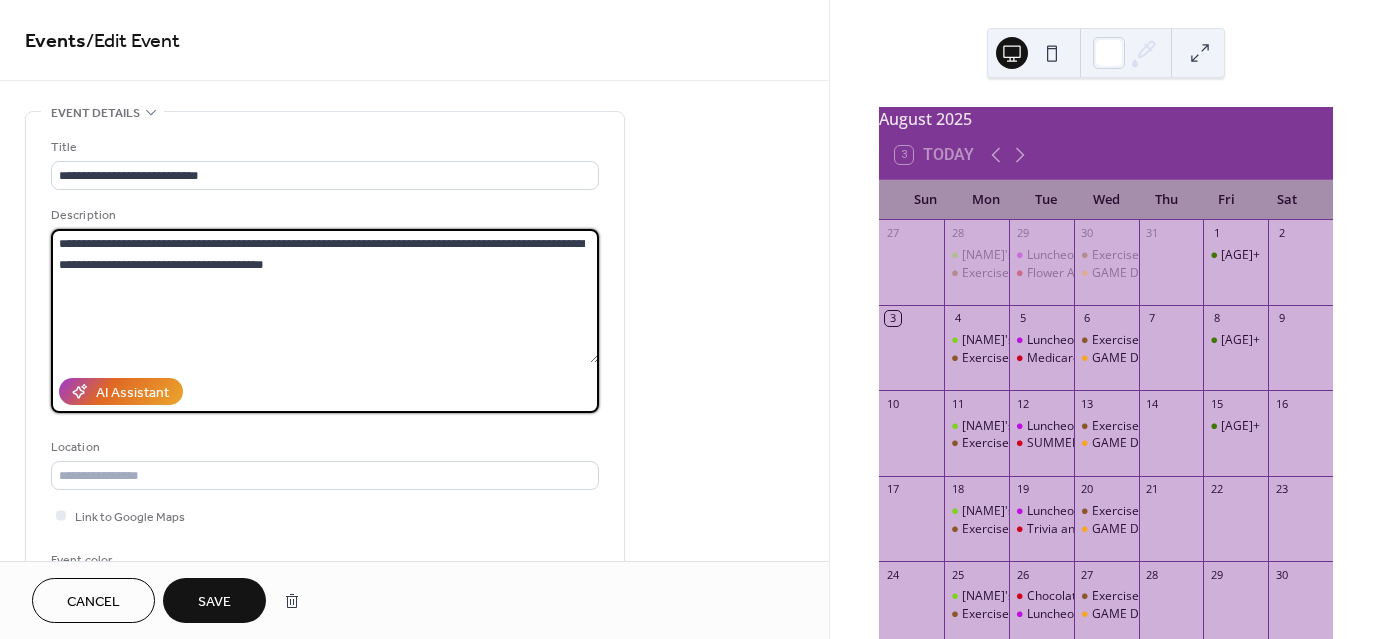 click on "**********" at bounding box center (325, 296) 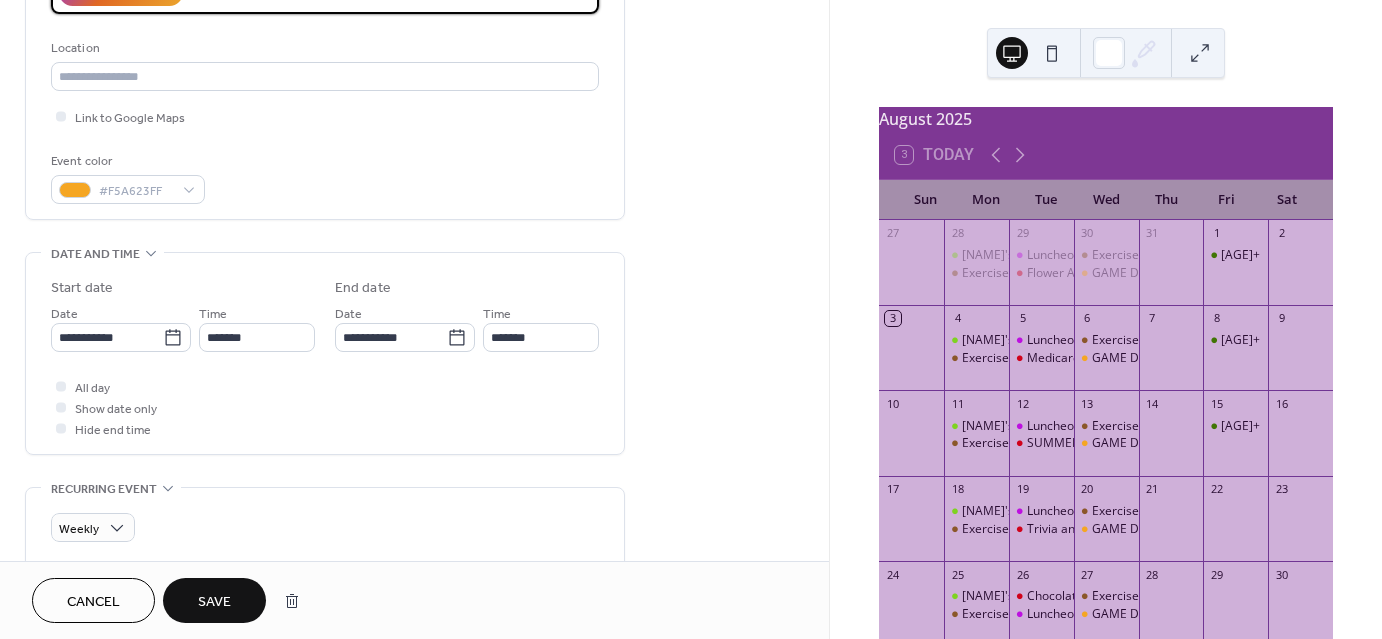 scroll, scrollTop: 429, scrollLeft: 0, axis: vertical 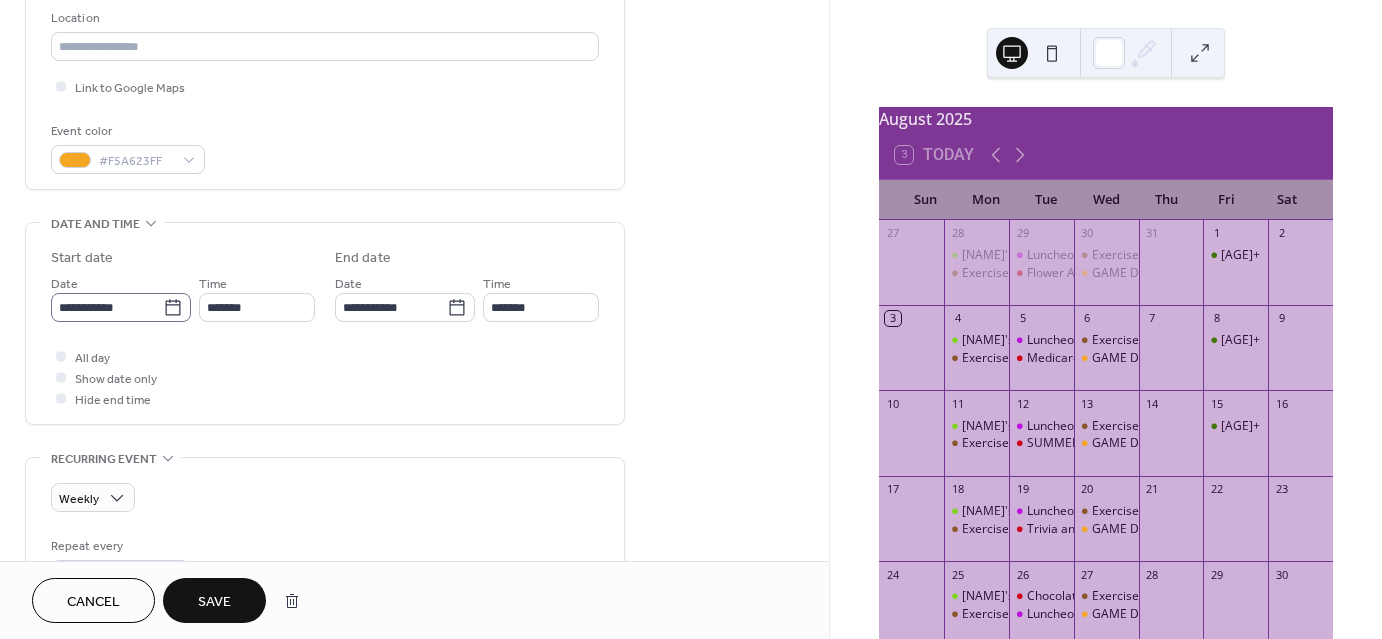 type on "**********" 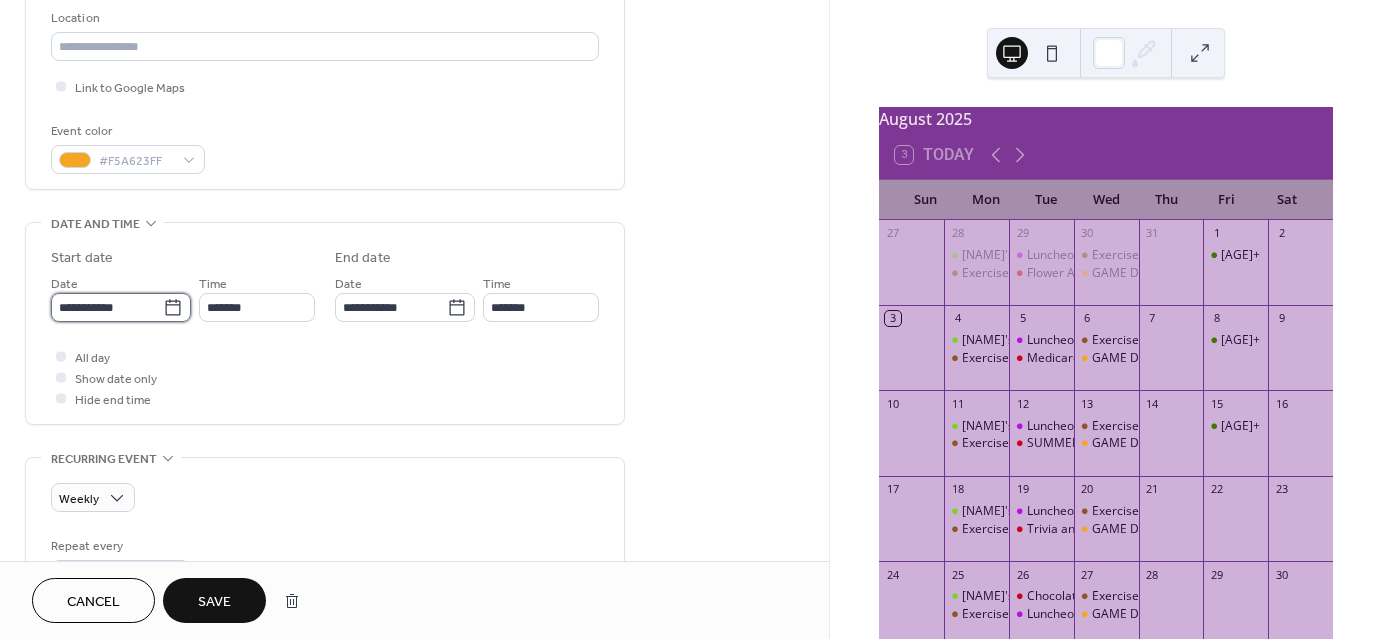 click on "**********" at bounding box center [107, 307] 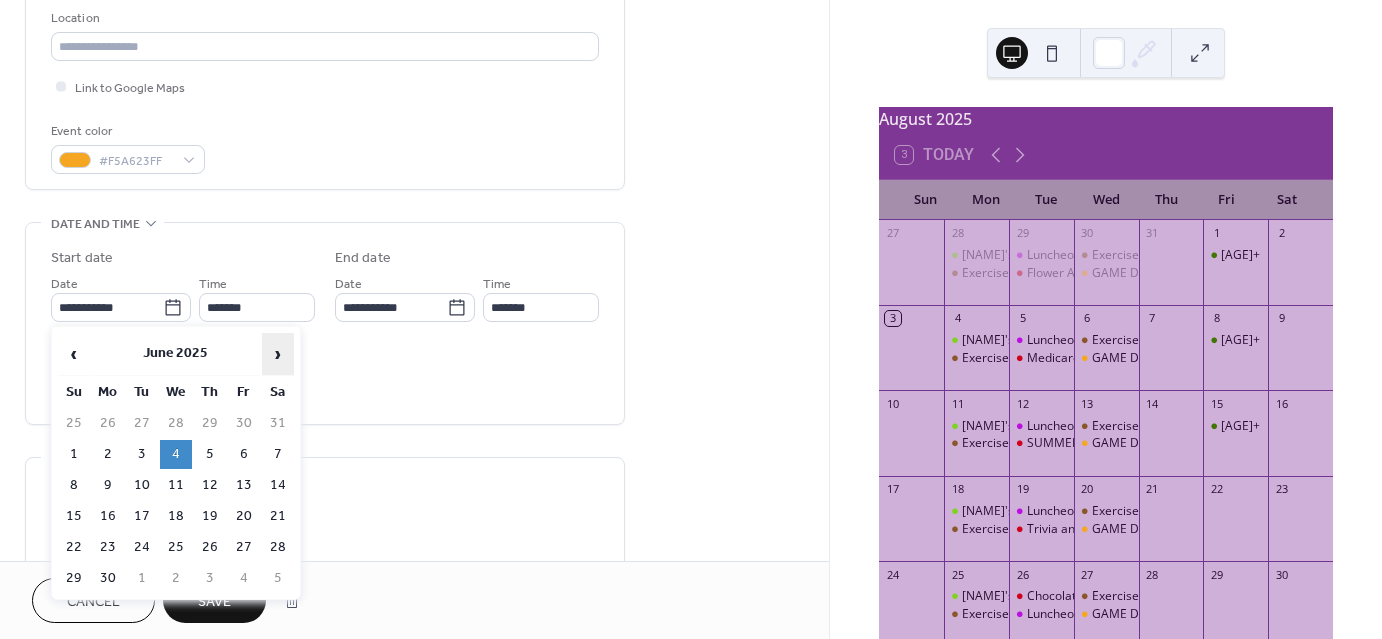 click on "›" at bounding box center (278, 354) 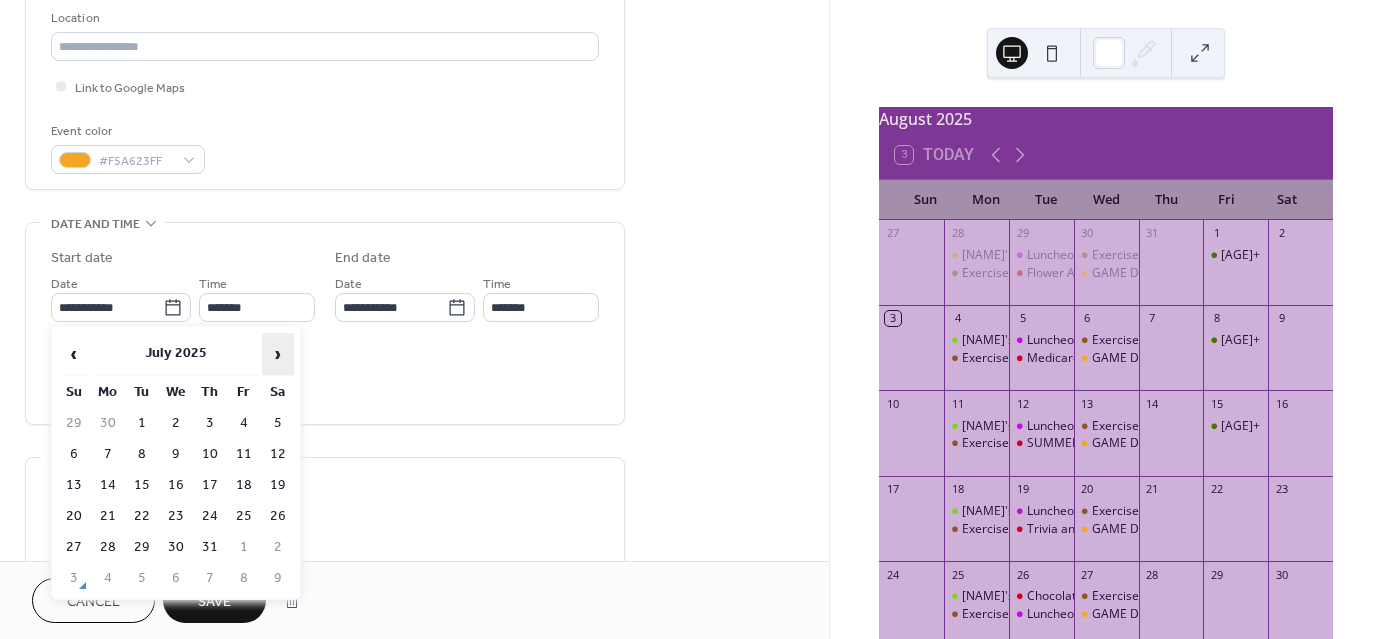 click on "›" at bounding box center [278, 354] 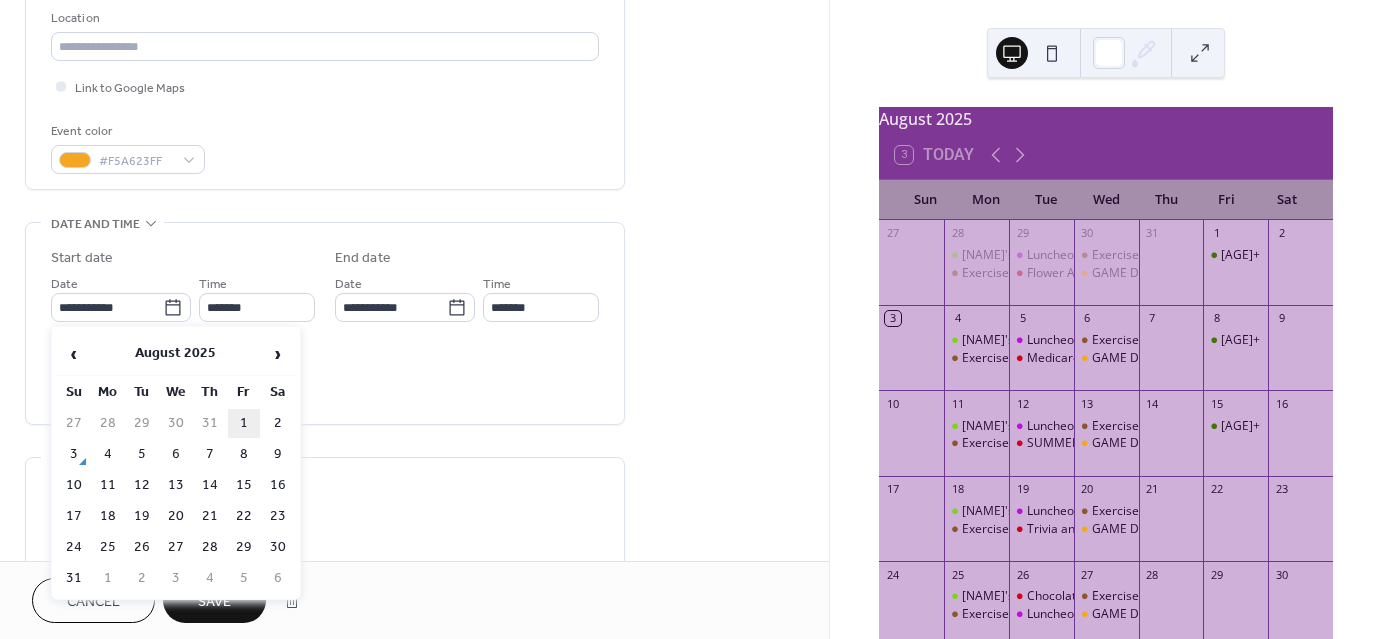 click on "1" at bounding box center (244, 423) 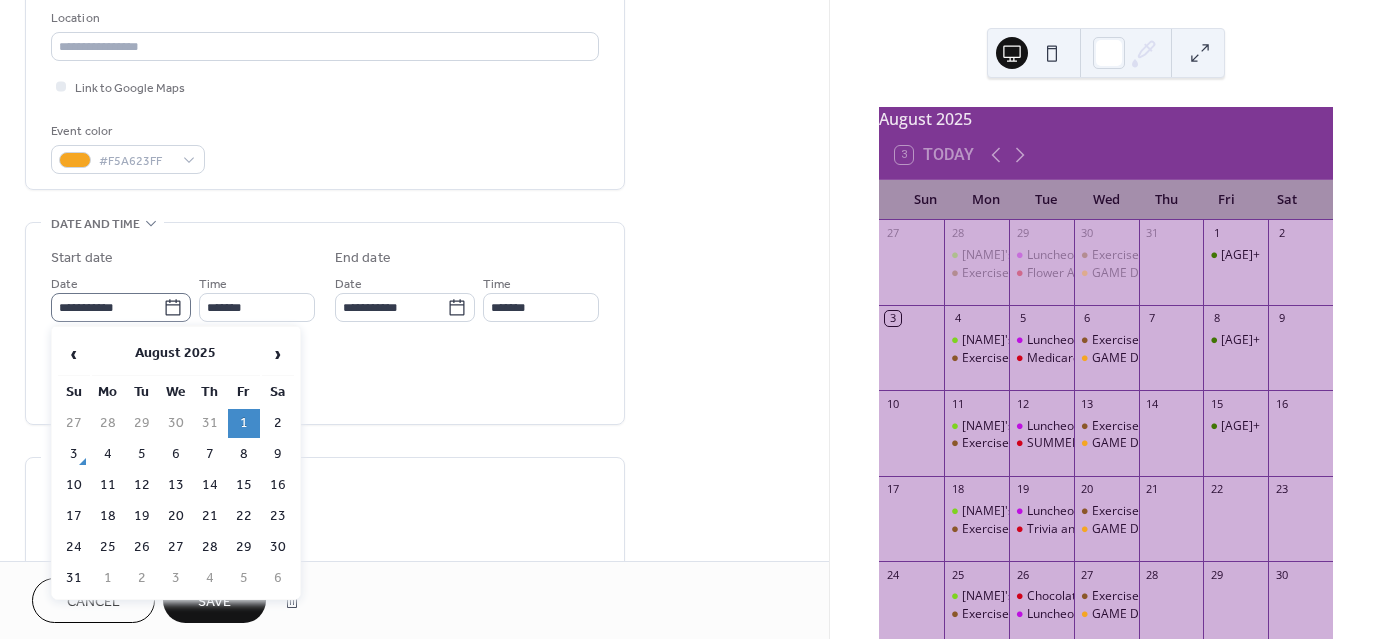 click 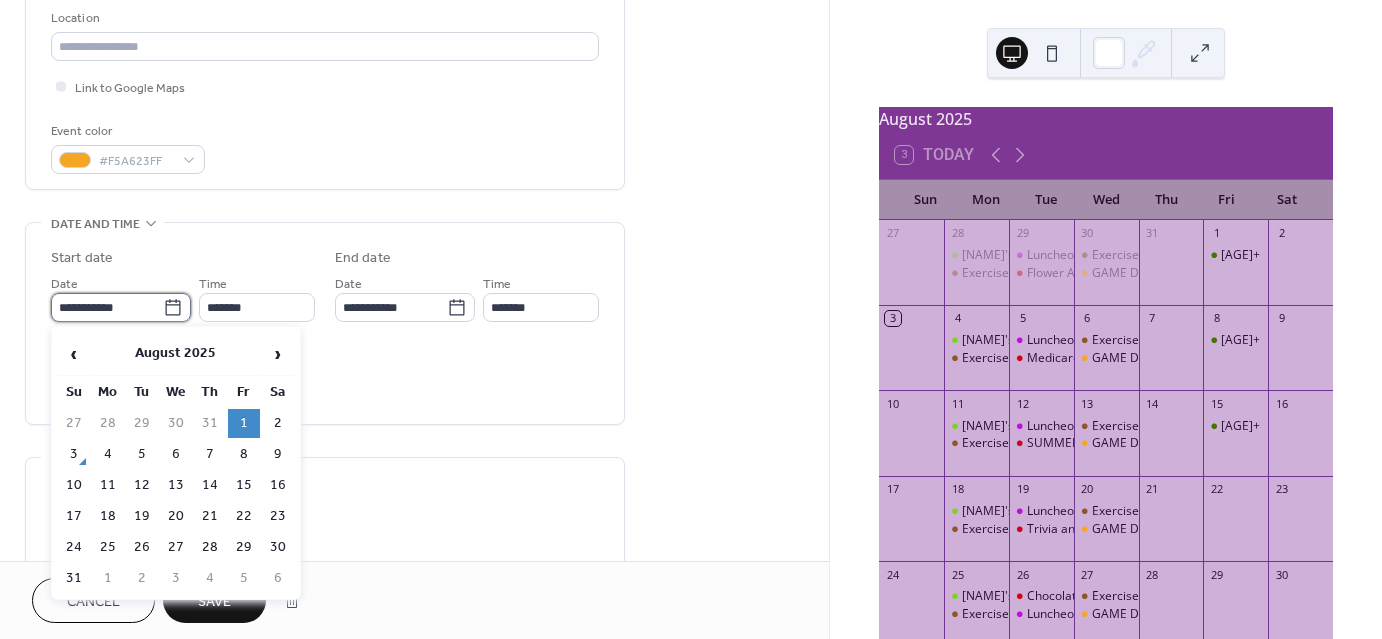 click on "**********" at bounding box center [107, 307] 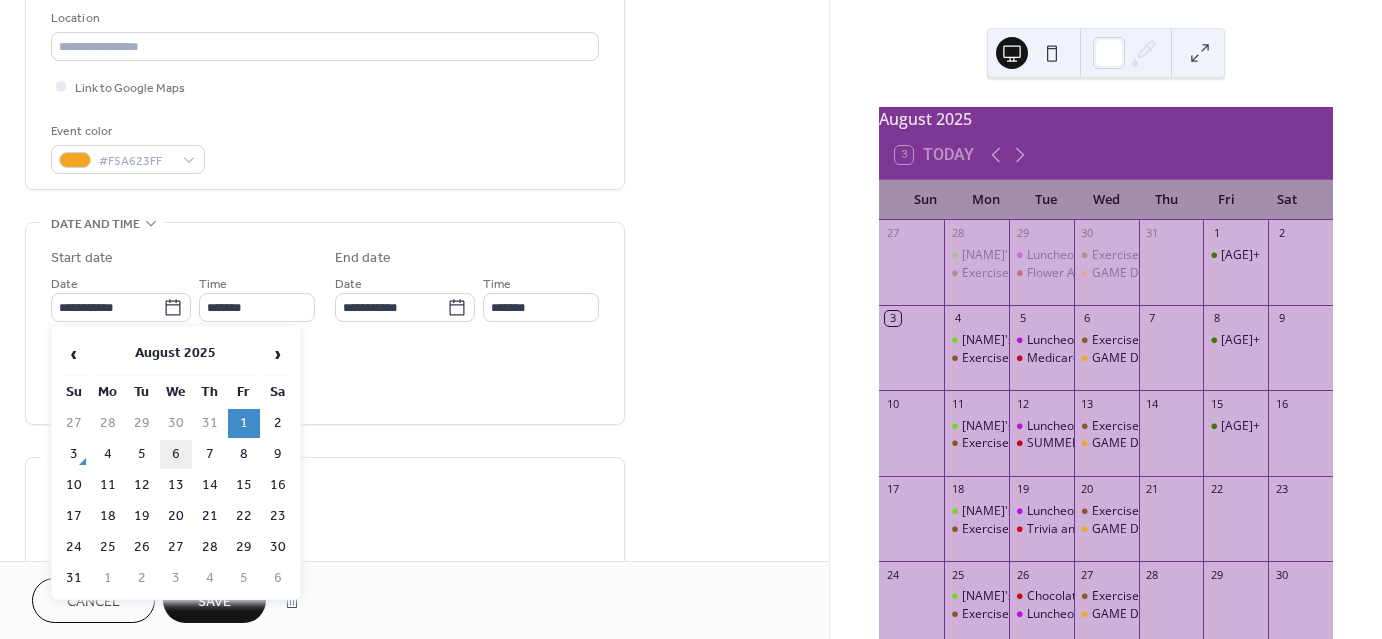 click on "6" at bounding box center [176, 454] 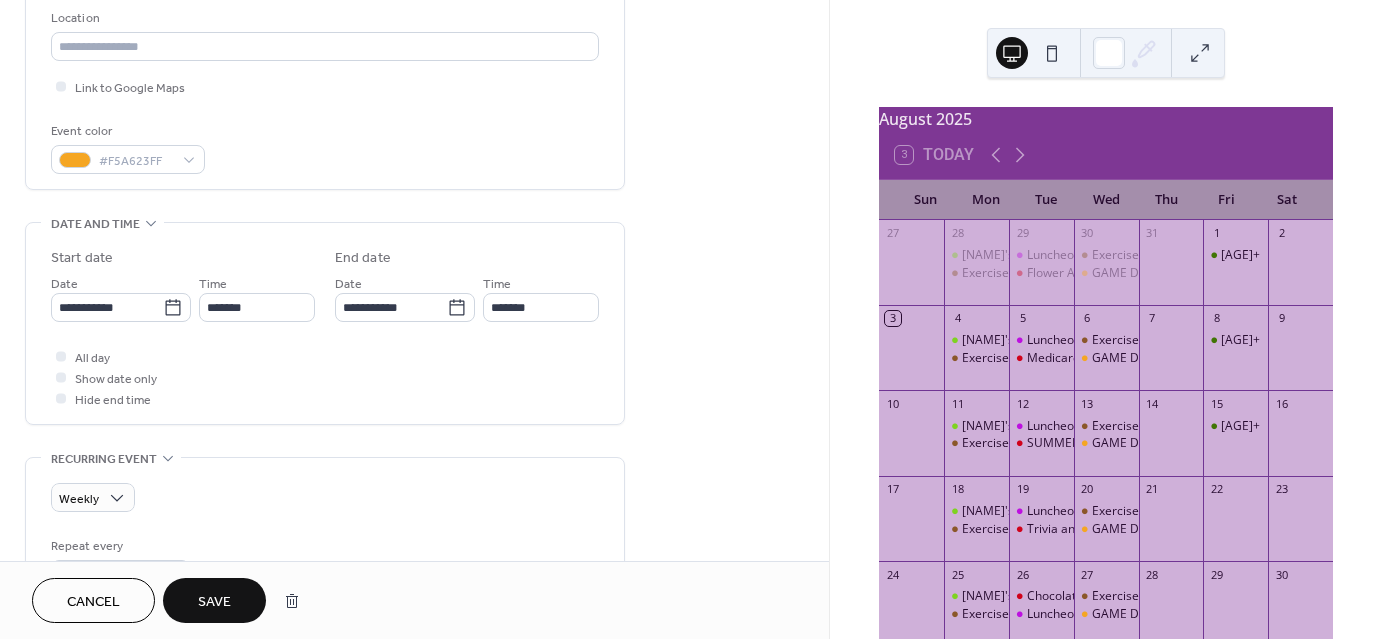 click on "Save" at bounding box center [214, 602] 